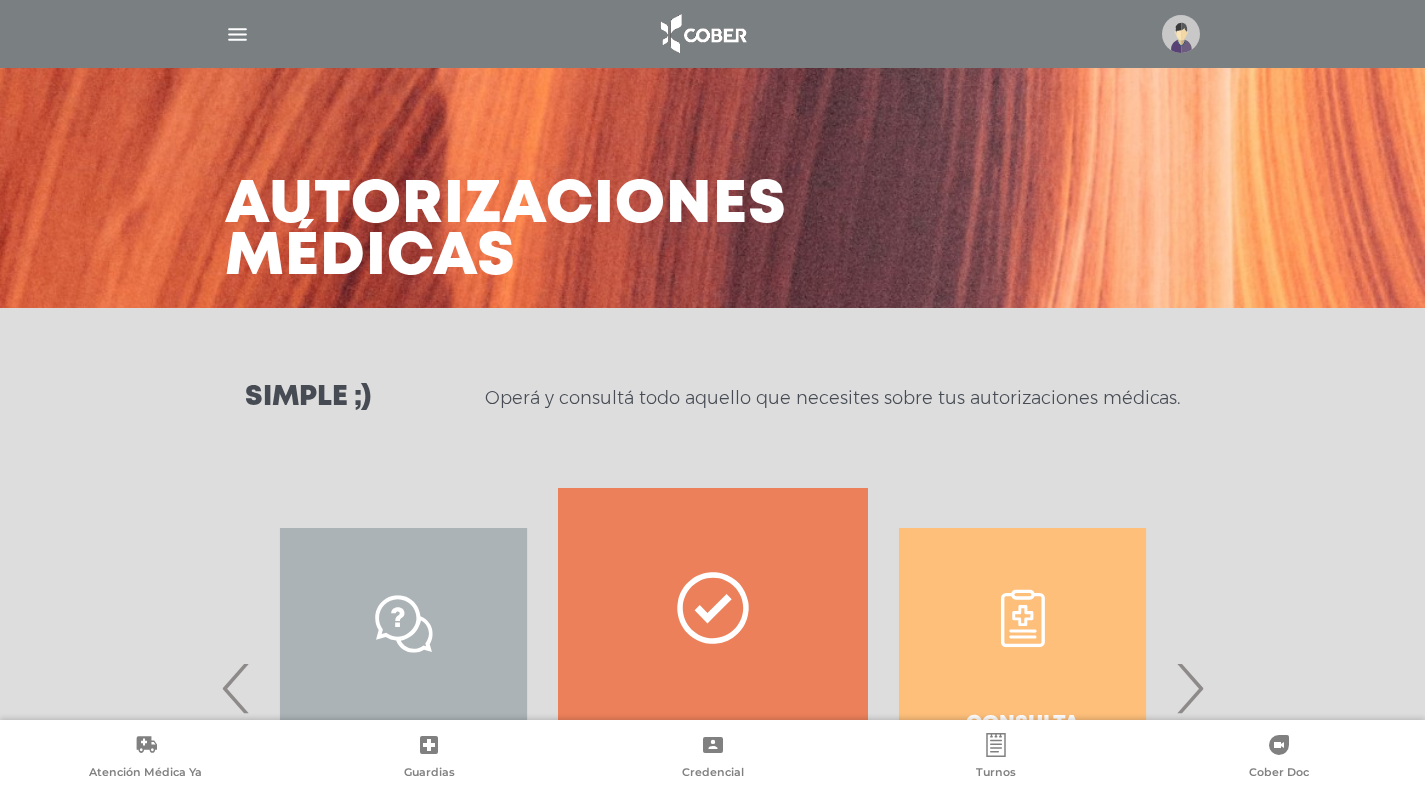 scroll, scrollTop: 65, scrollLeft: 0, axis: vertical 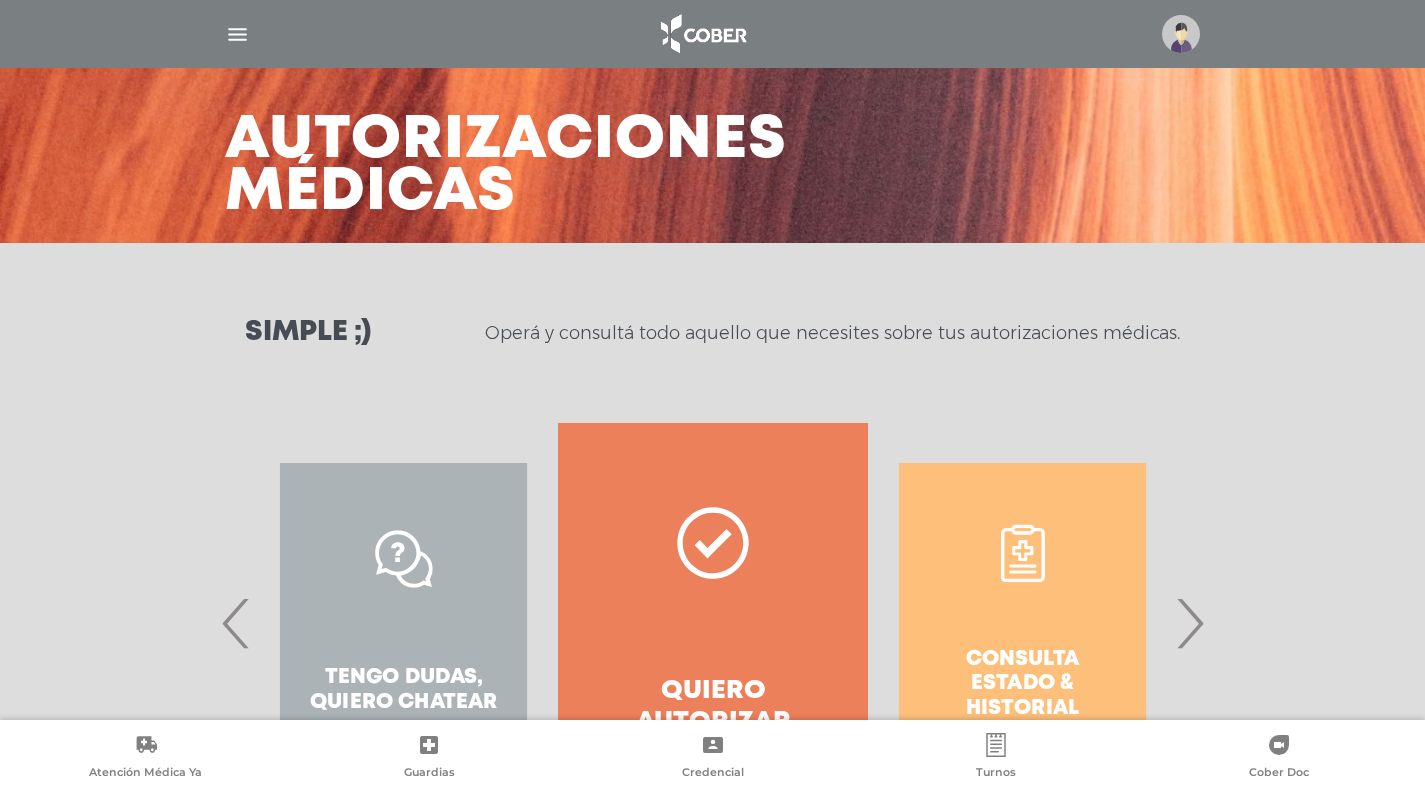click on "Consulta estado & historial" at bounding box center [1022, 623] 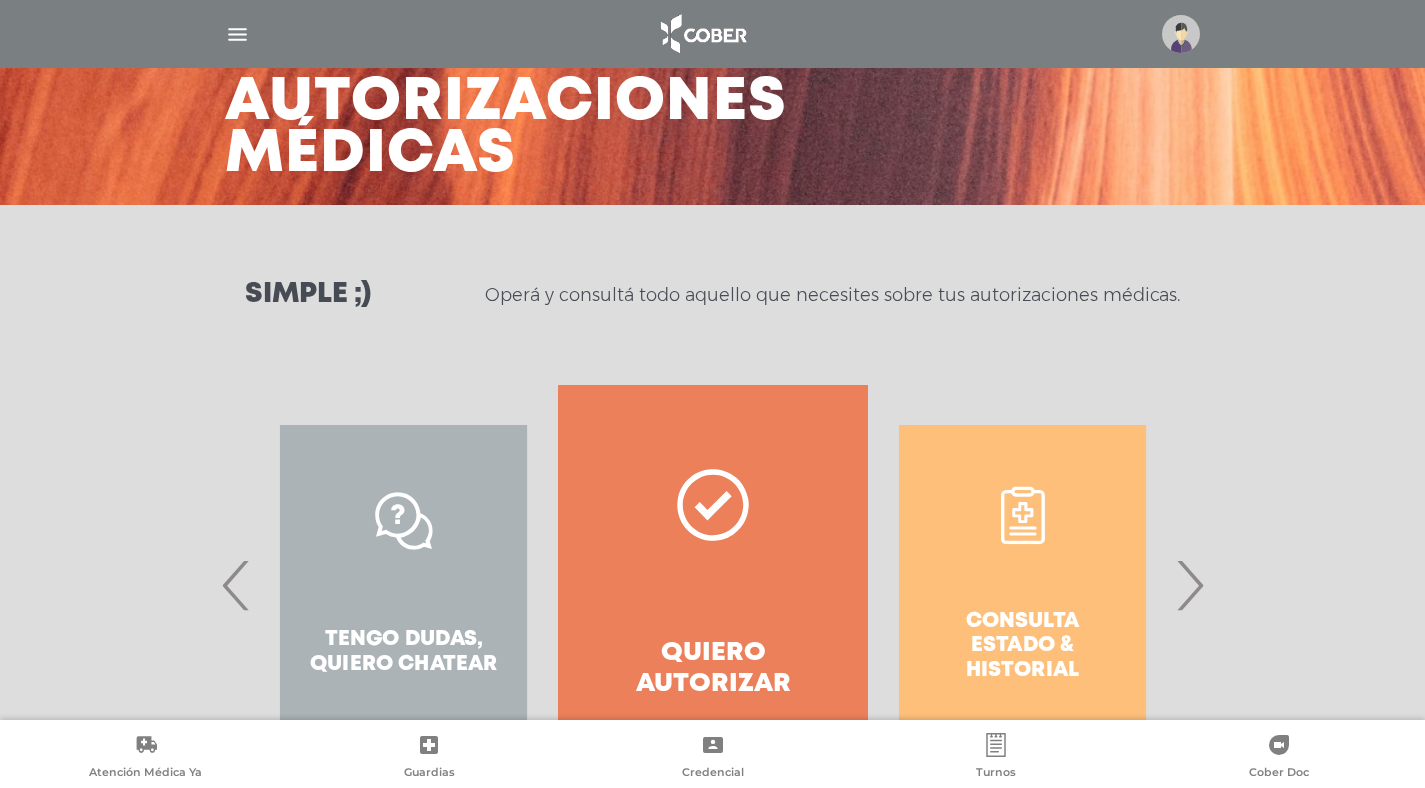 click at bounding box center (713, 505) 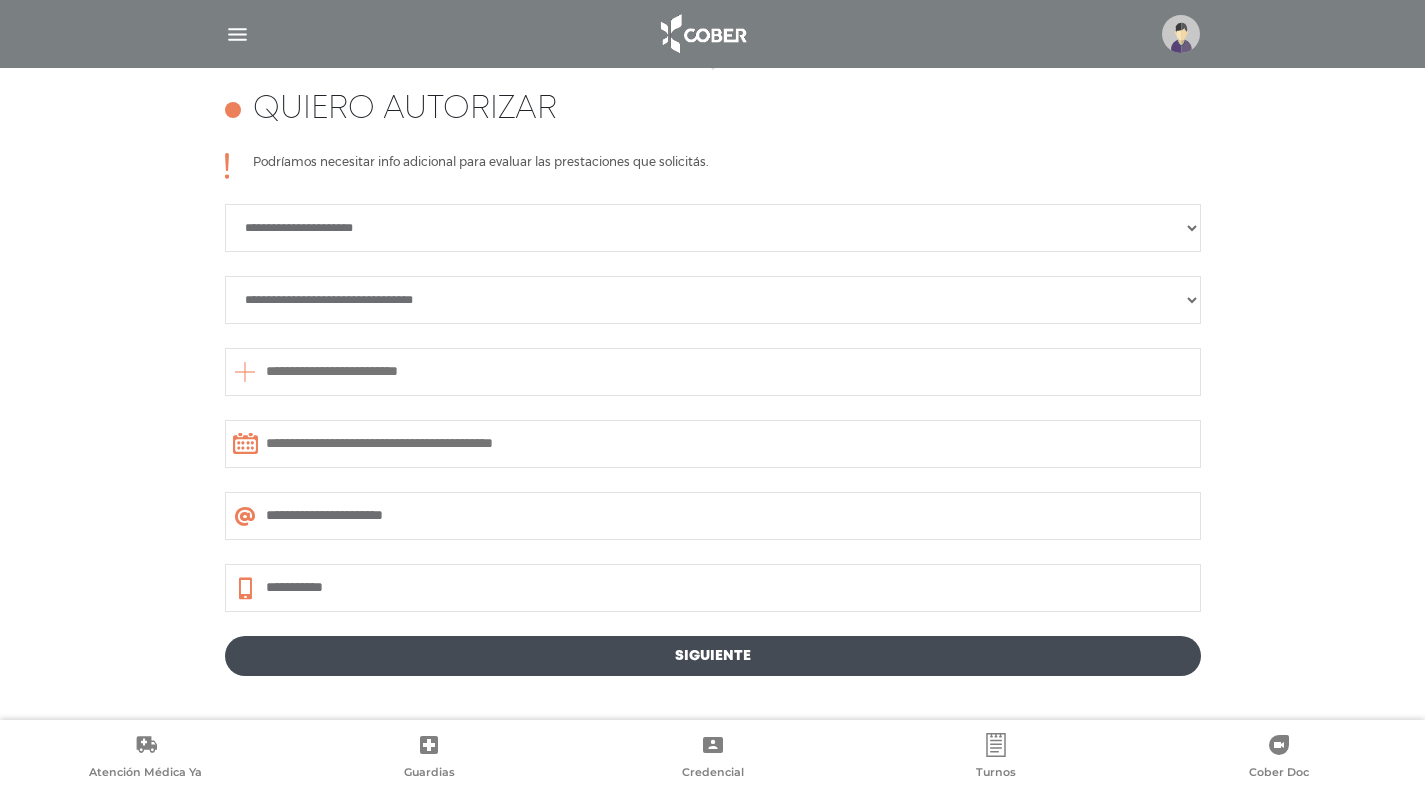 scroll, scrollTop: 888, scrollLeft: 0, axis: vertical 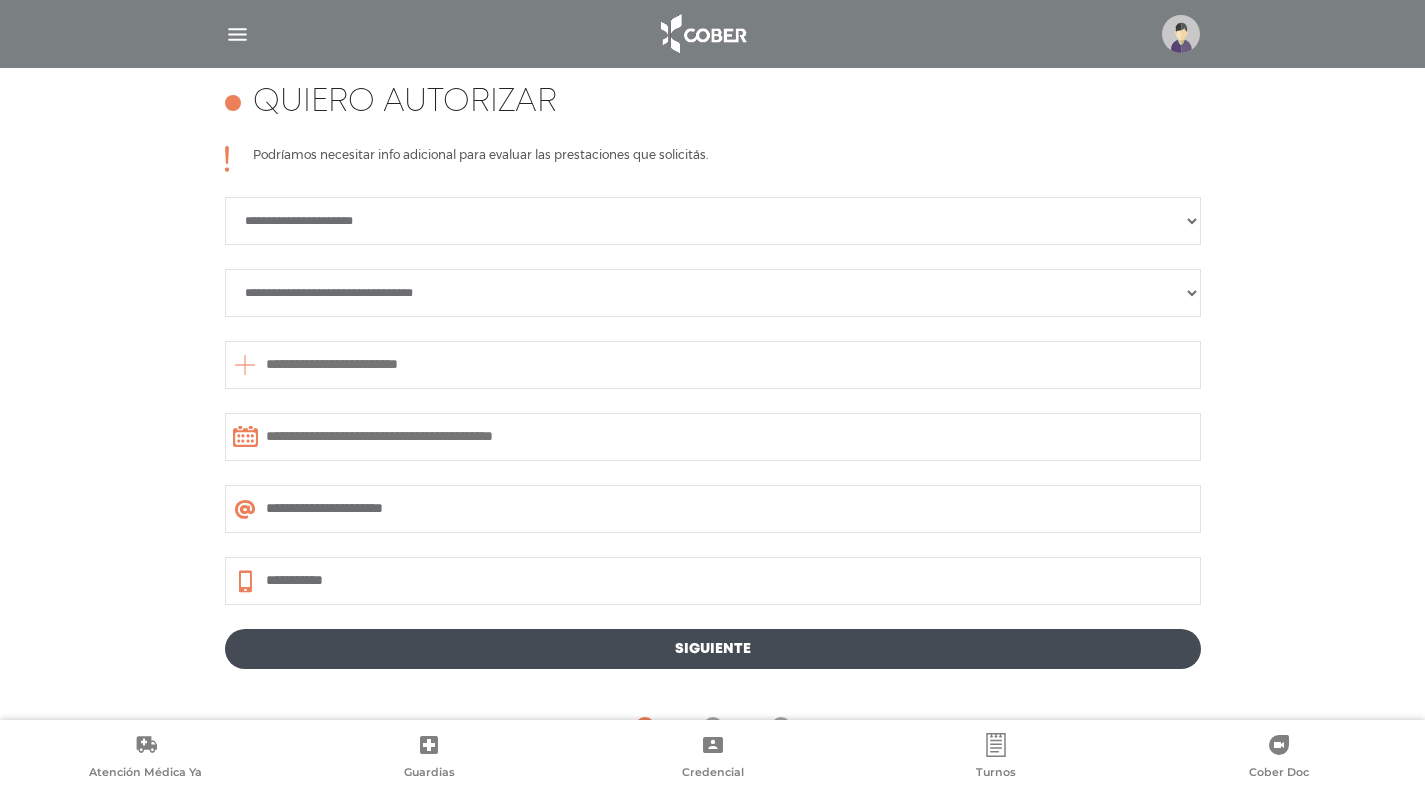 click on "**********" at bounding box center [713, 221] 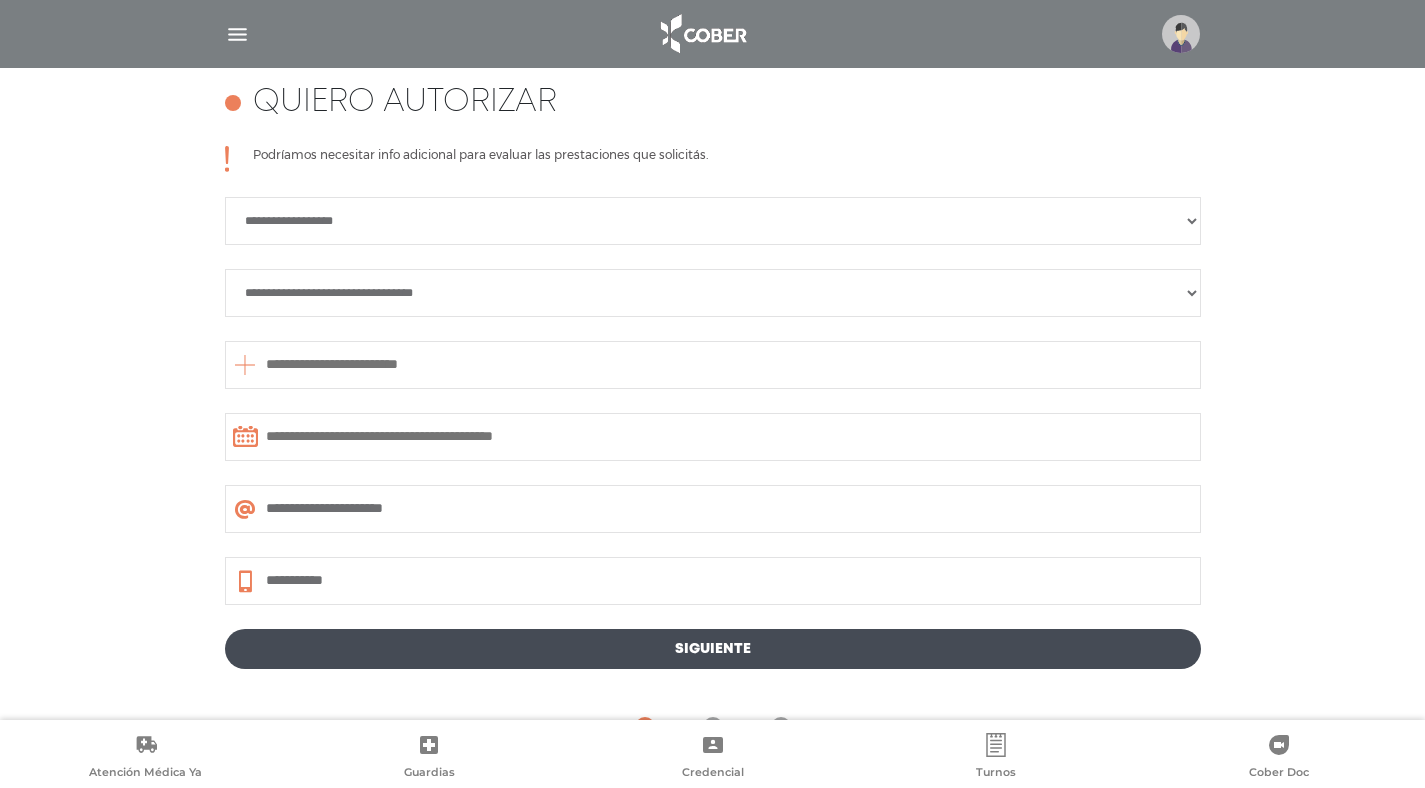 click on "**********" at bounding box center (713, 293) 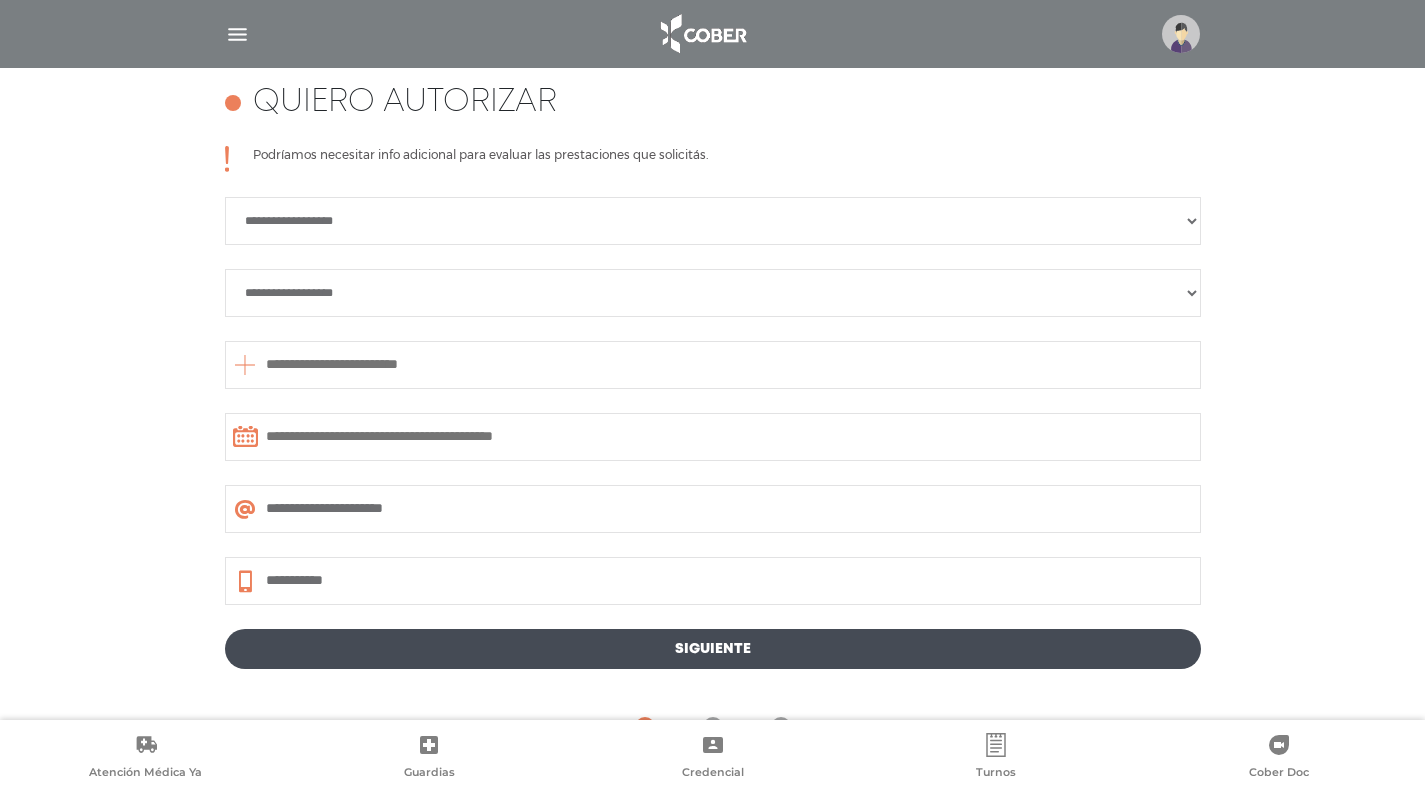 click at bounding box center [713, 365] 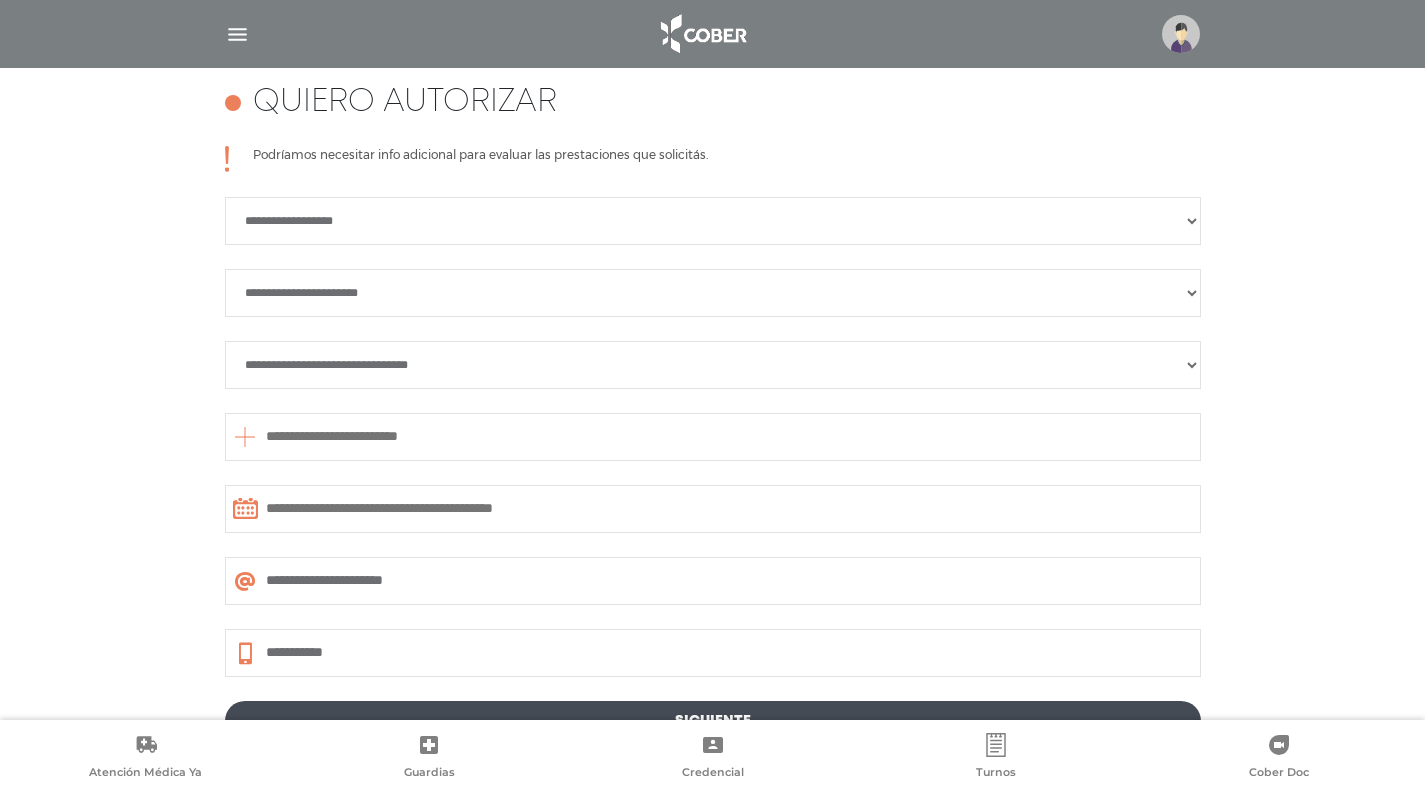 click on "**********" at bounding box center (713, 365) 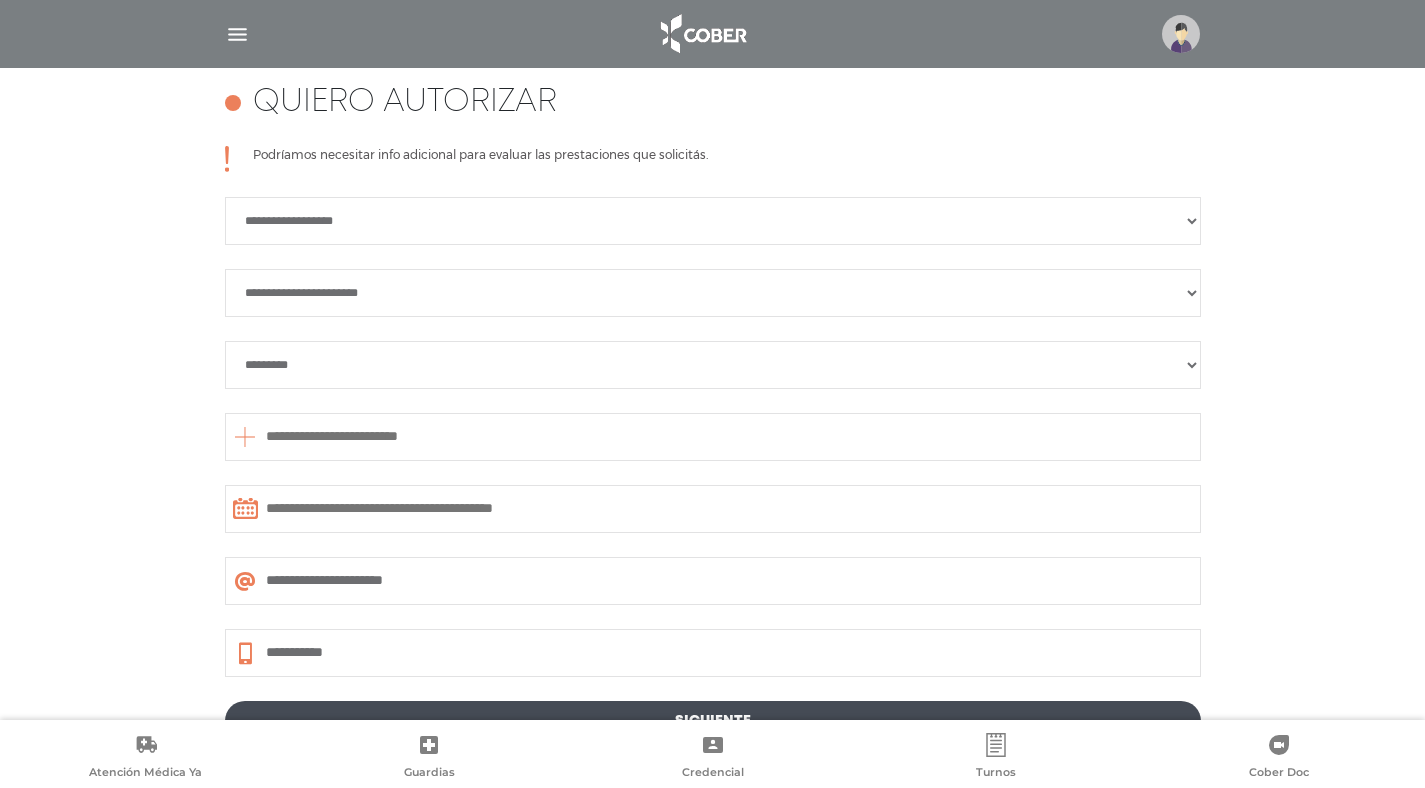 click at bounding box center (713, 437) 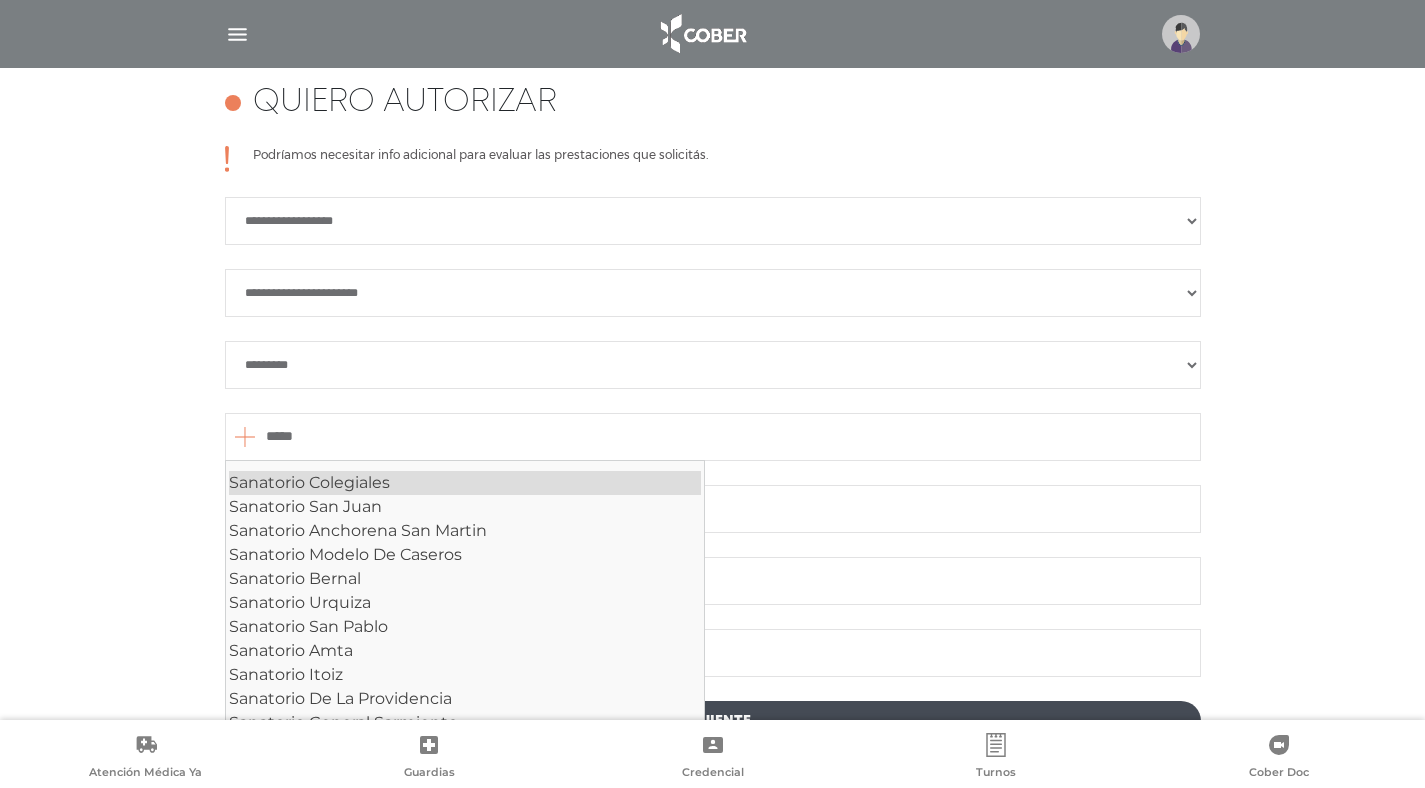 click on "Sanatorio Colegiales" at bounding box center (465, 483) 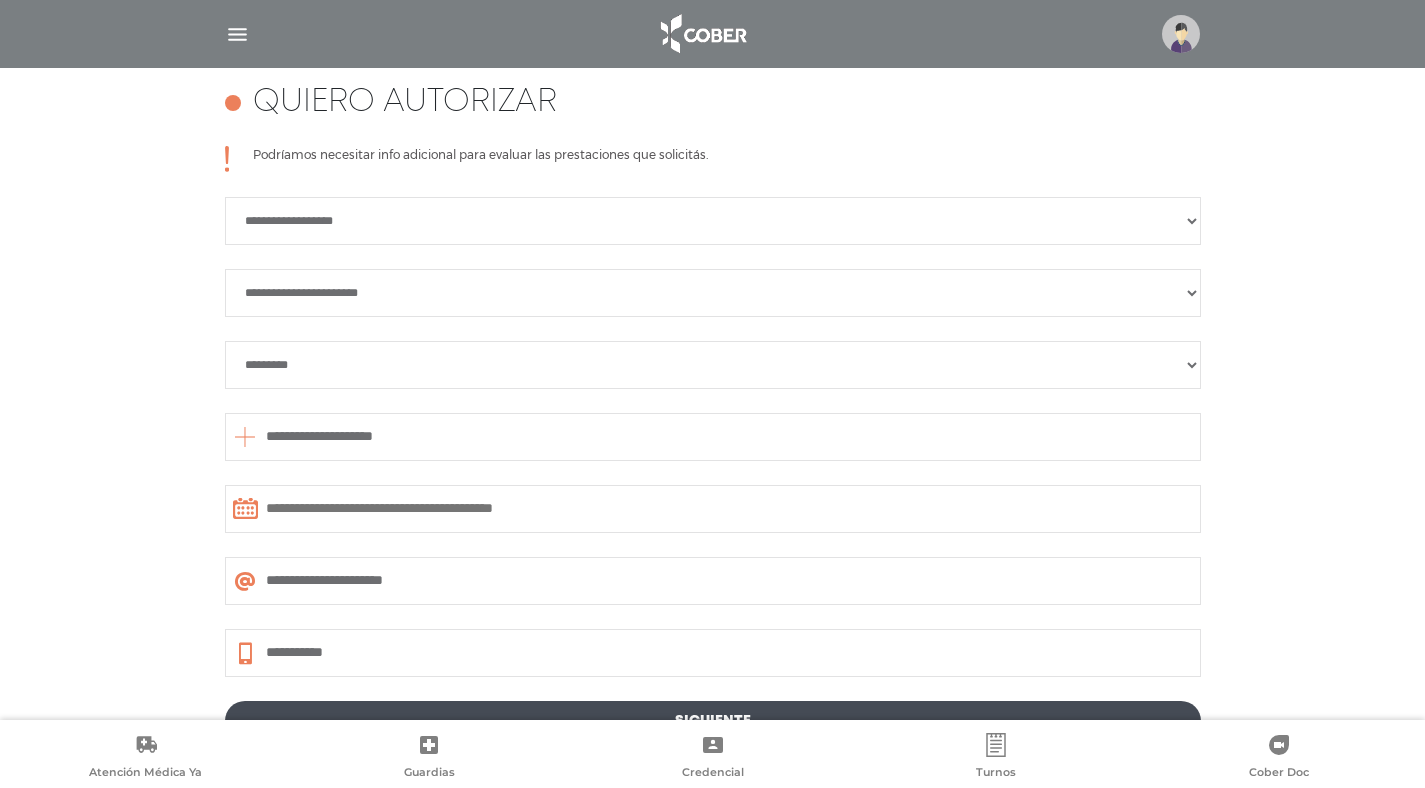 type on "**********" 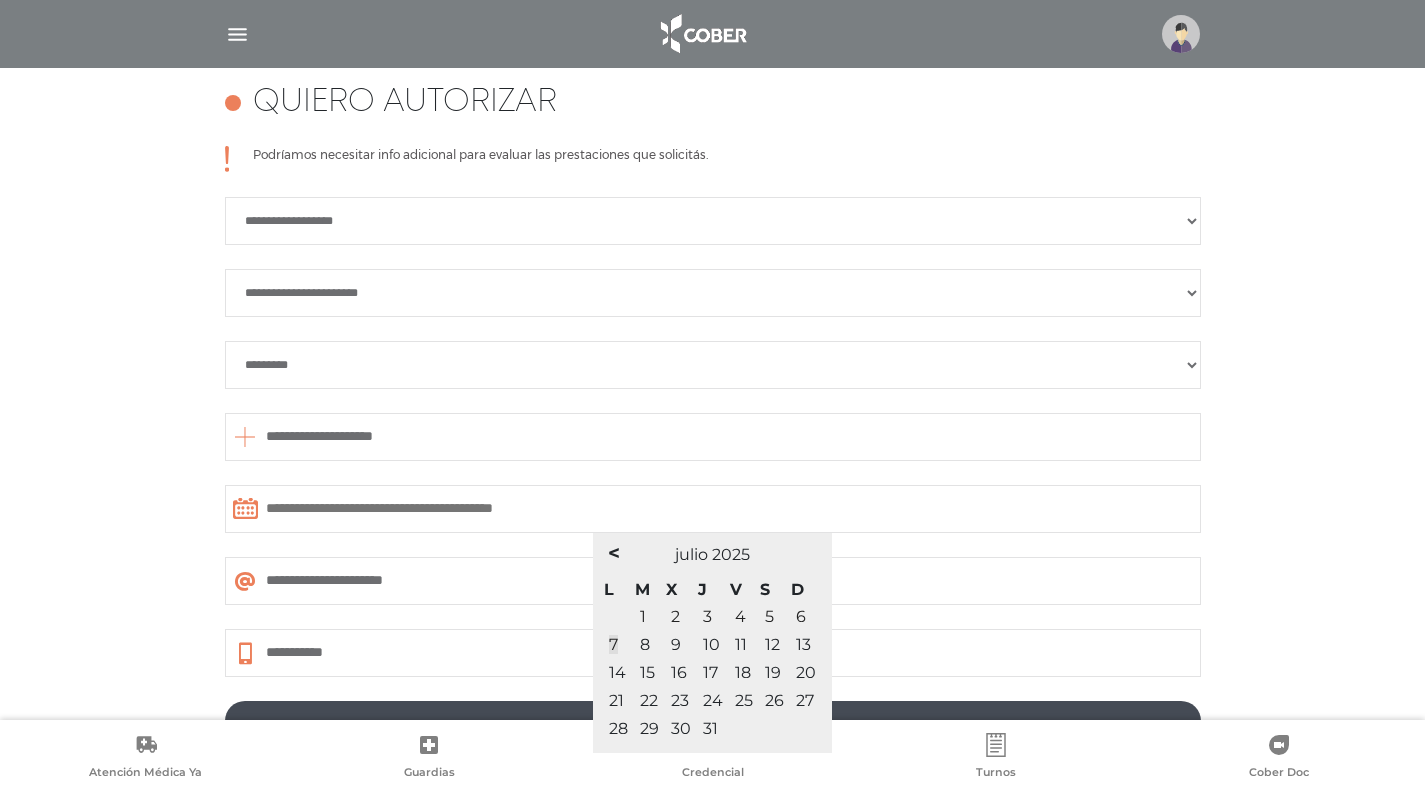 click at bounding box center [713, 509] 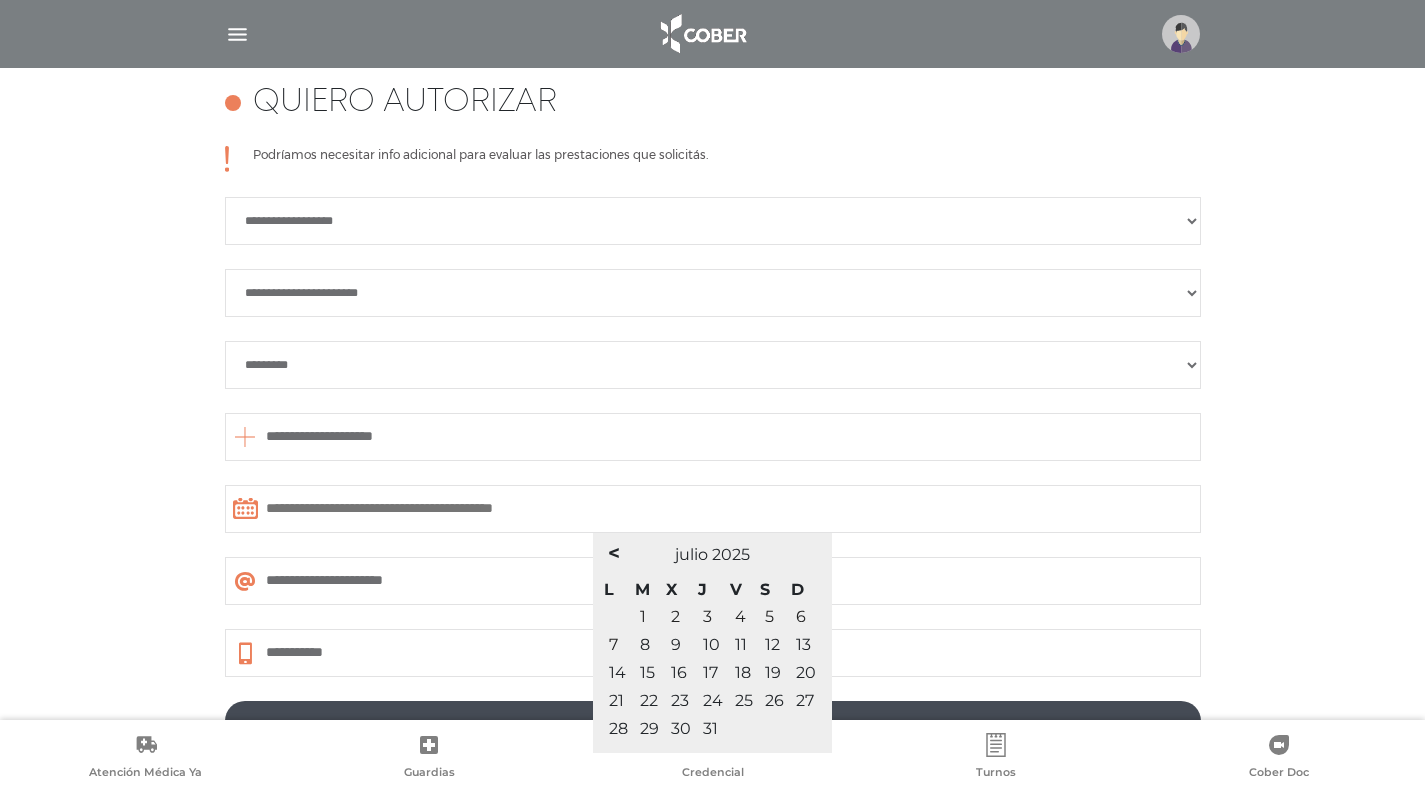 click on "1" at bounding box center (649, 617) 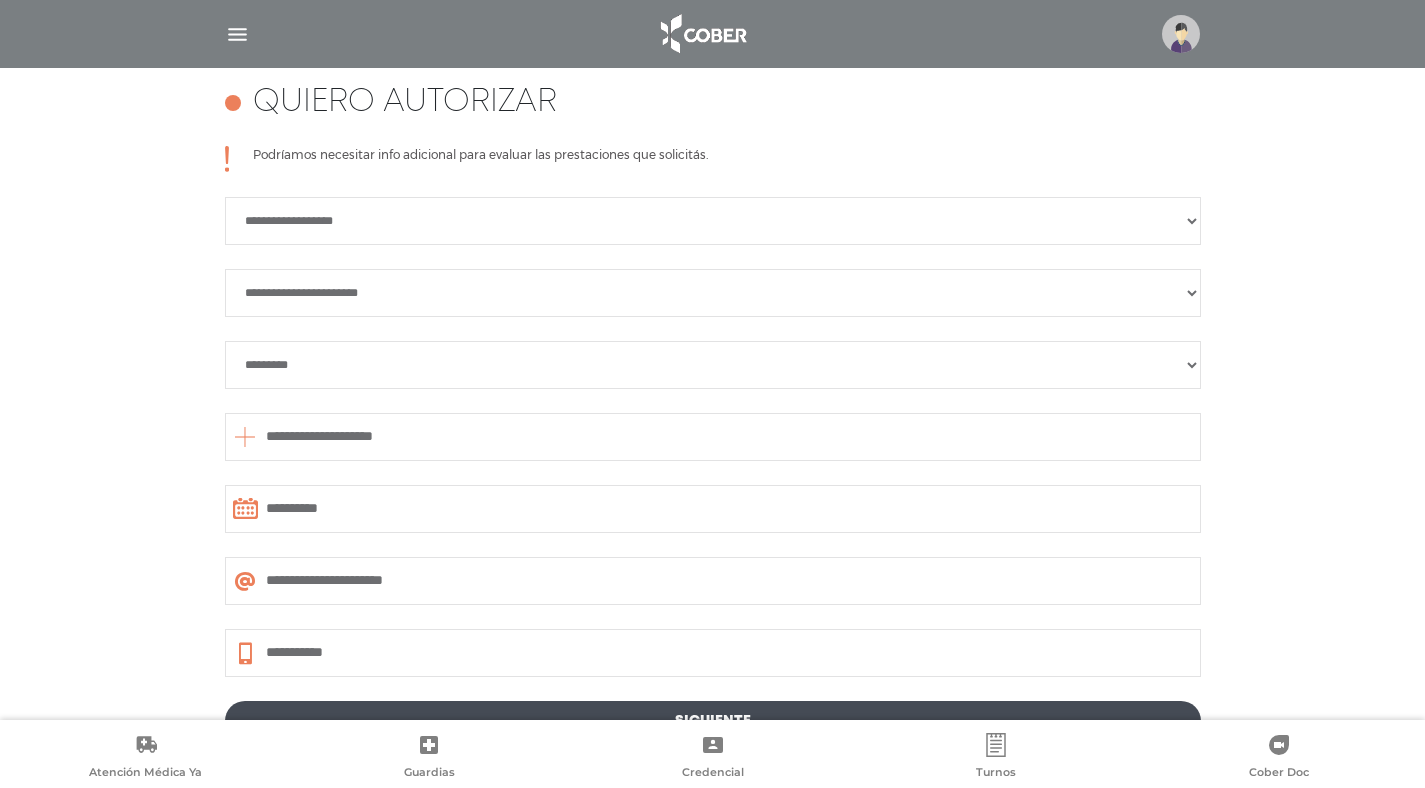 click on "**********" at bounding box center [713, 509] 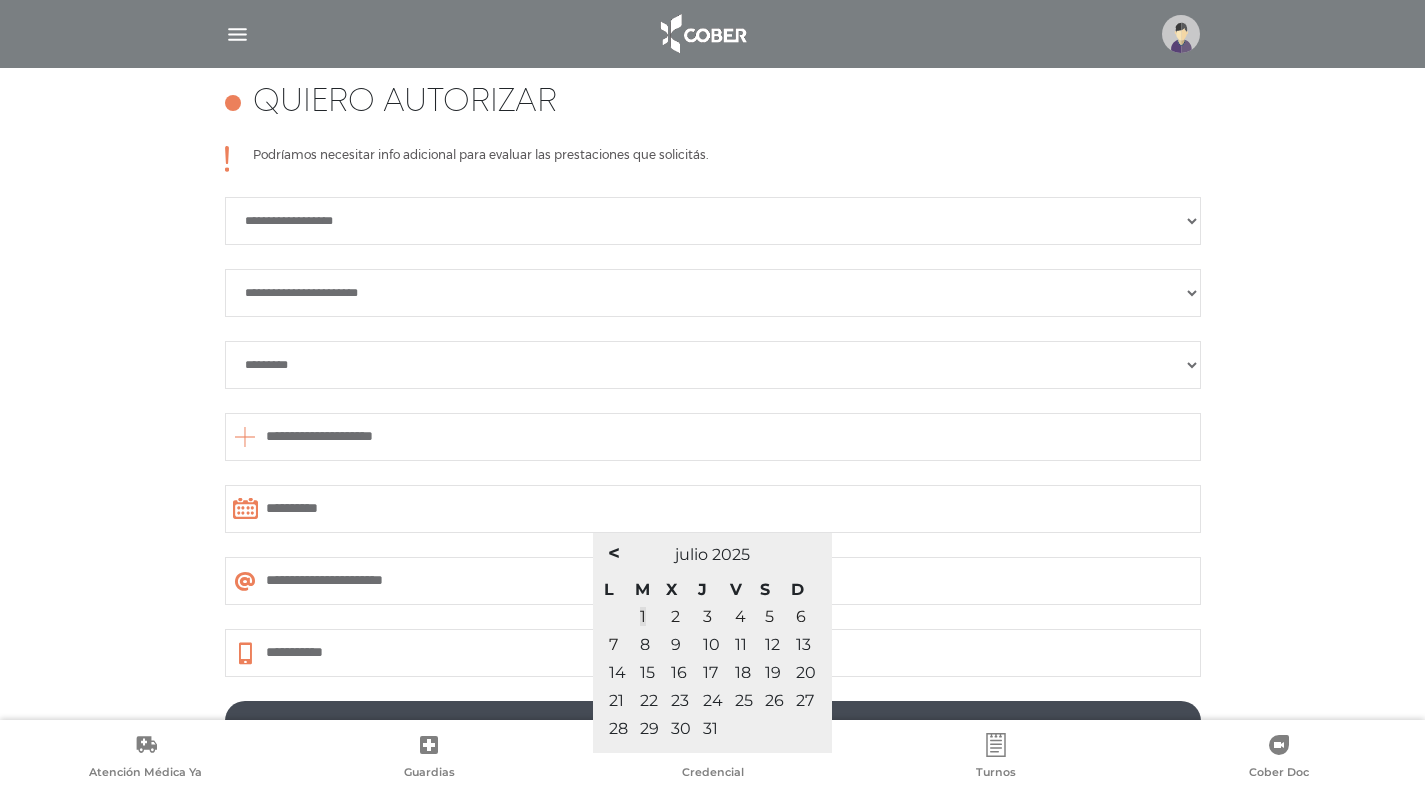 click on "**********" at bounding box center (713, 509) 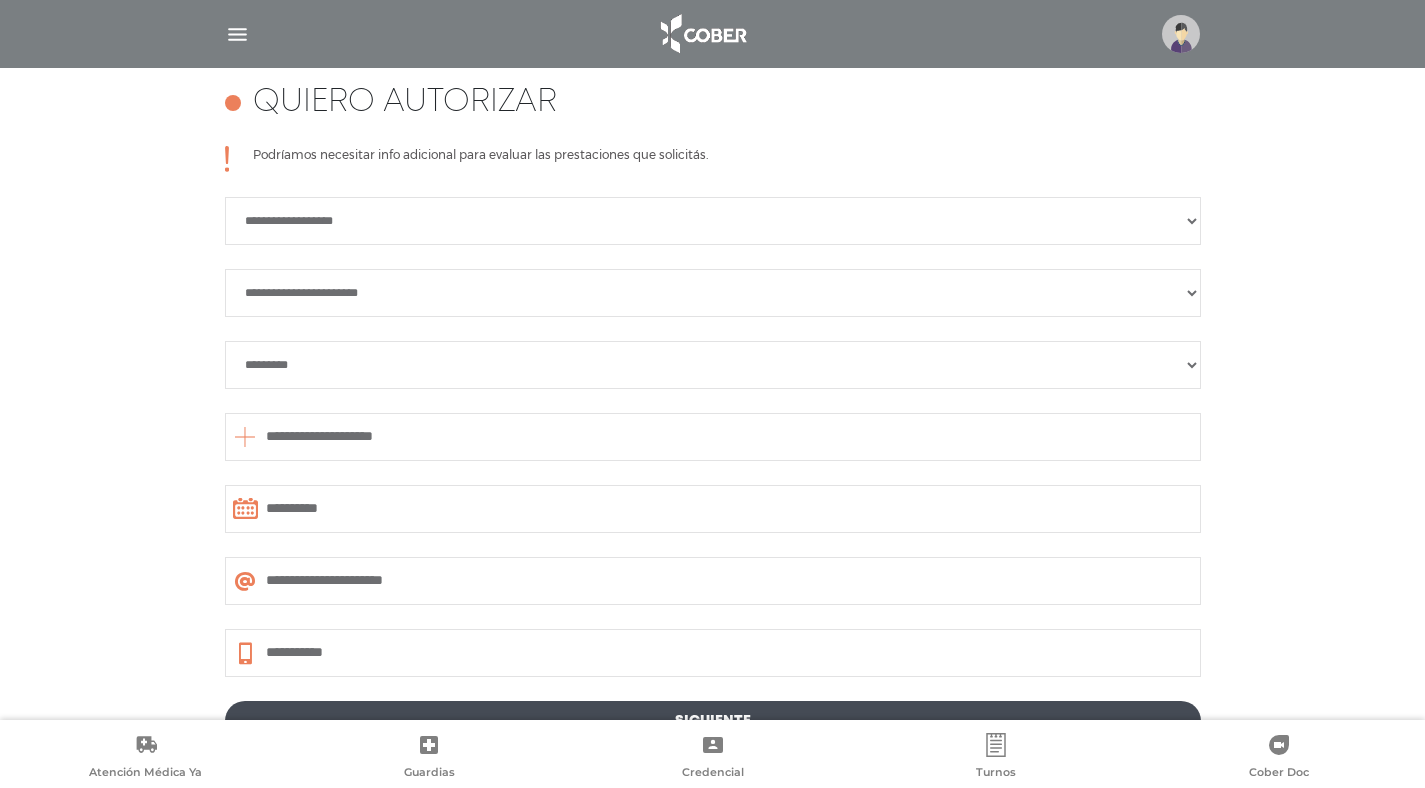 click at bounding box center (246, 508) 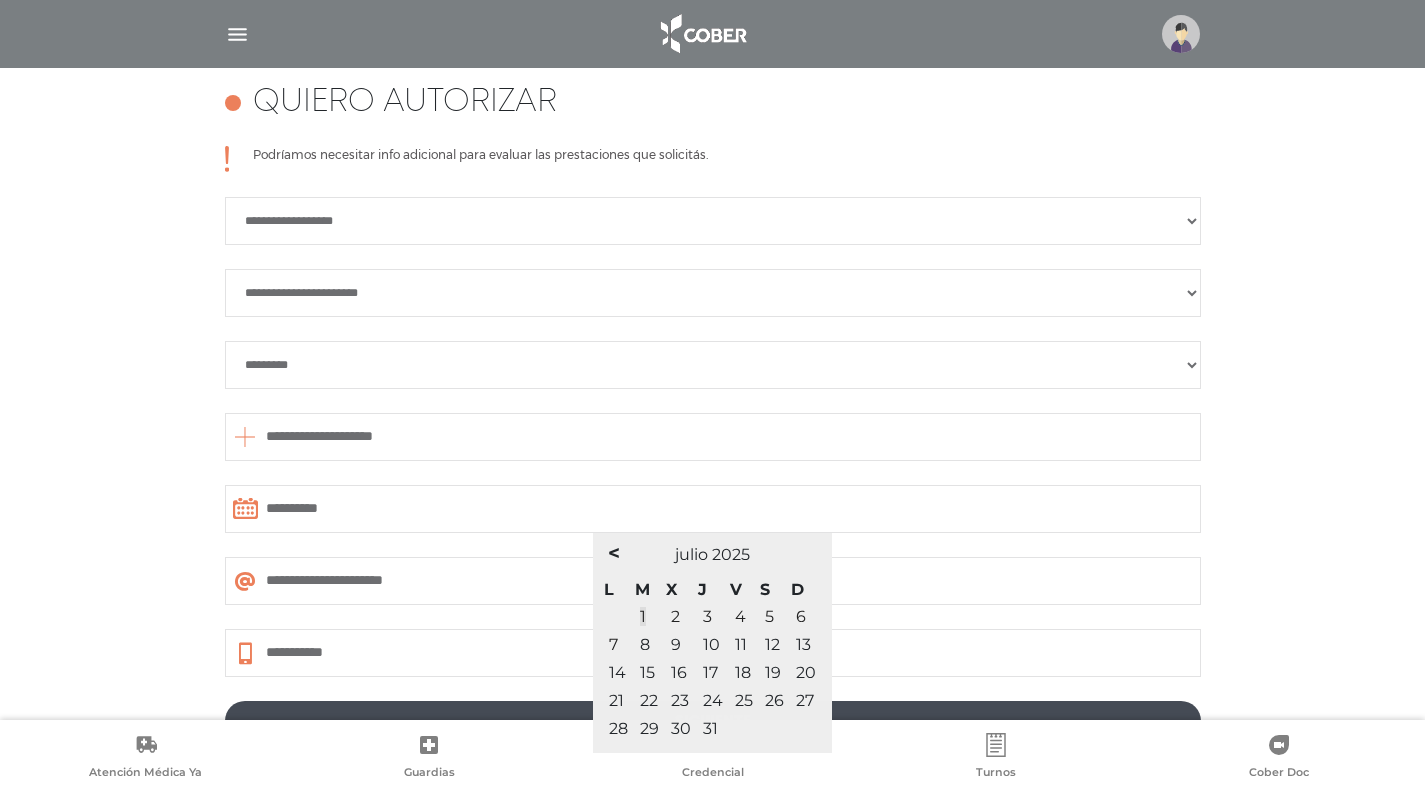 click on "**********" at bounding box center [713, 509] 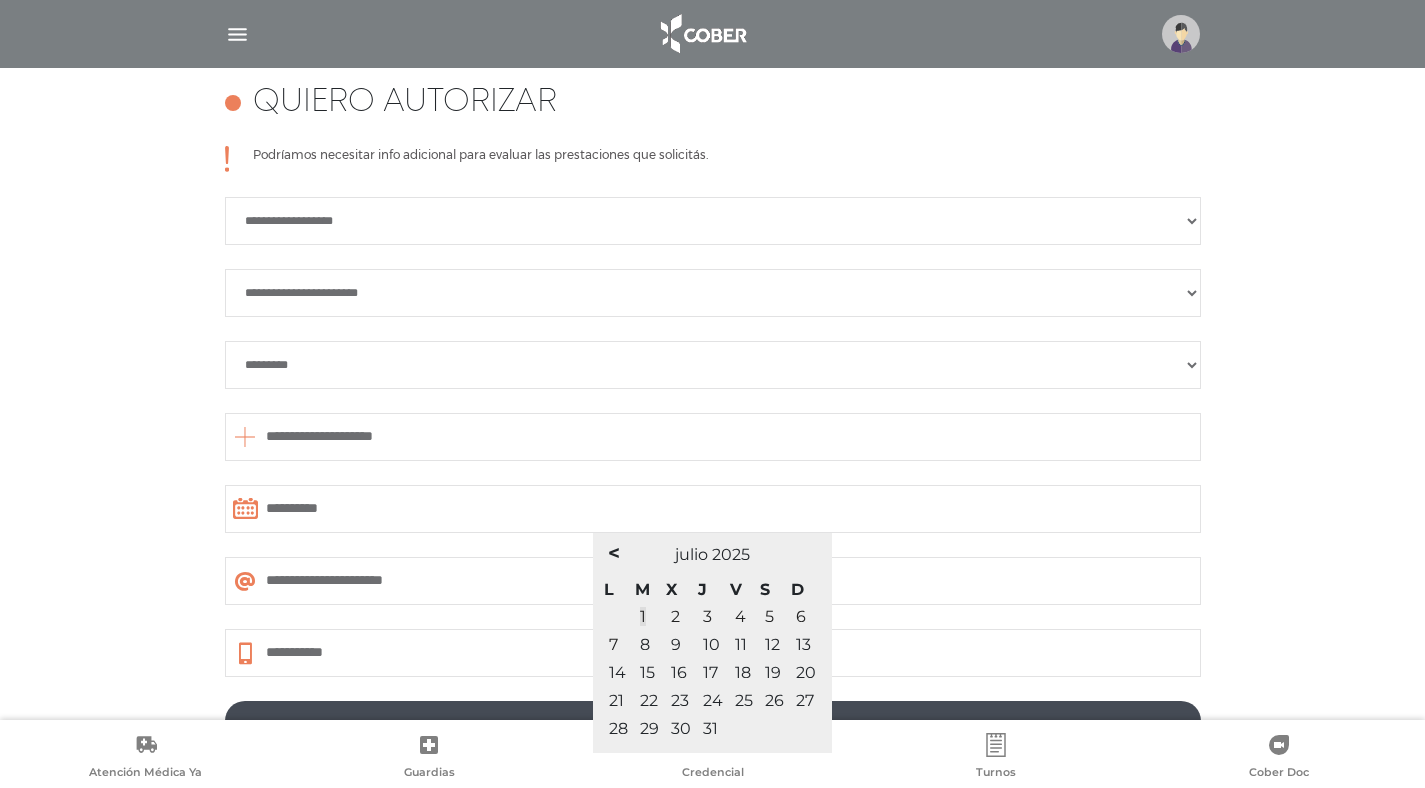 click on "8" at bounding box center (645, 644) 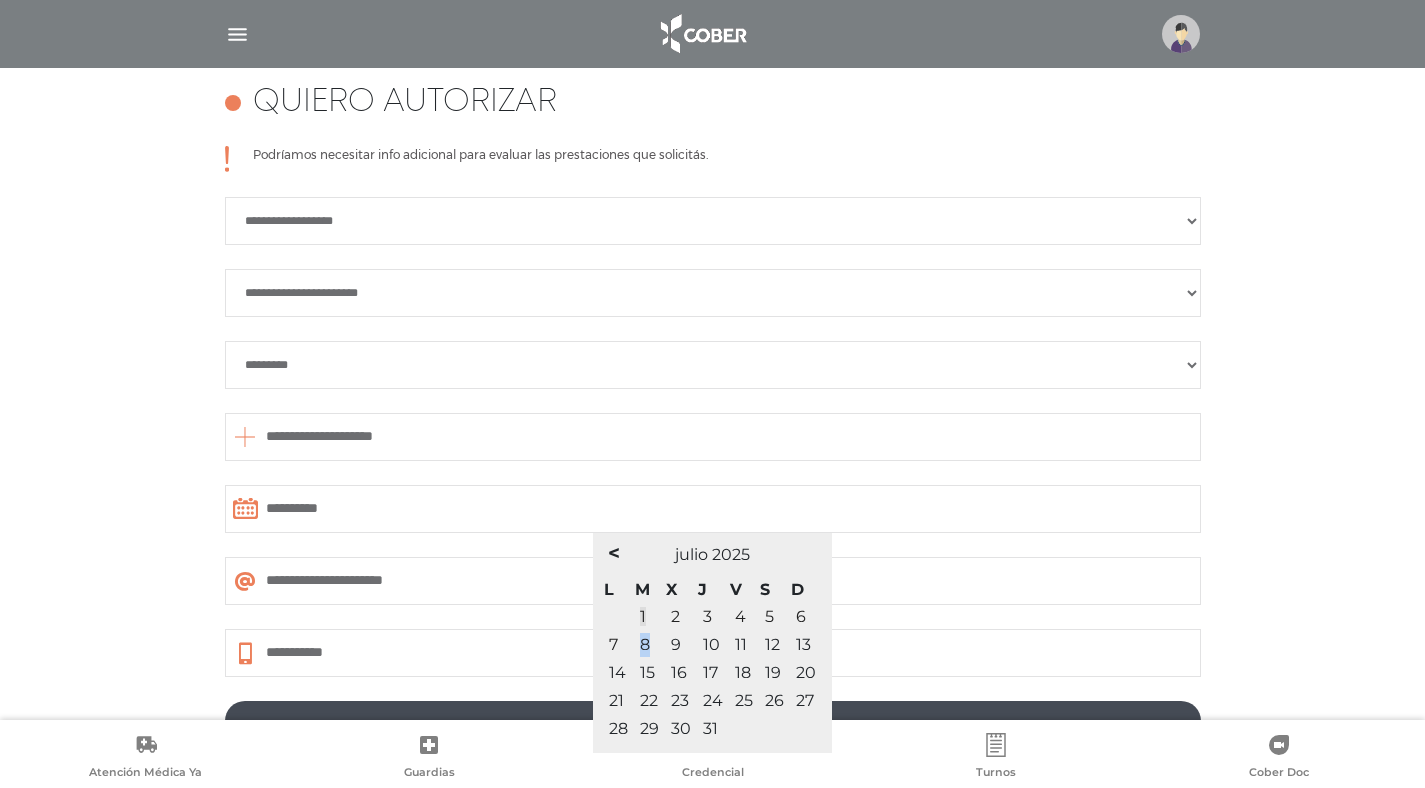 click on "8" at bounding box center (645, 644) 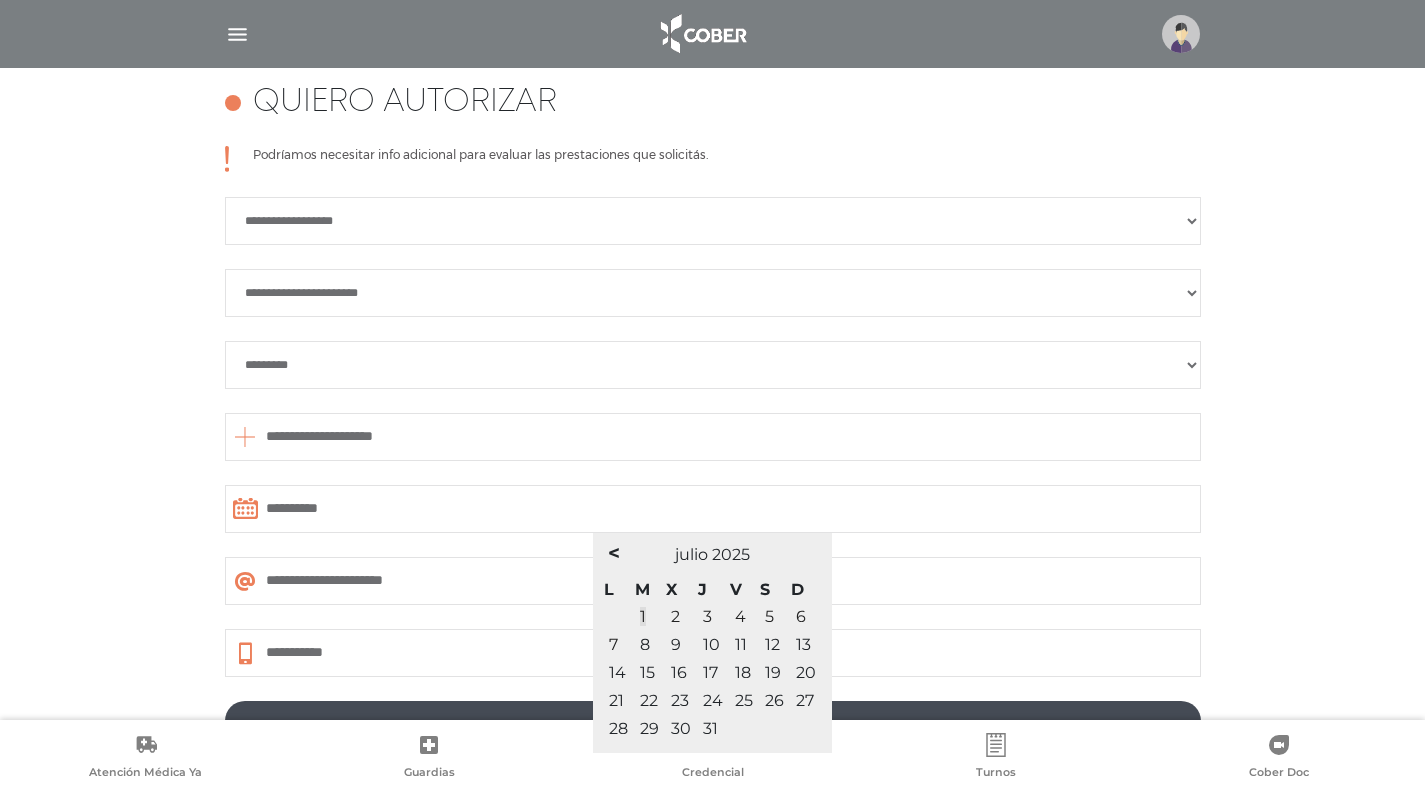 scroll, scrollTop: 884, scrollLeft: 0, axis: vertical 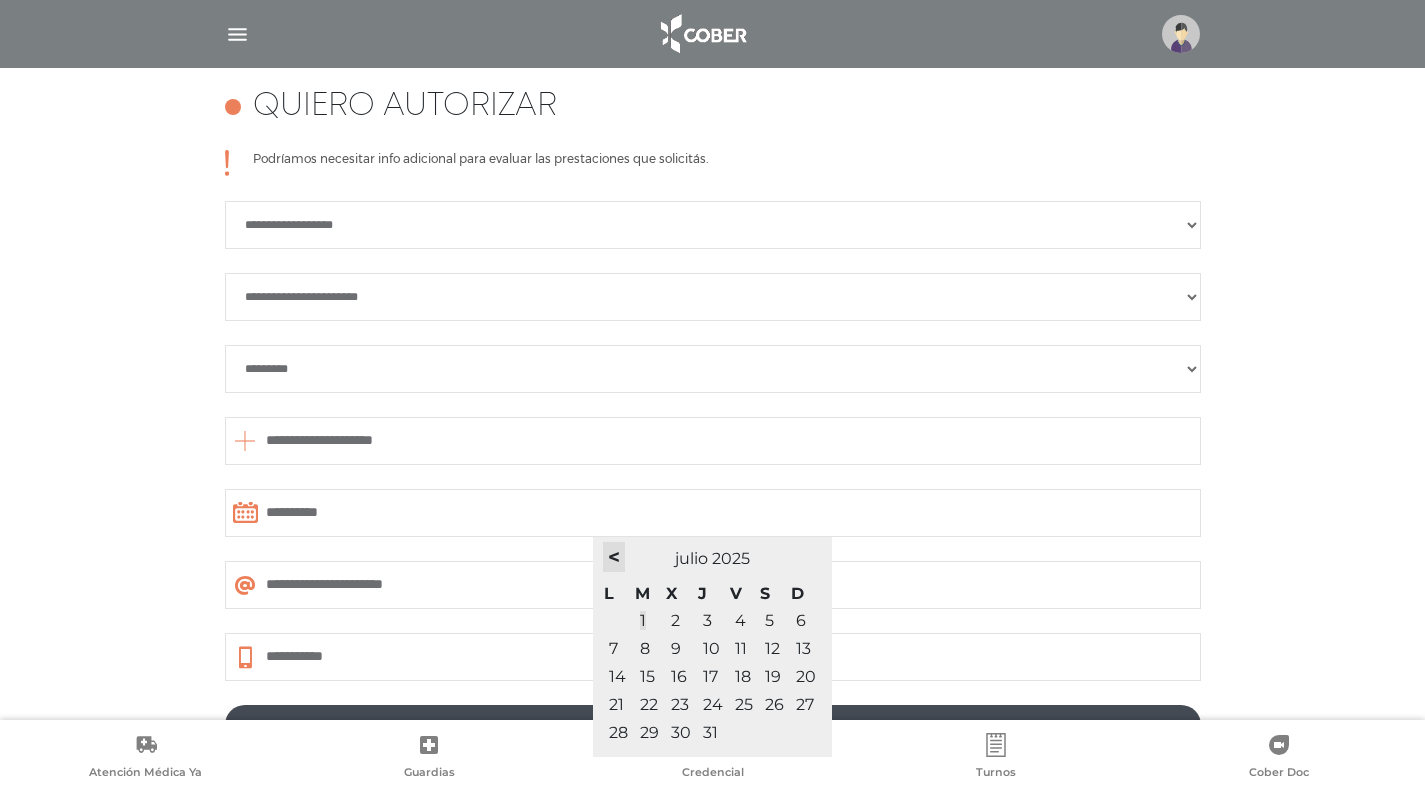 click on "<" at bounding box center [614, 557] 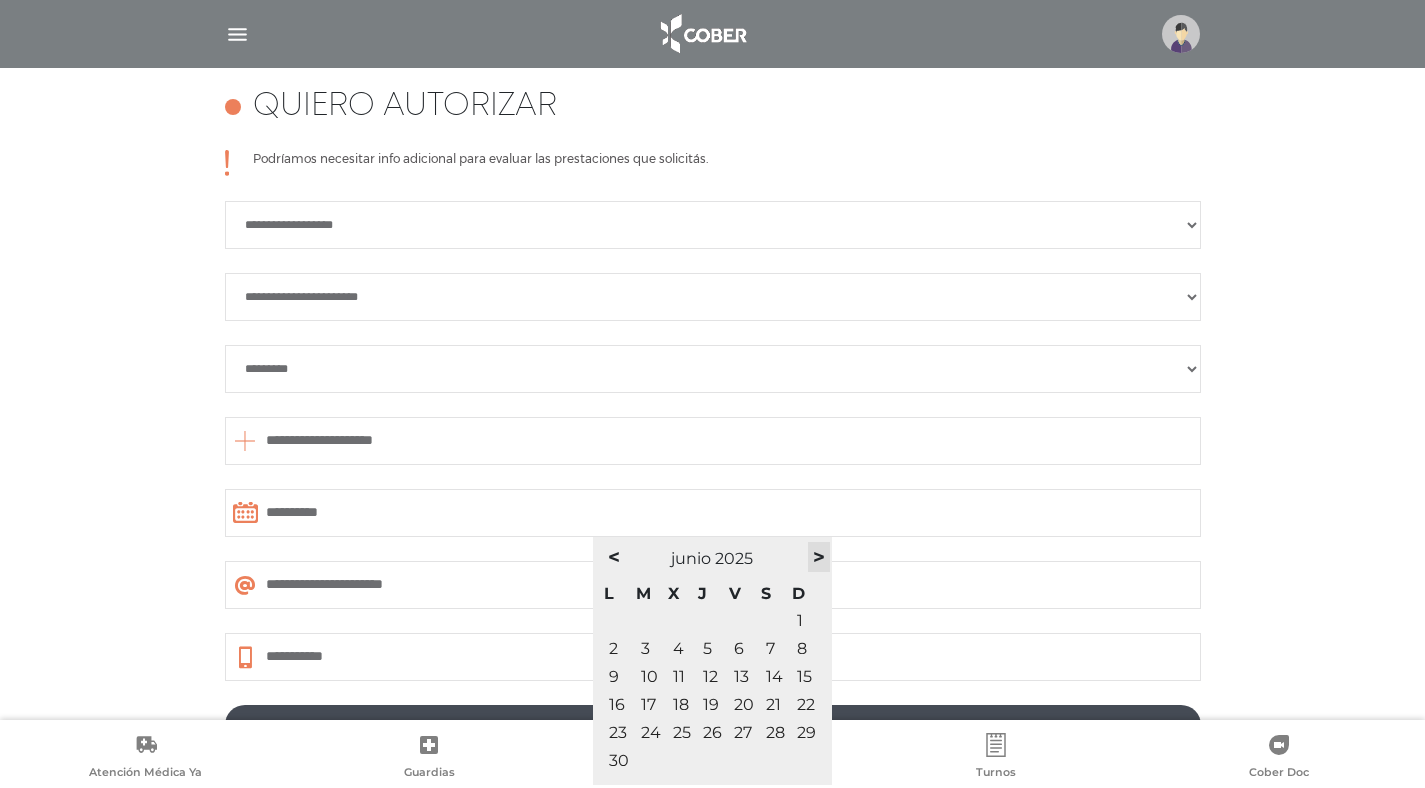 click on ">" at bounding box center [819, 557] 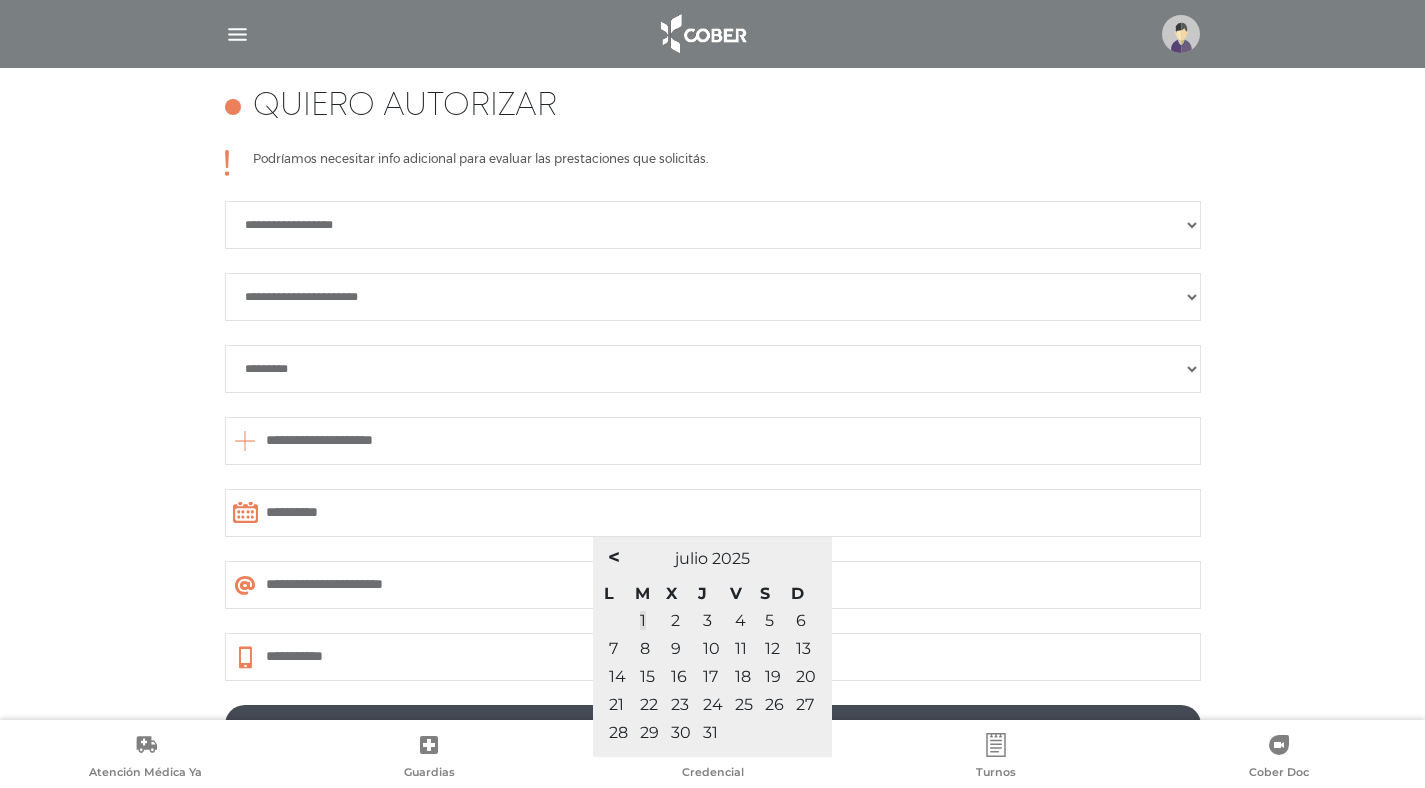 click on "8" at bounding box center (645, 648) 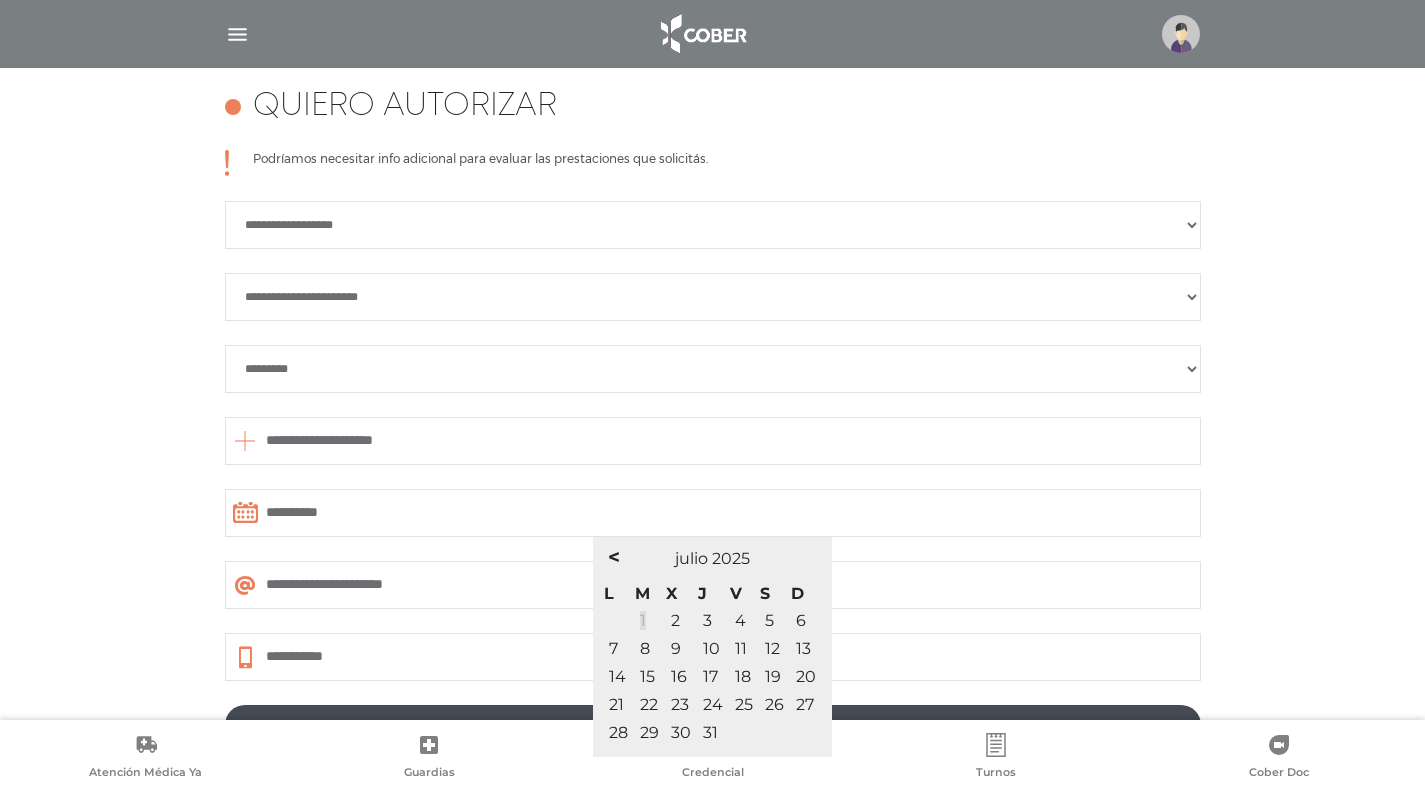 click on "1" at bounding box center [643, 620] 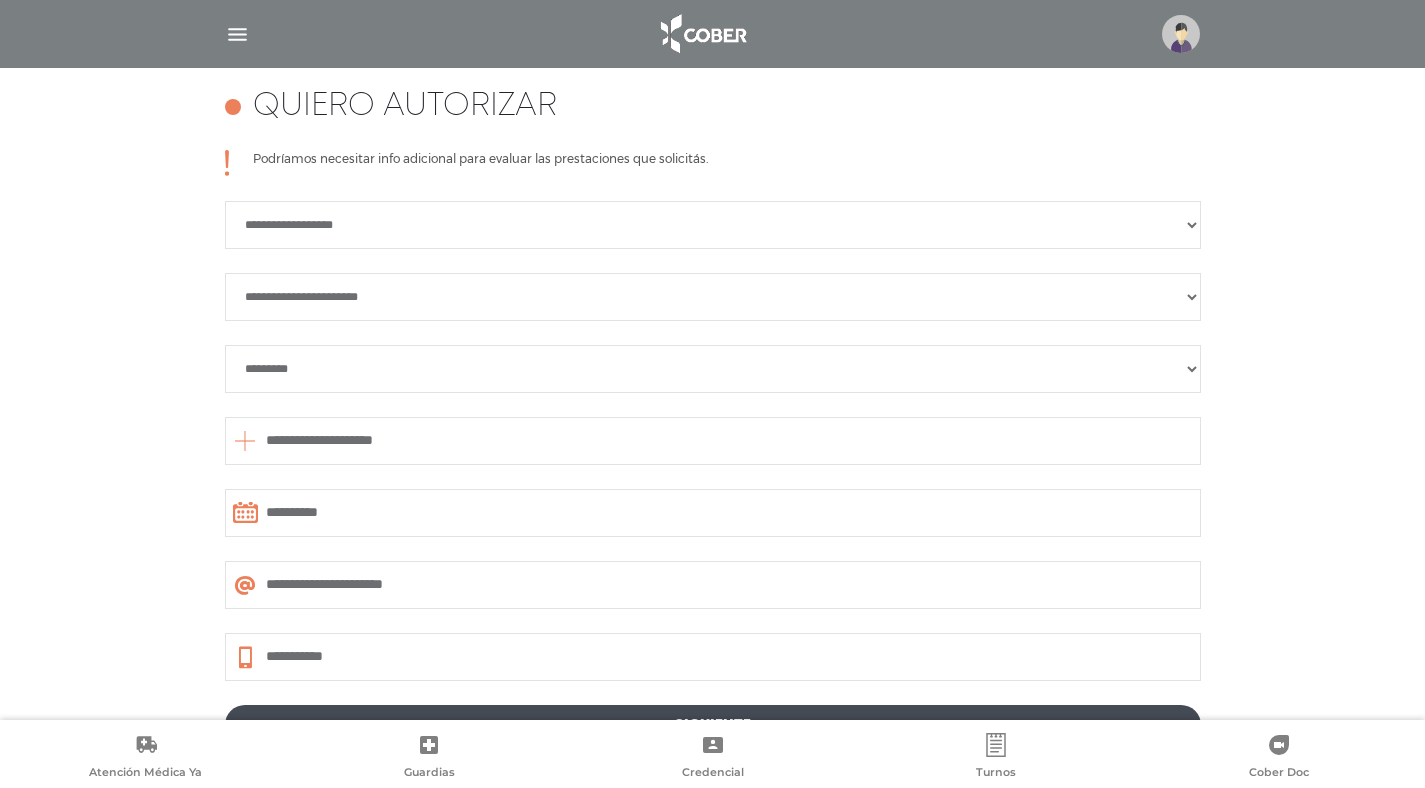 click on "**********" at bounding box center (713, 513) 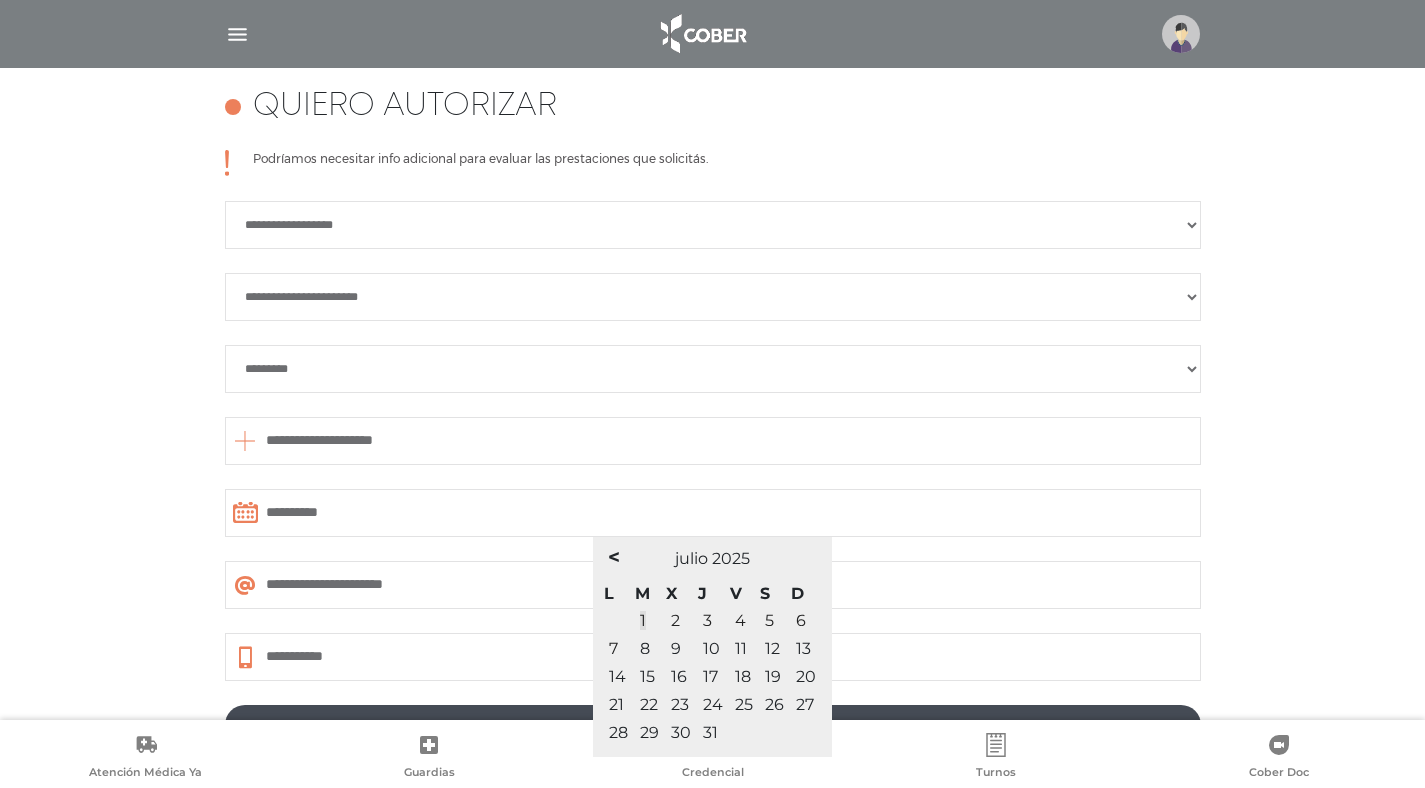 click on "8" at bounding box center (649, 649) 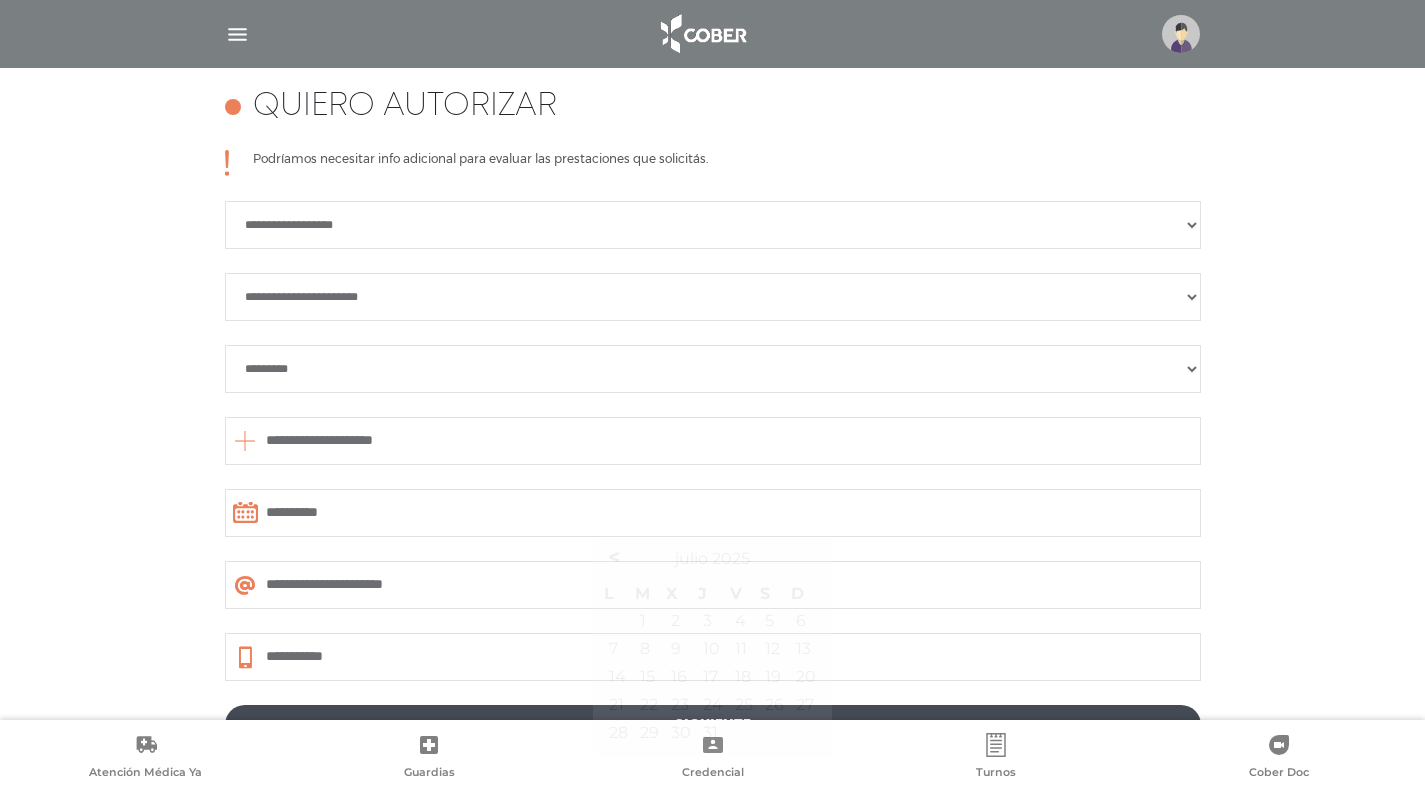 click on "**********" at bounding box center (712, 450) 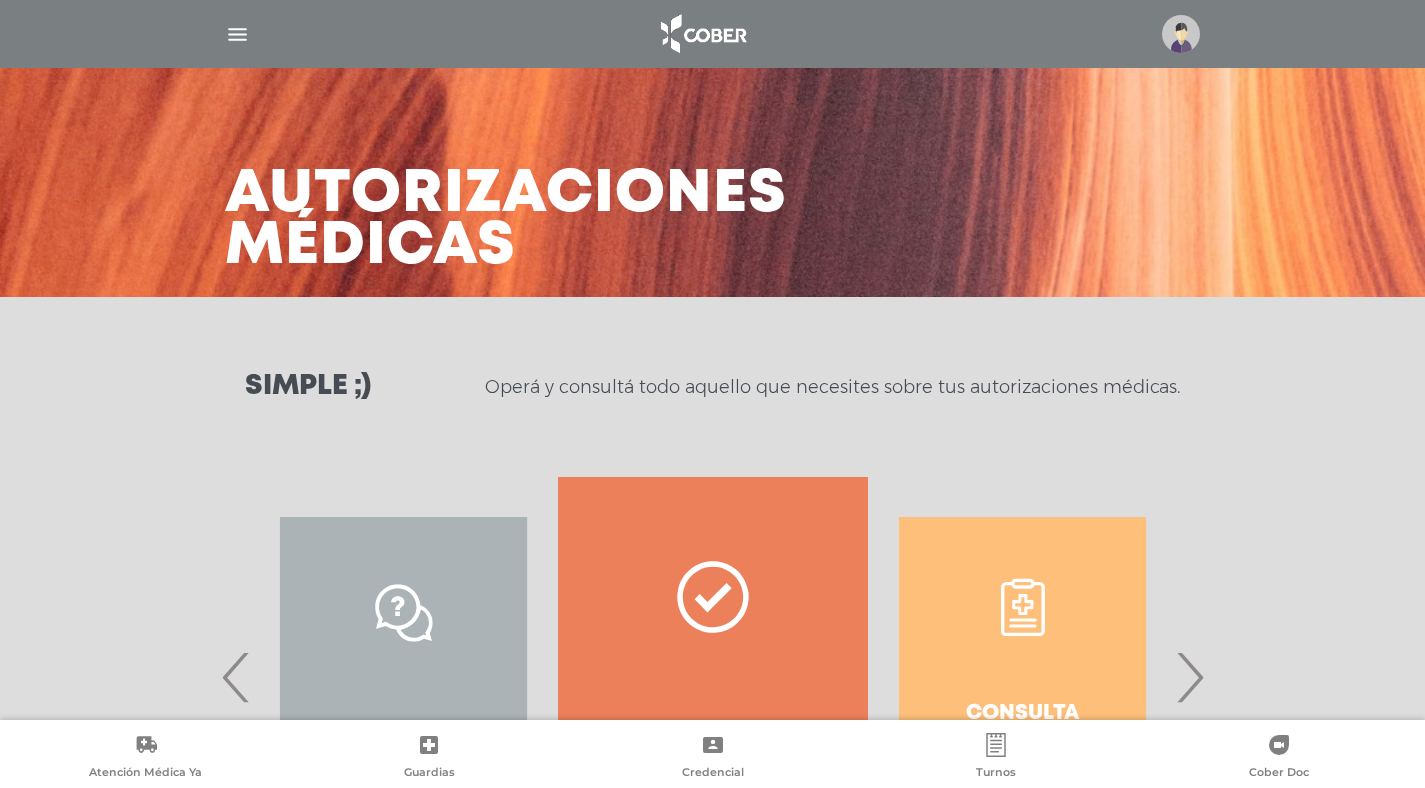 scroll, scrollTop: 0, scrollLeft: 0, axis: both 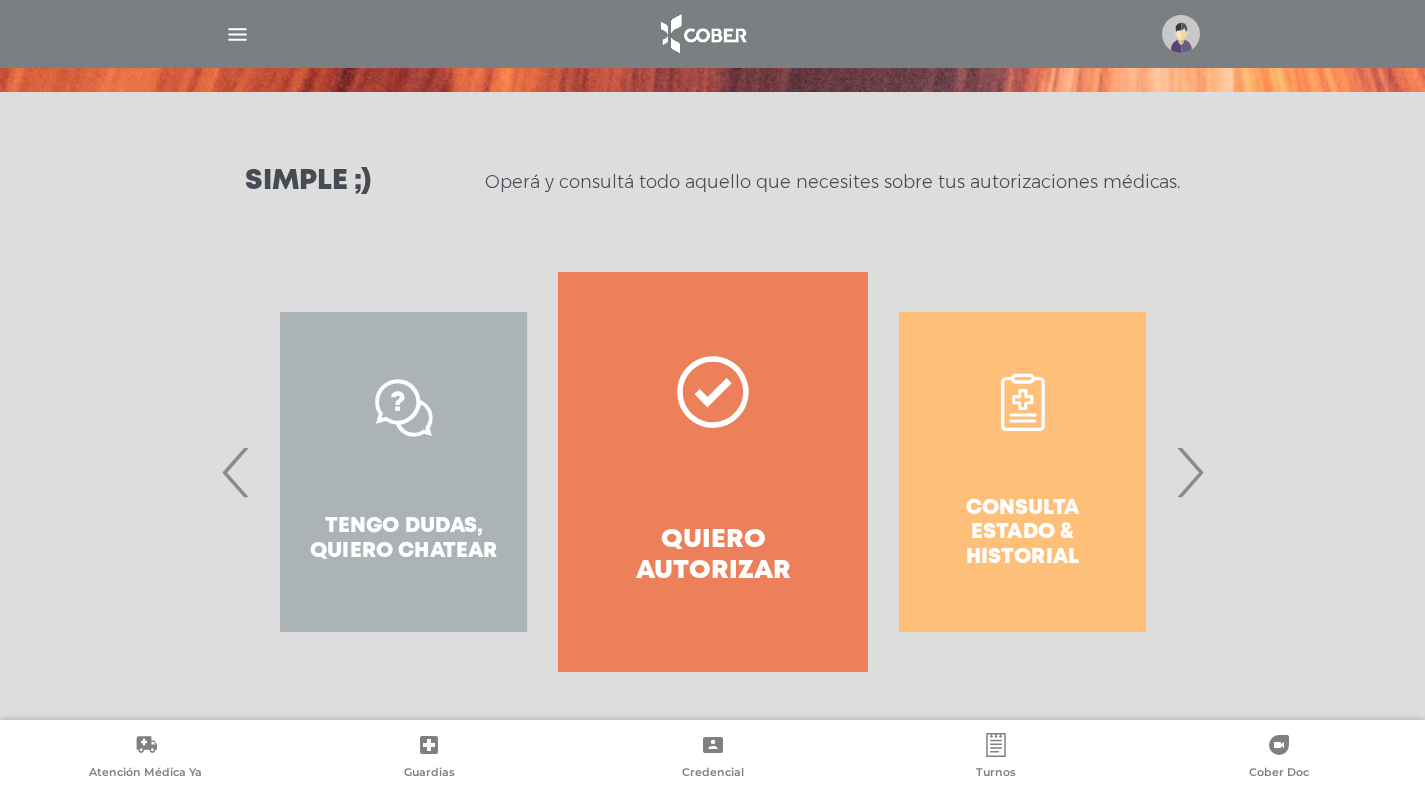 click on "Quiero autorizar" at bounding box center [712, 472] 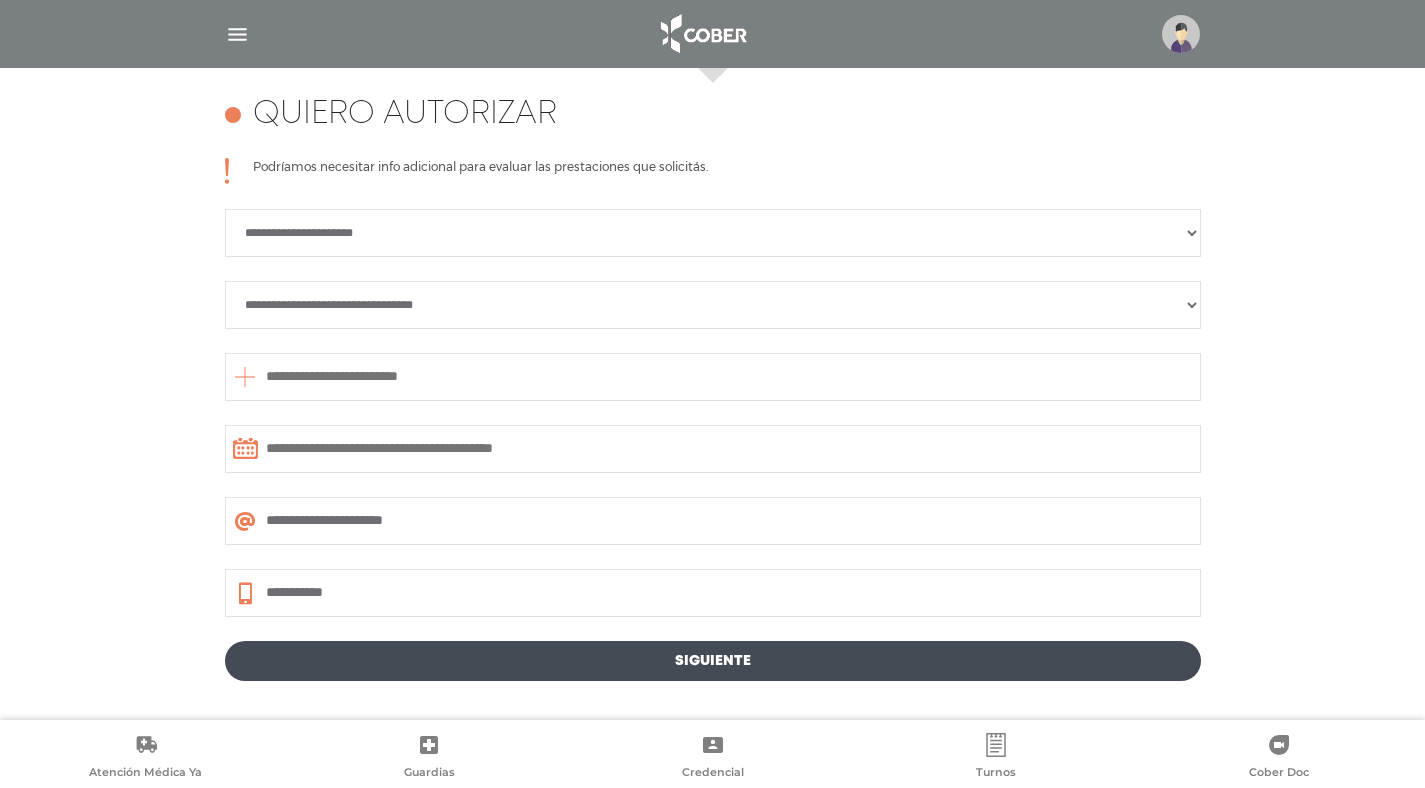 scroll, scrollTop: 888, scrollLeft: 0, axis: vertical 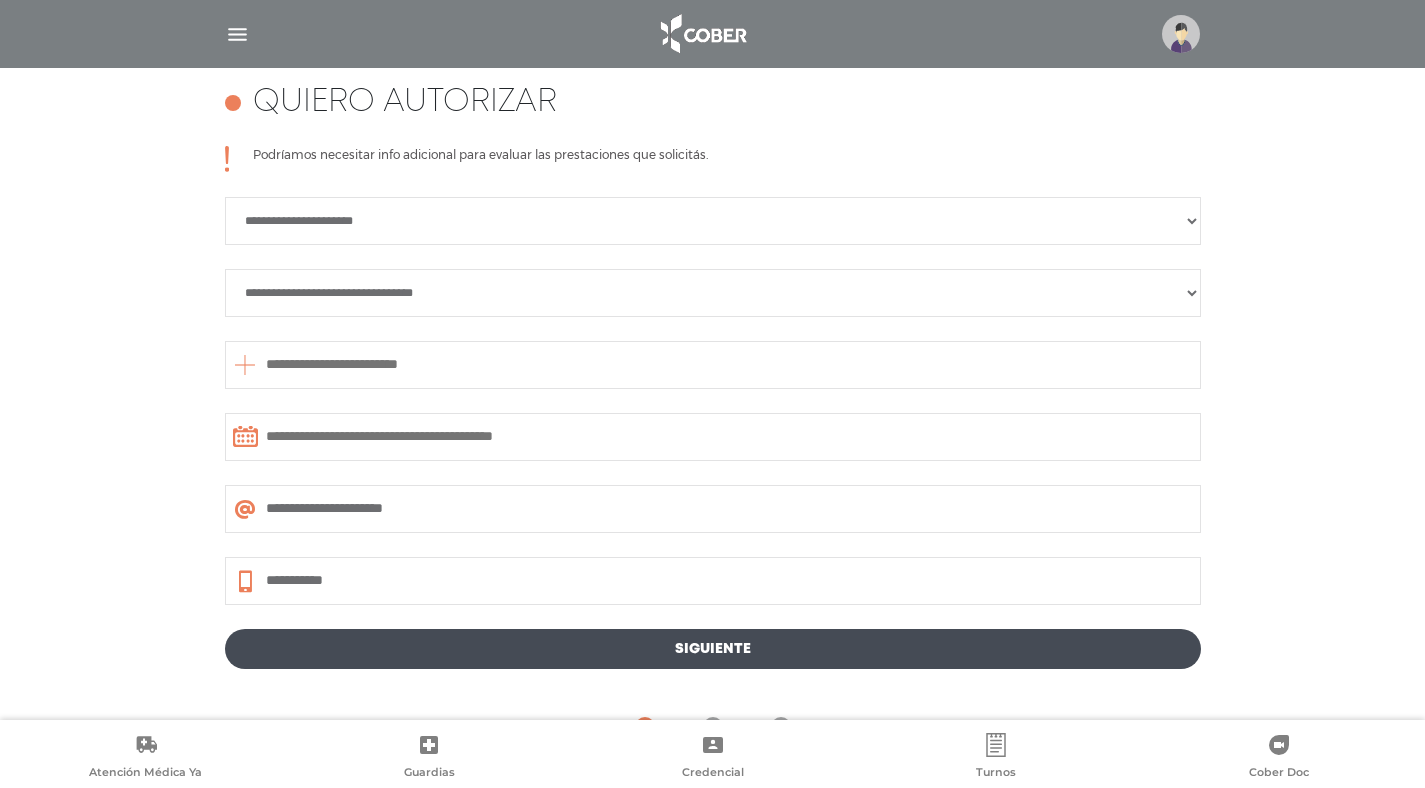 click on "**********" at bounding box center [713, 221] 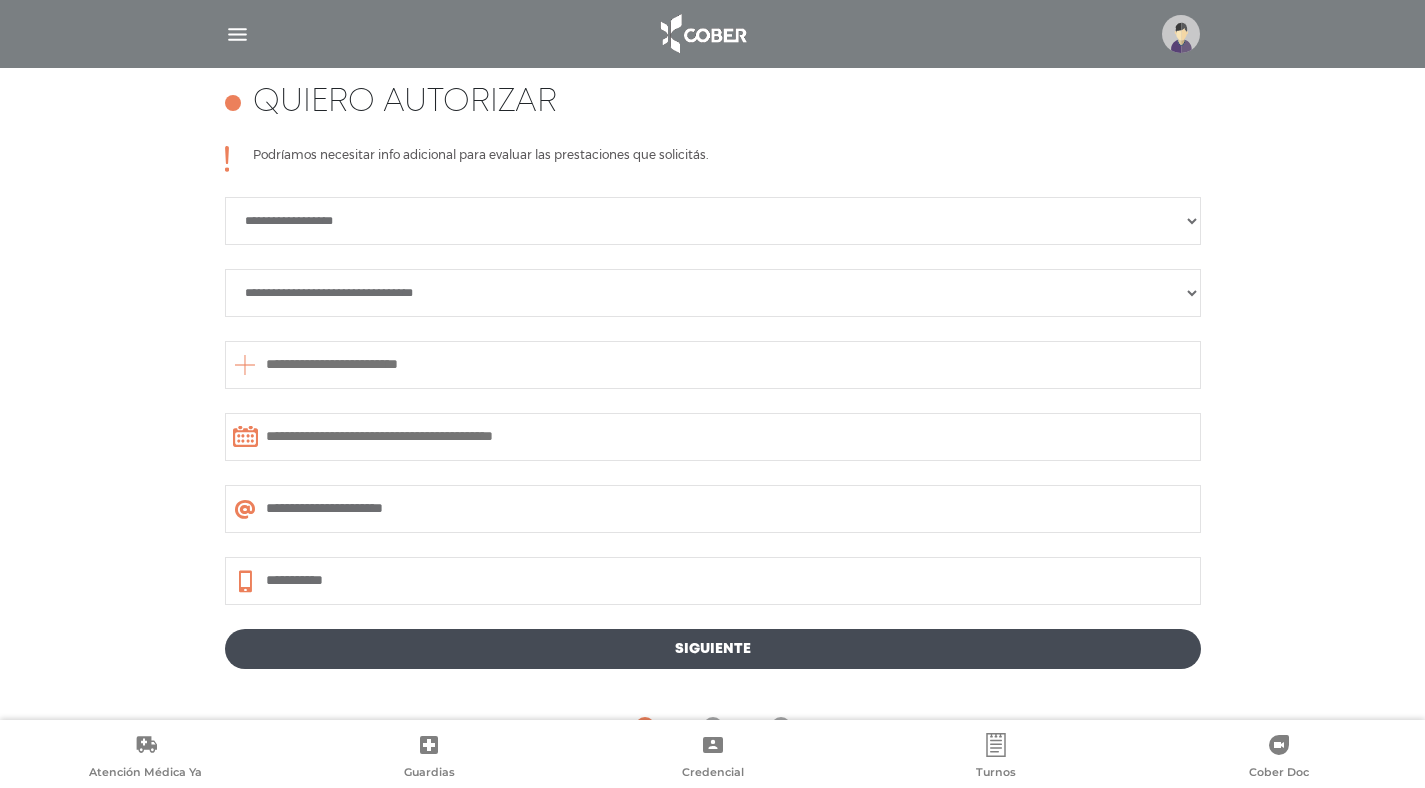 click on "**********" at bounding box center [713, 293] 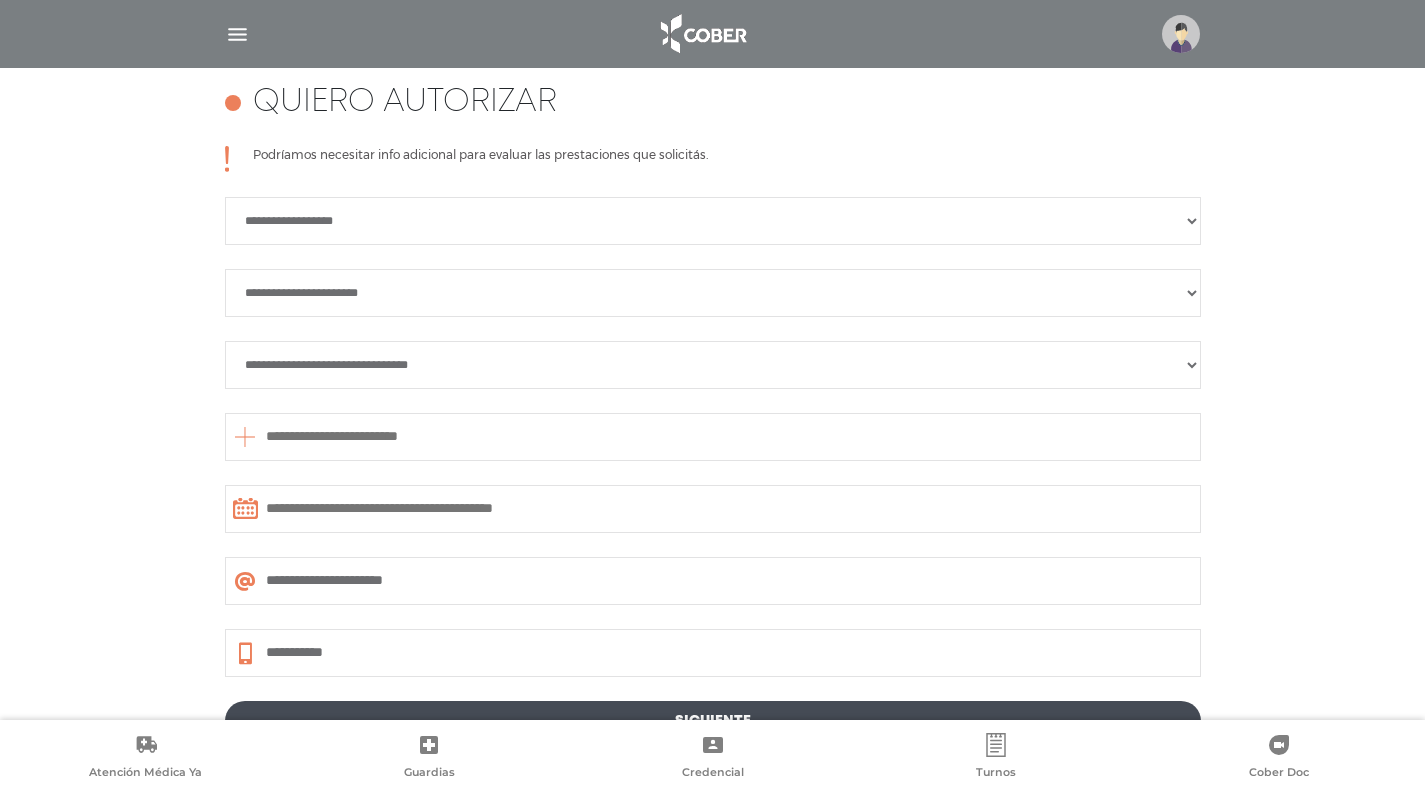 click on "**********" at bounding box center [713, 365] 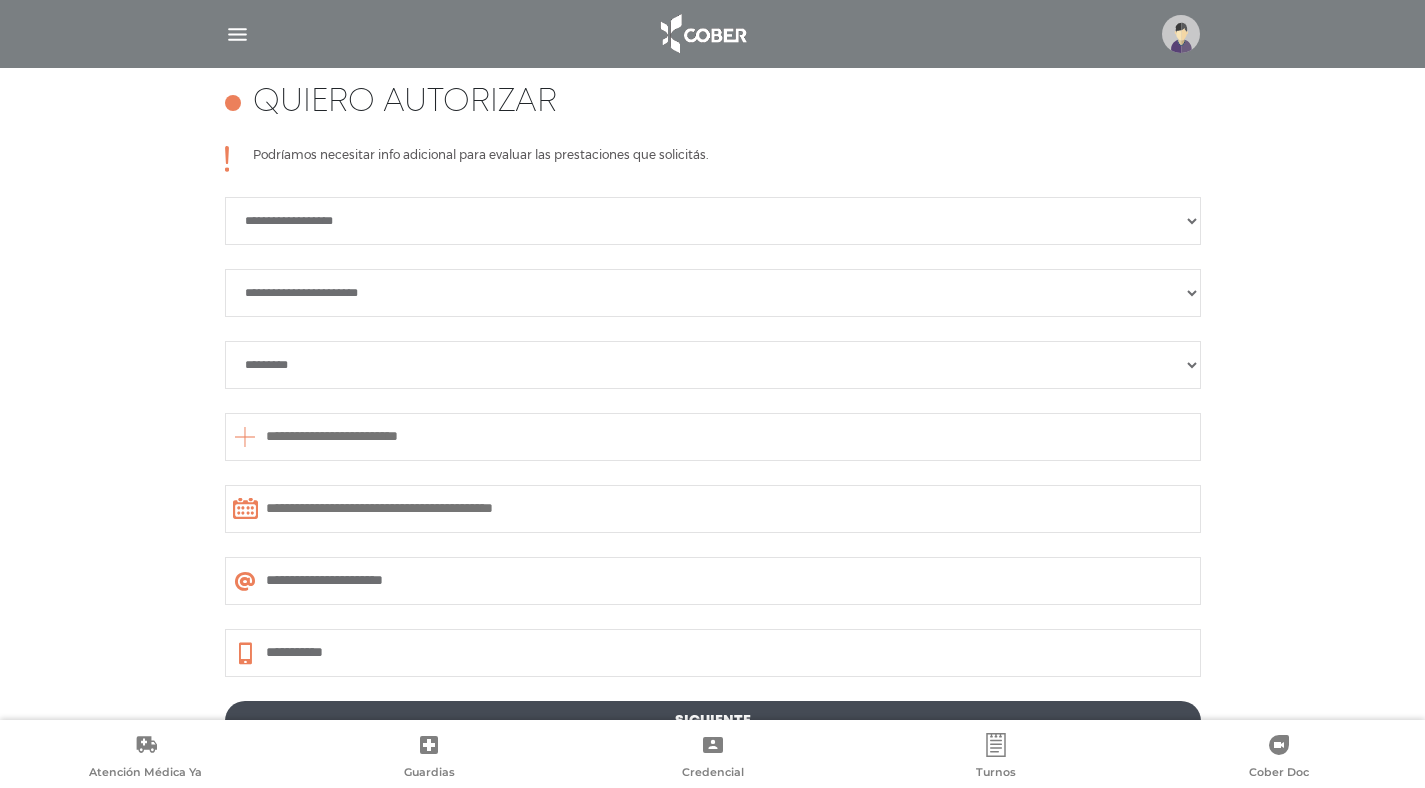 click at bounding box center (713, 437) 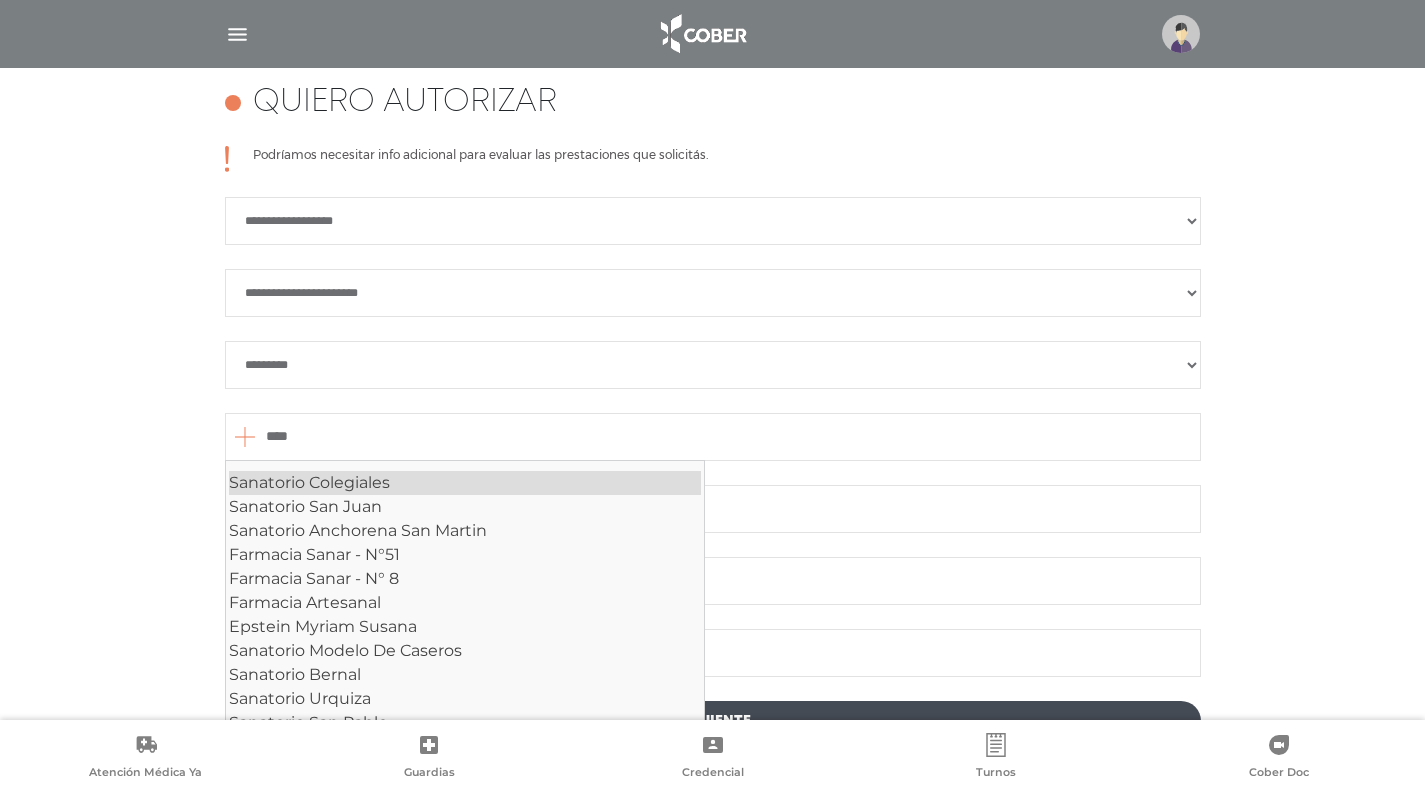 click on "Sanatorio Colegiales" at bounding box center (465, 483) 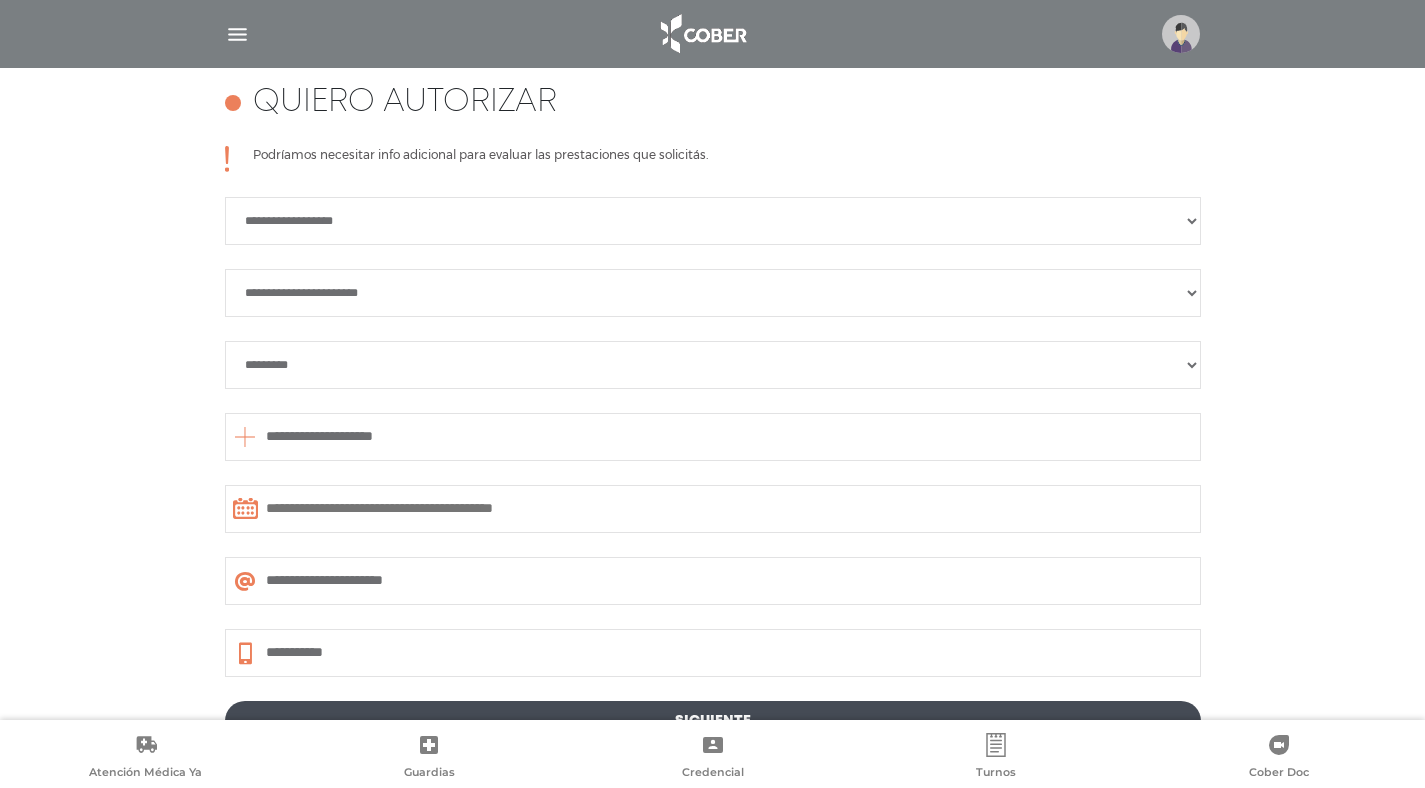 type on "**********" 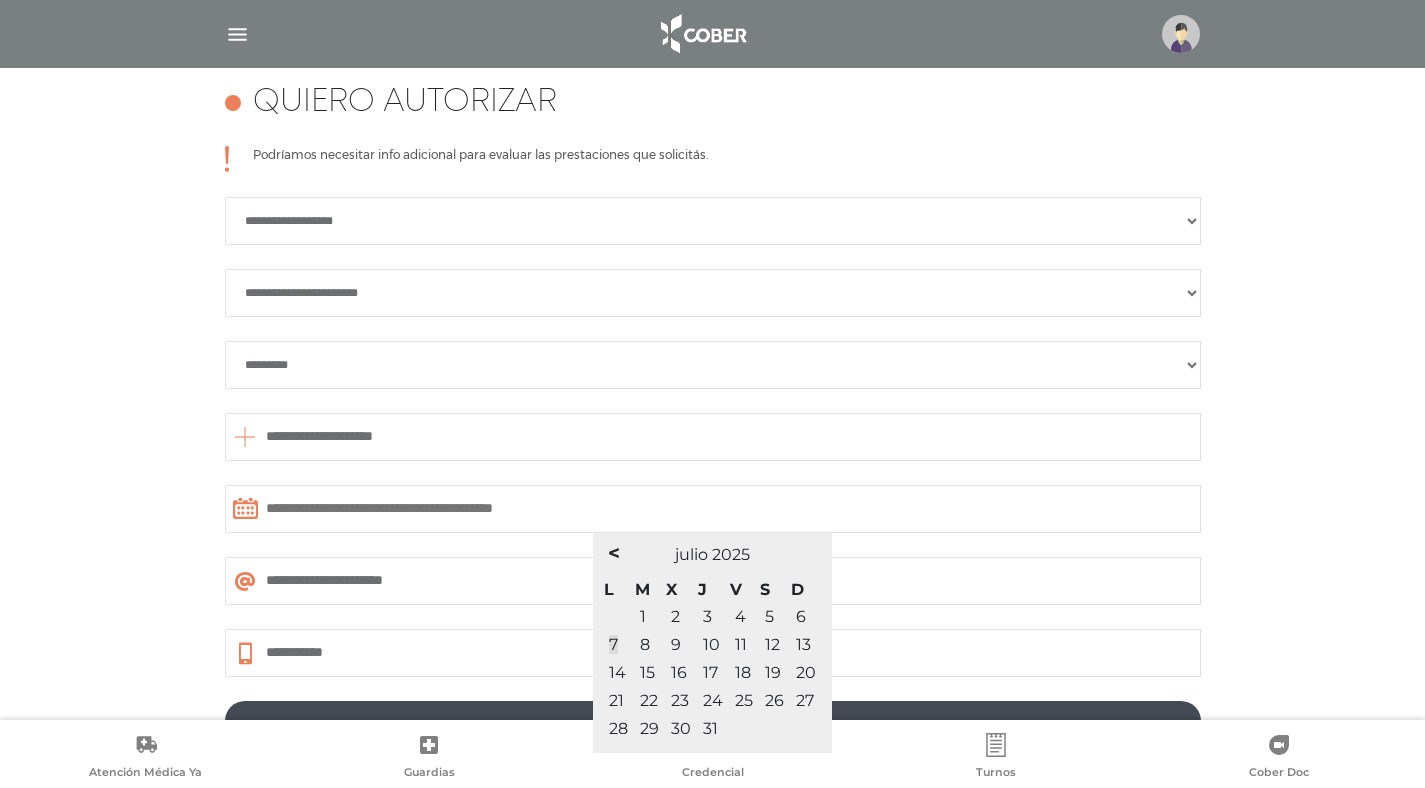 click on "8" at bounding box center (645, 644) 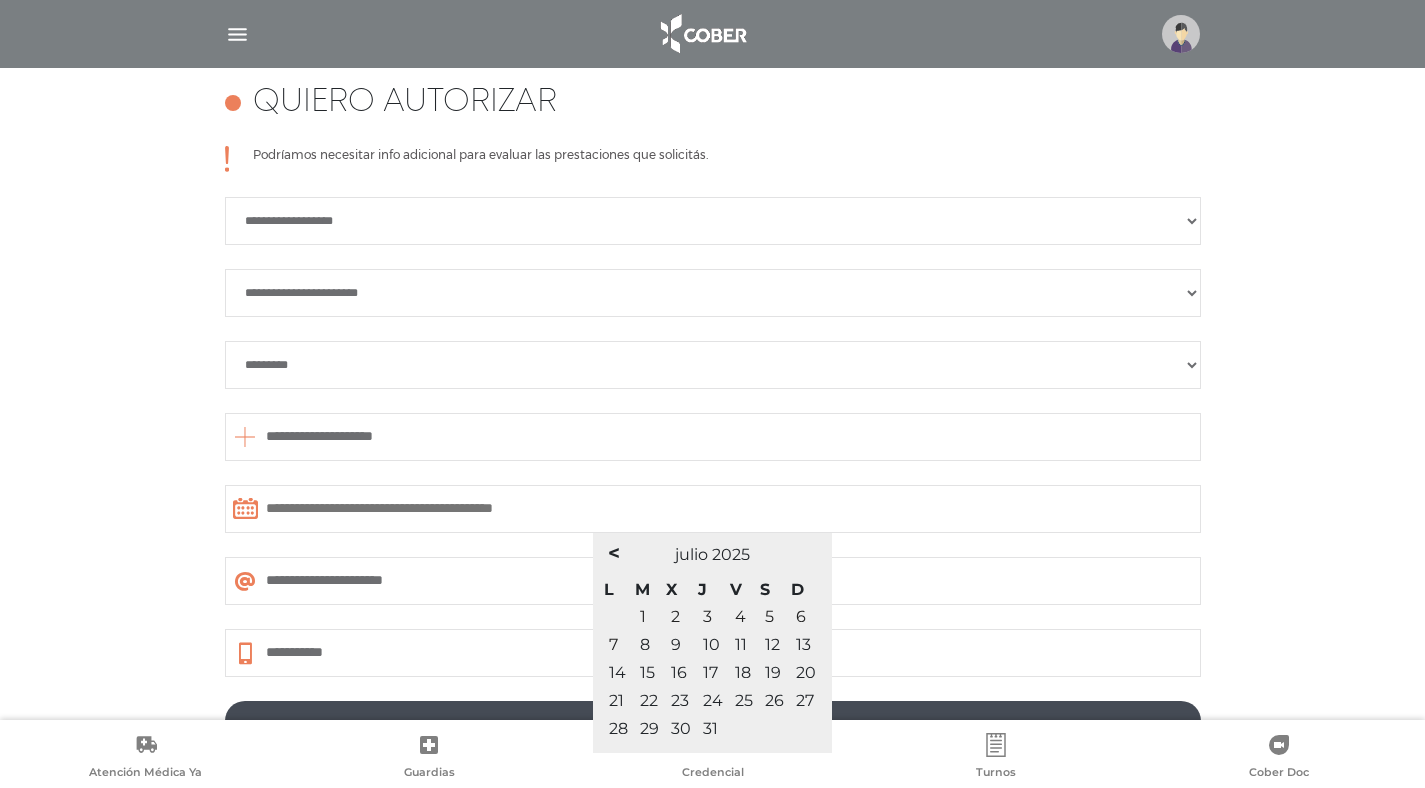 click on "8" at bounding box center [645, 644] 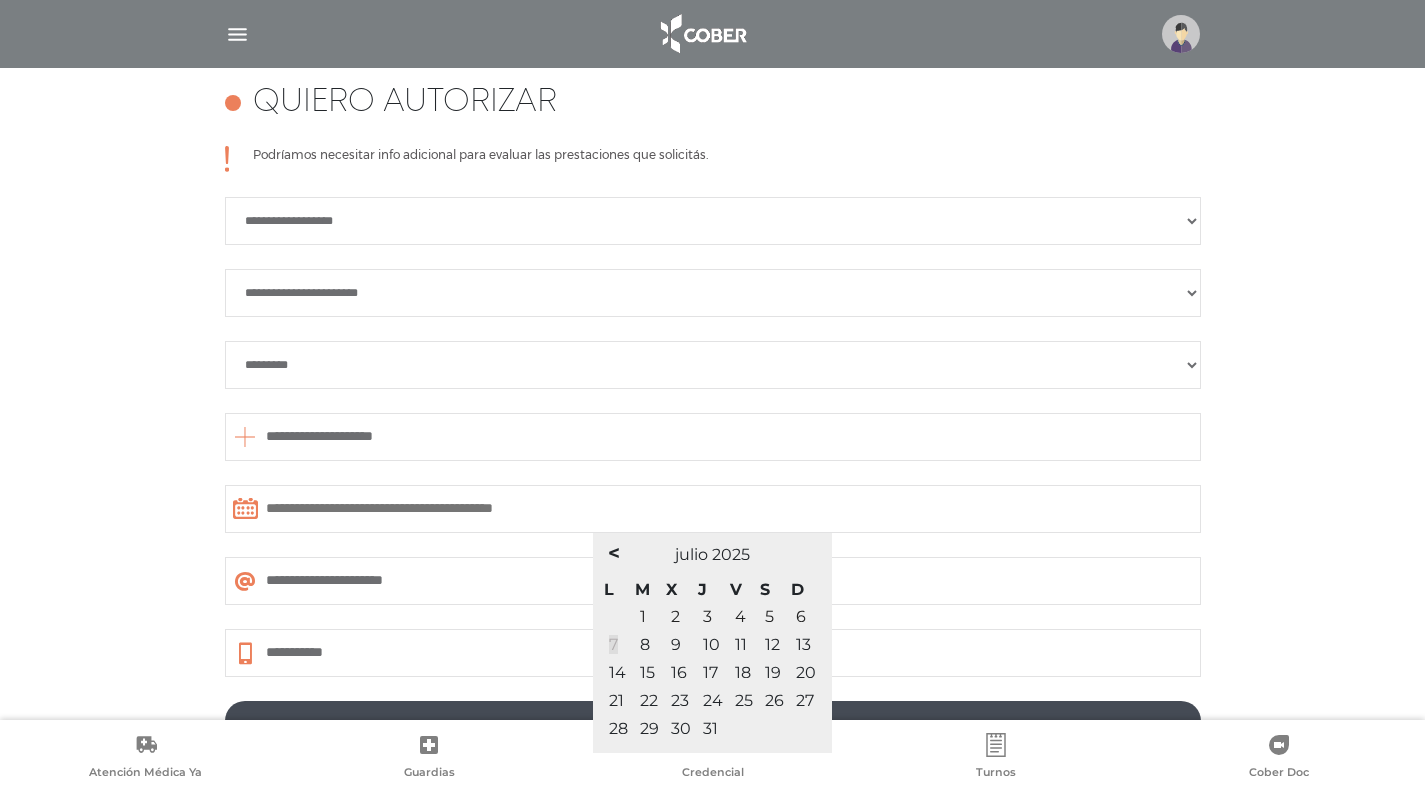 click on "7" at bounding box center (613, 644) 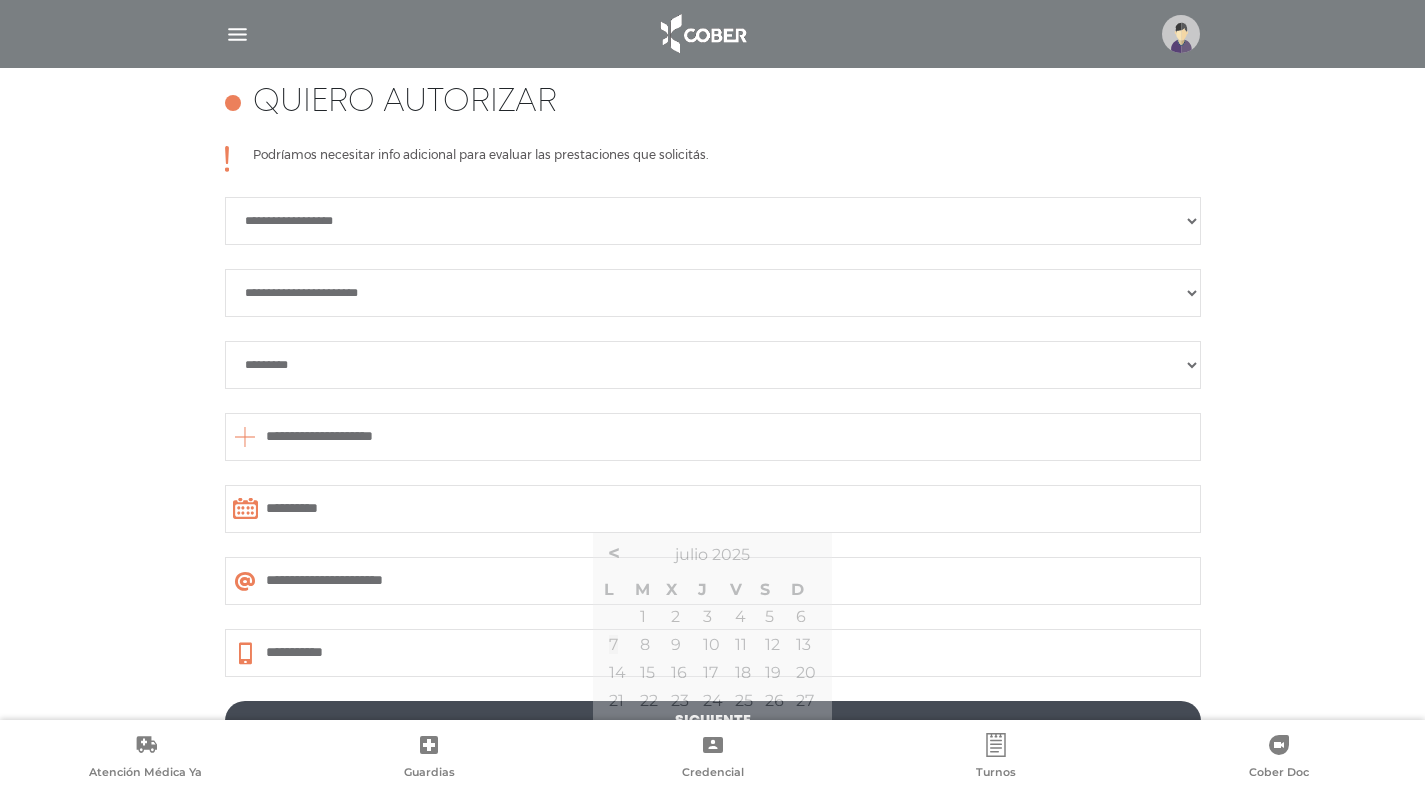 click on "**********" at bounding box center [713, 509] 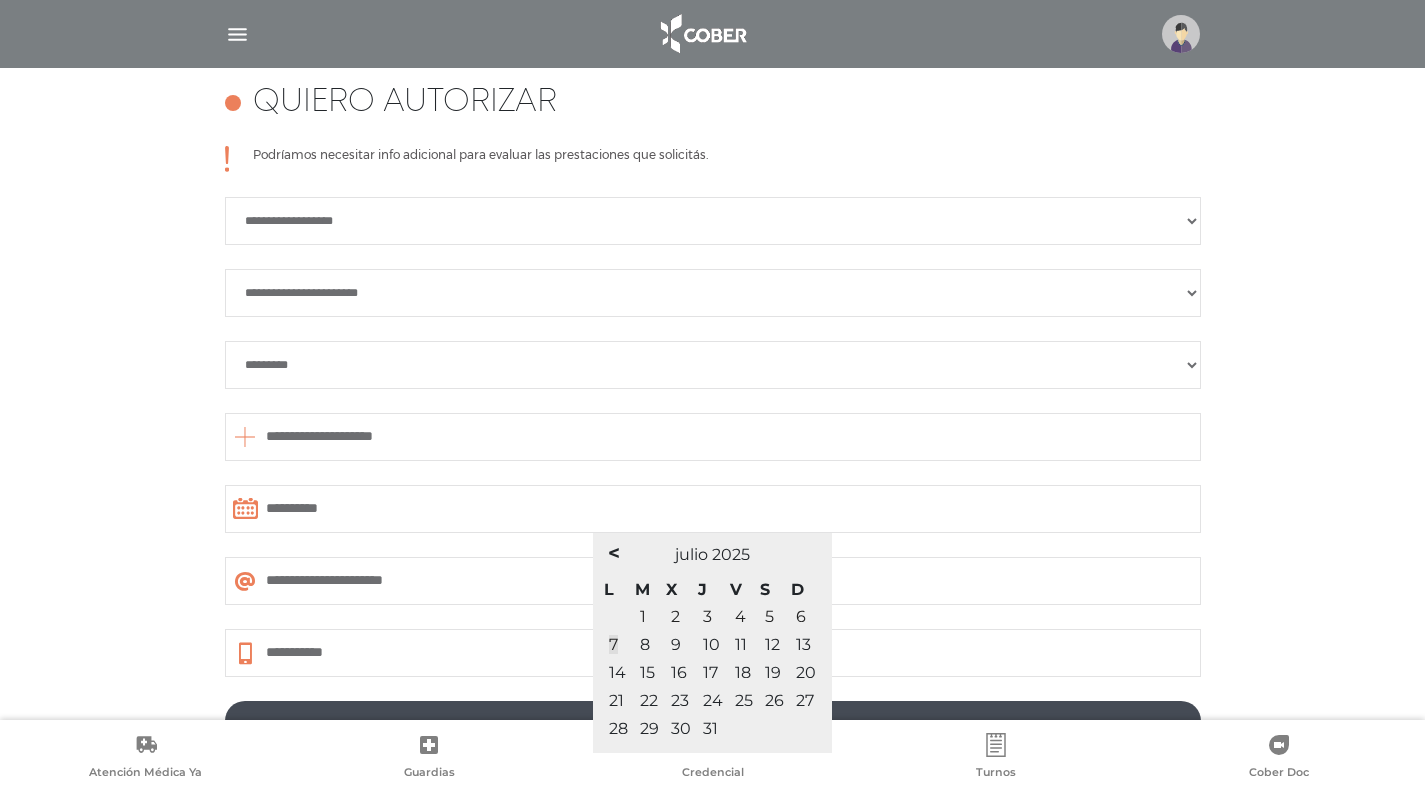 click on "8" at bounding box center [649, 645] 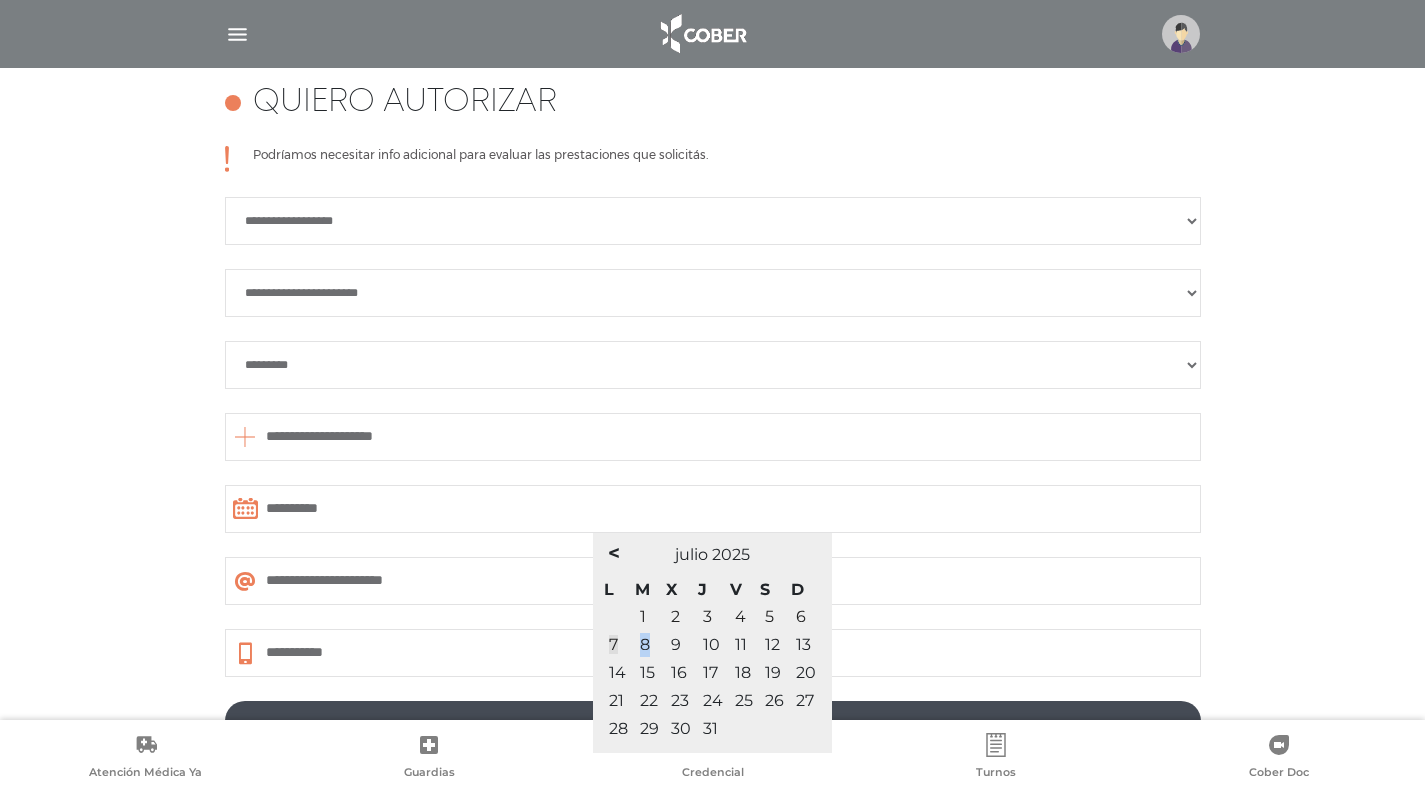 click on "8" at bounding box center [645, 644] 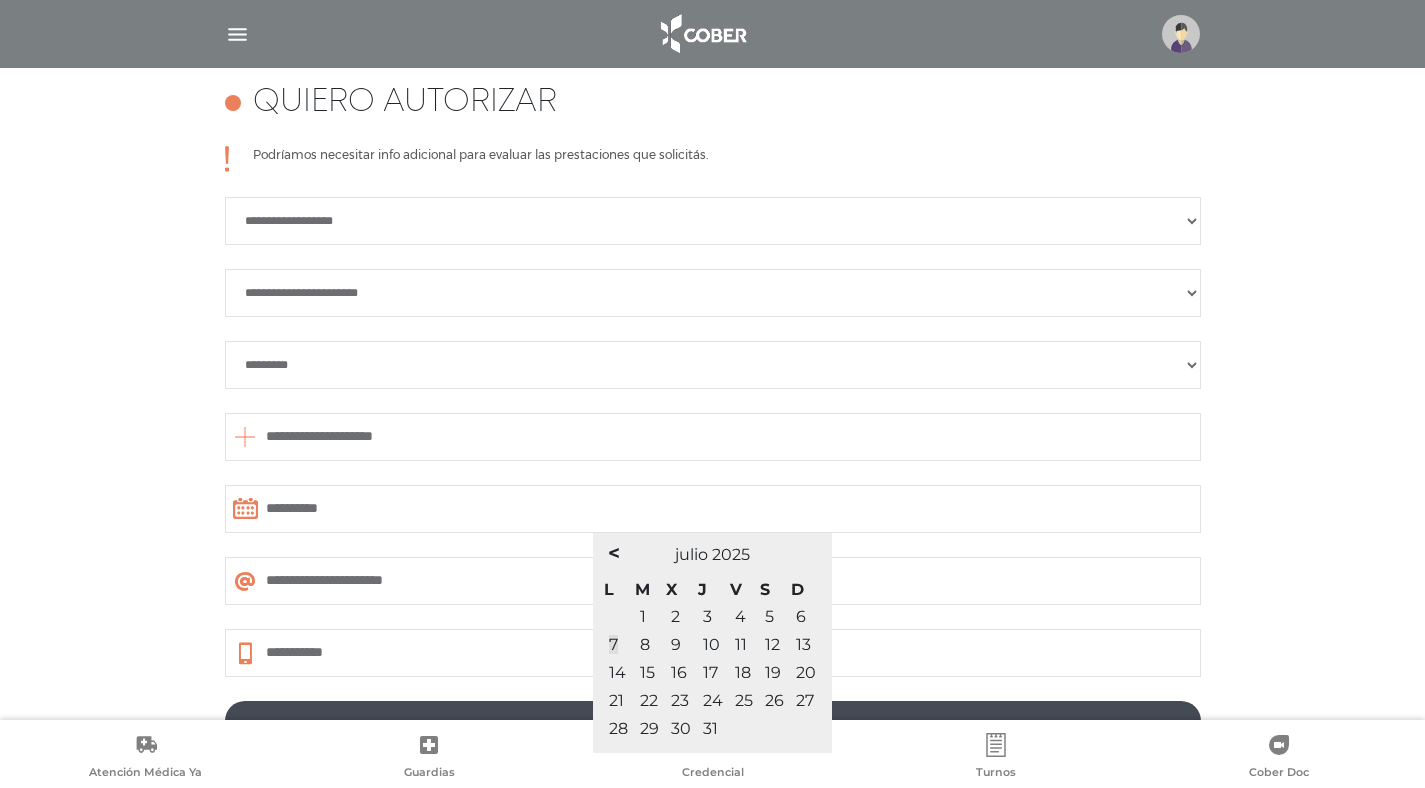 click on "**********" at bounding box center [713, 437] 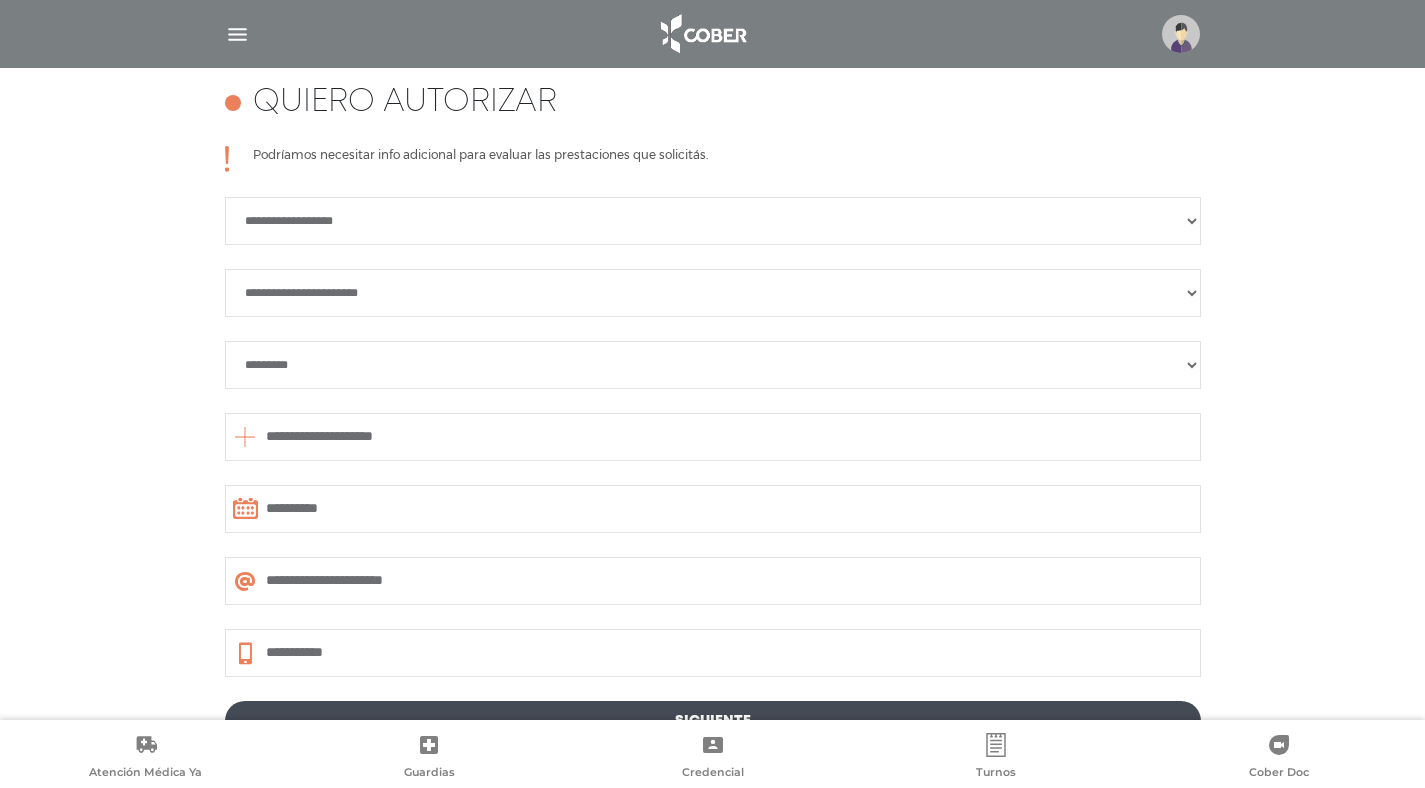 click on "**********" at bounding box center [713, 581] 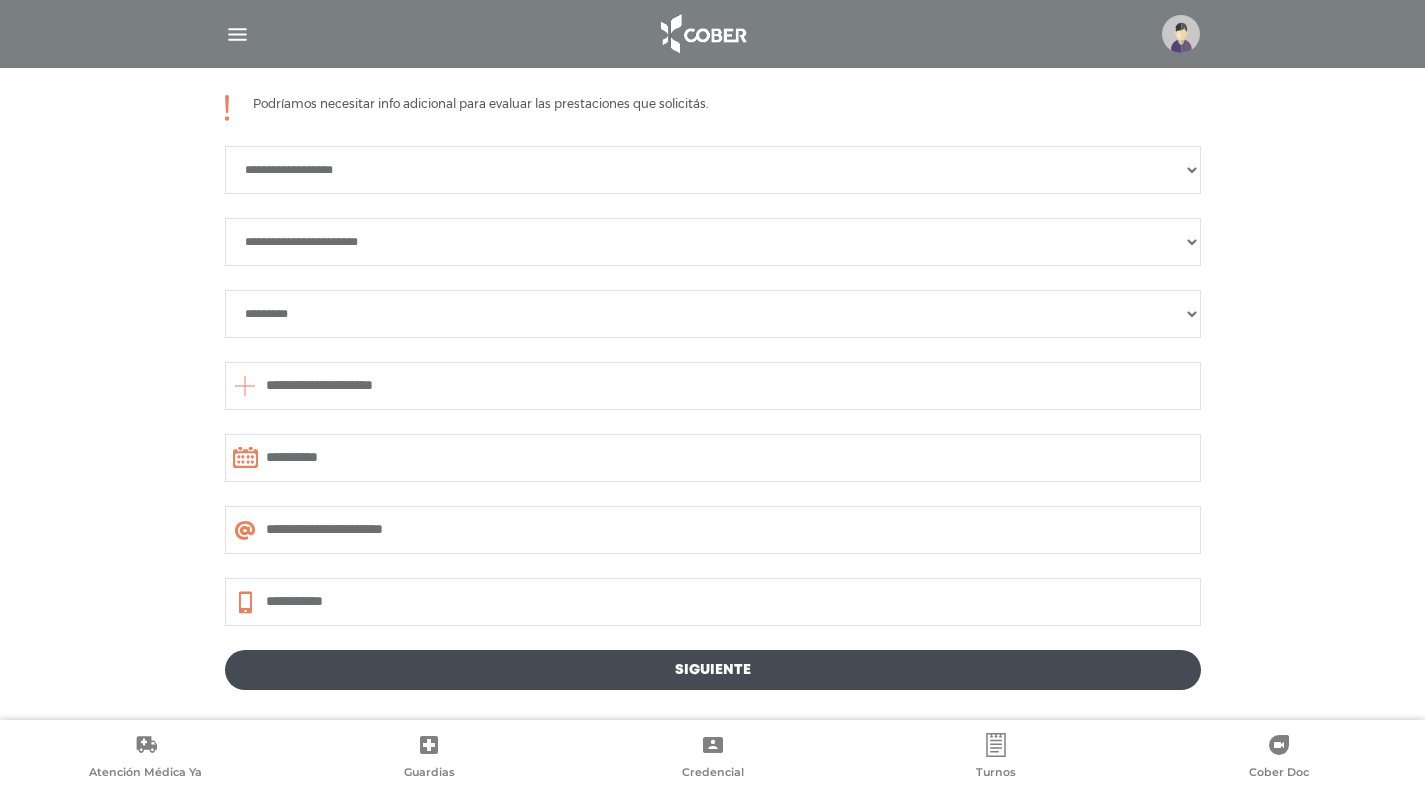 click on "Siguiente" at bounding box center [713, 670] 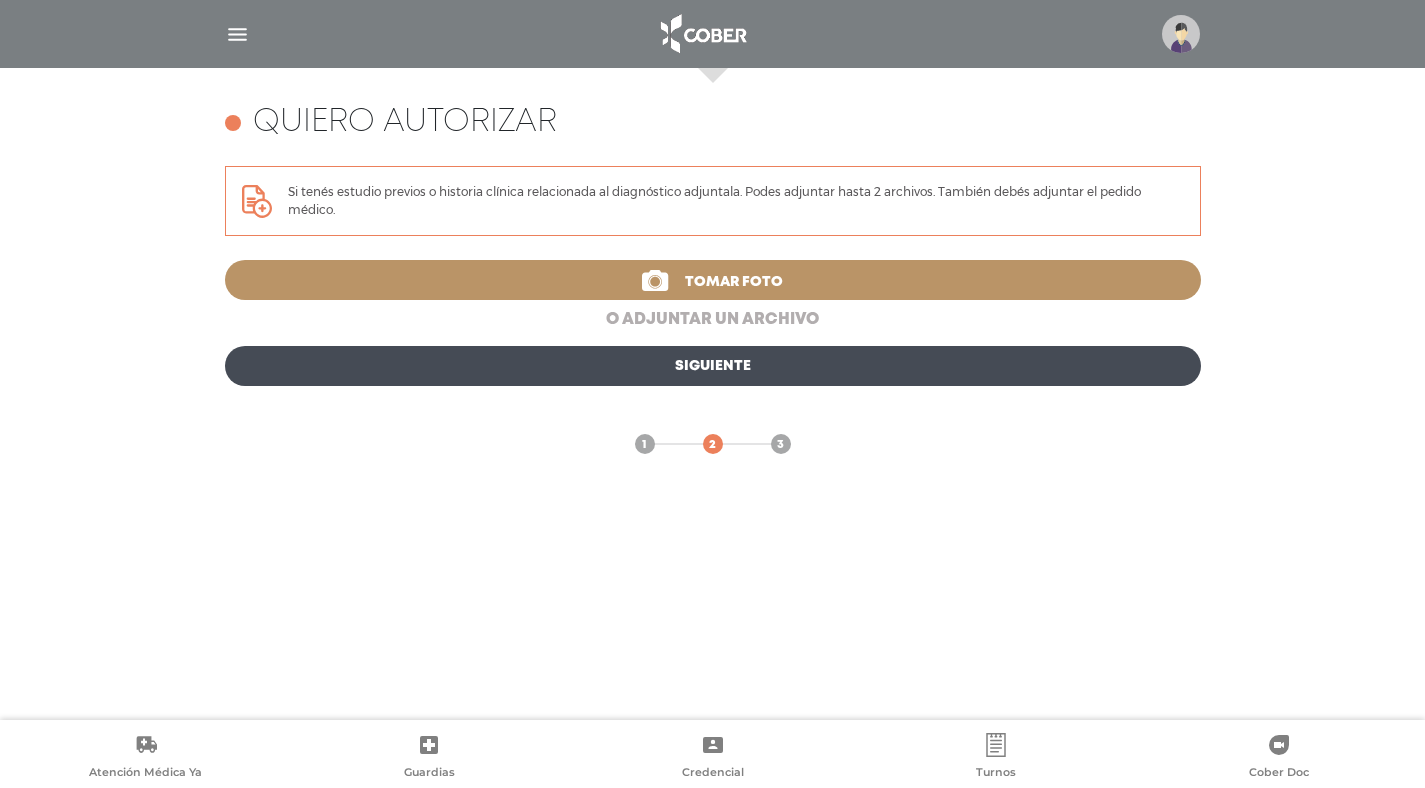 click on "o adjuntar un archivo" at bounding box center (713, 320) 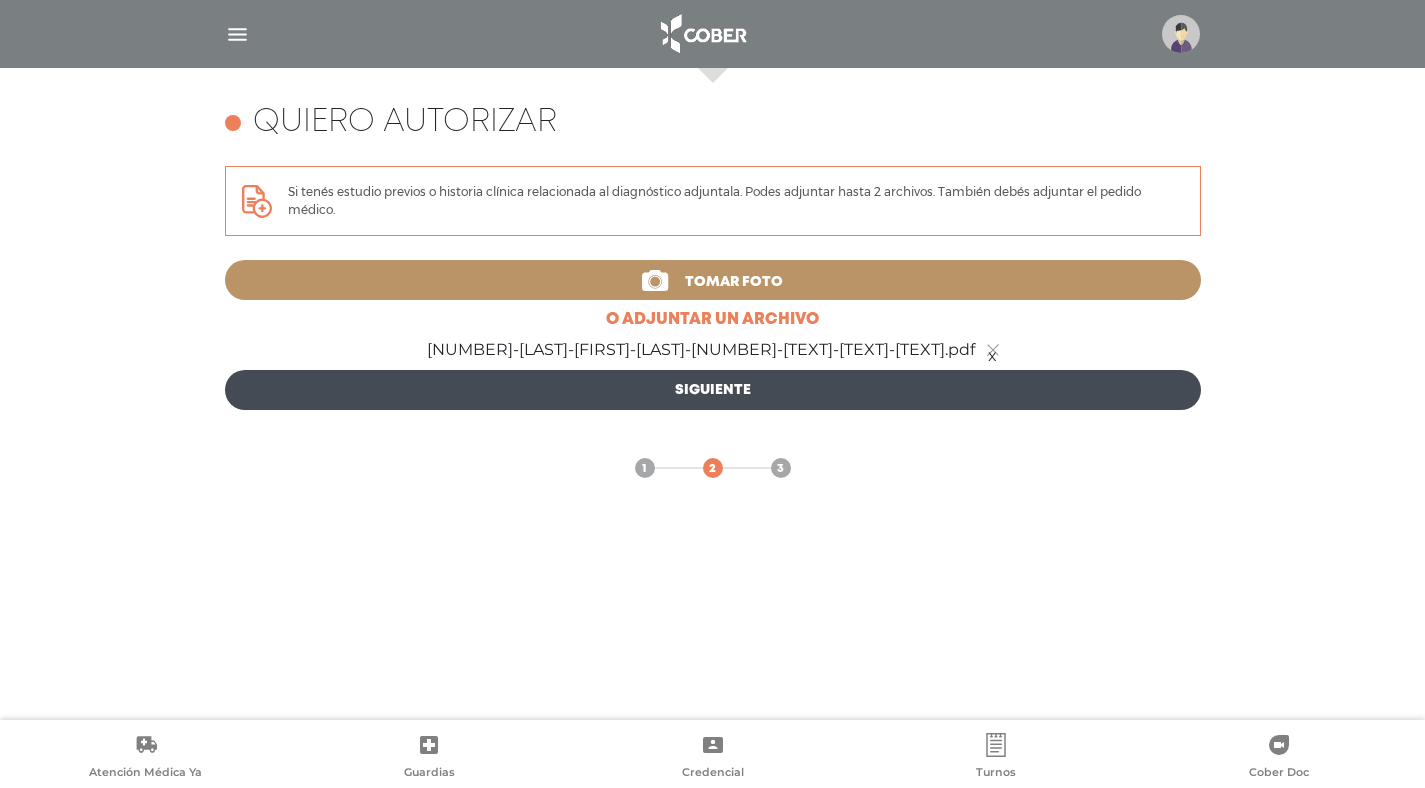 click on "Siguiente" at bounding box center [713, 390] 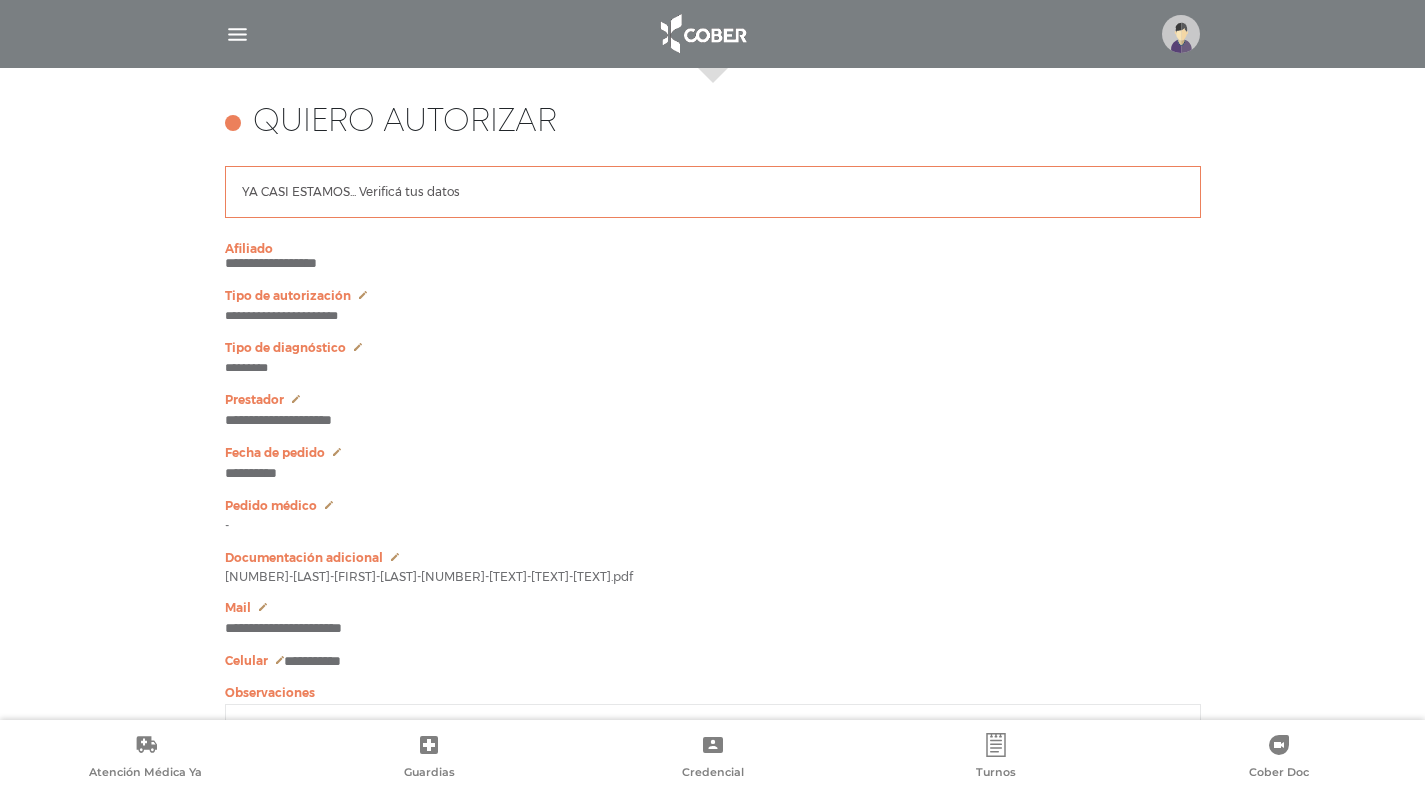 scroll, scrollTop: 872, scrollLeft: 0, axis: vertical 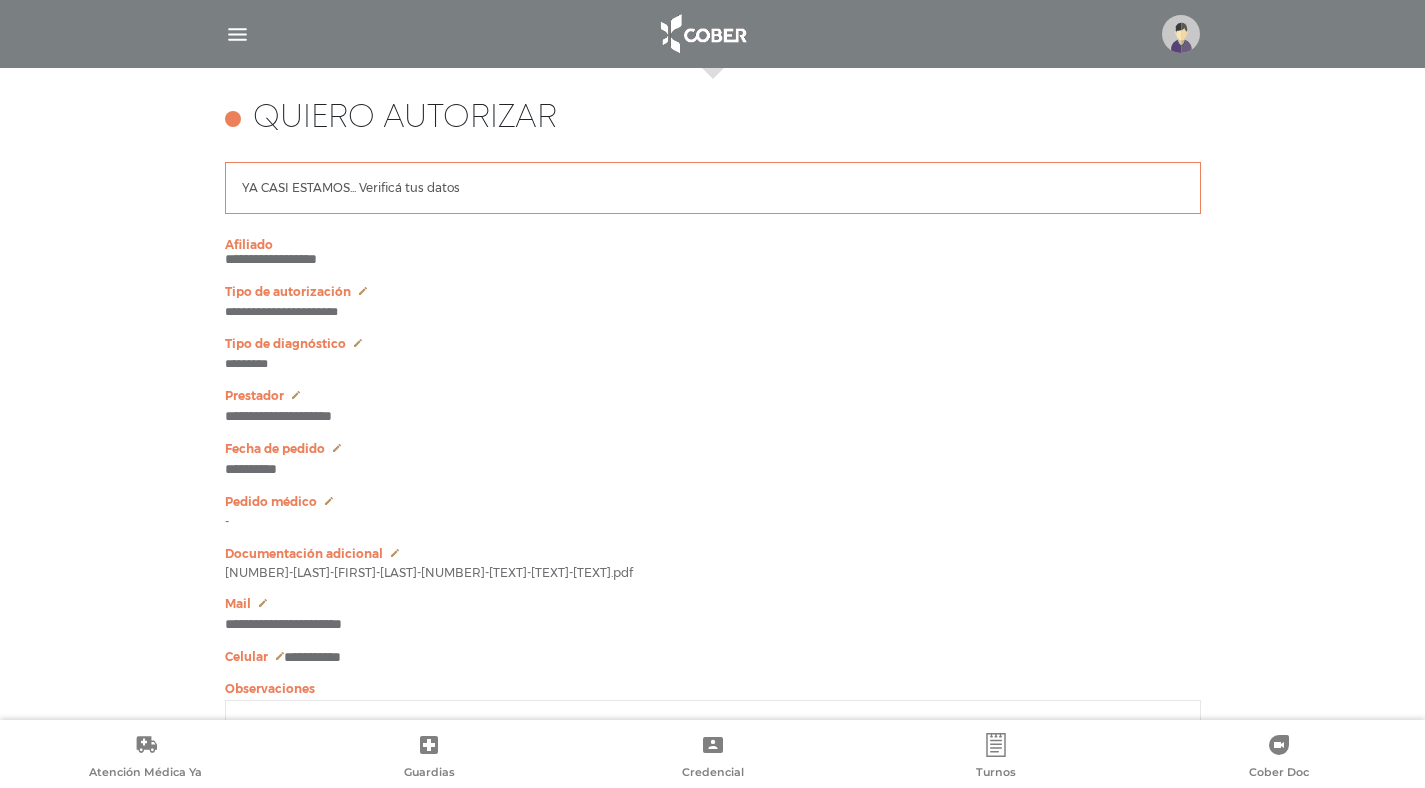 click at bounding box center [361, 291] 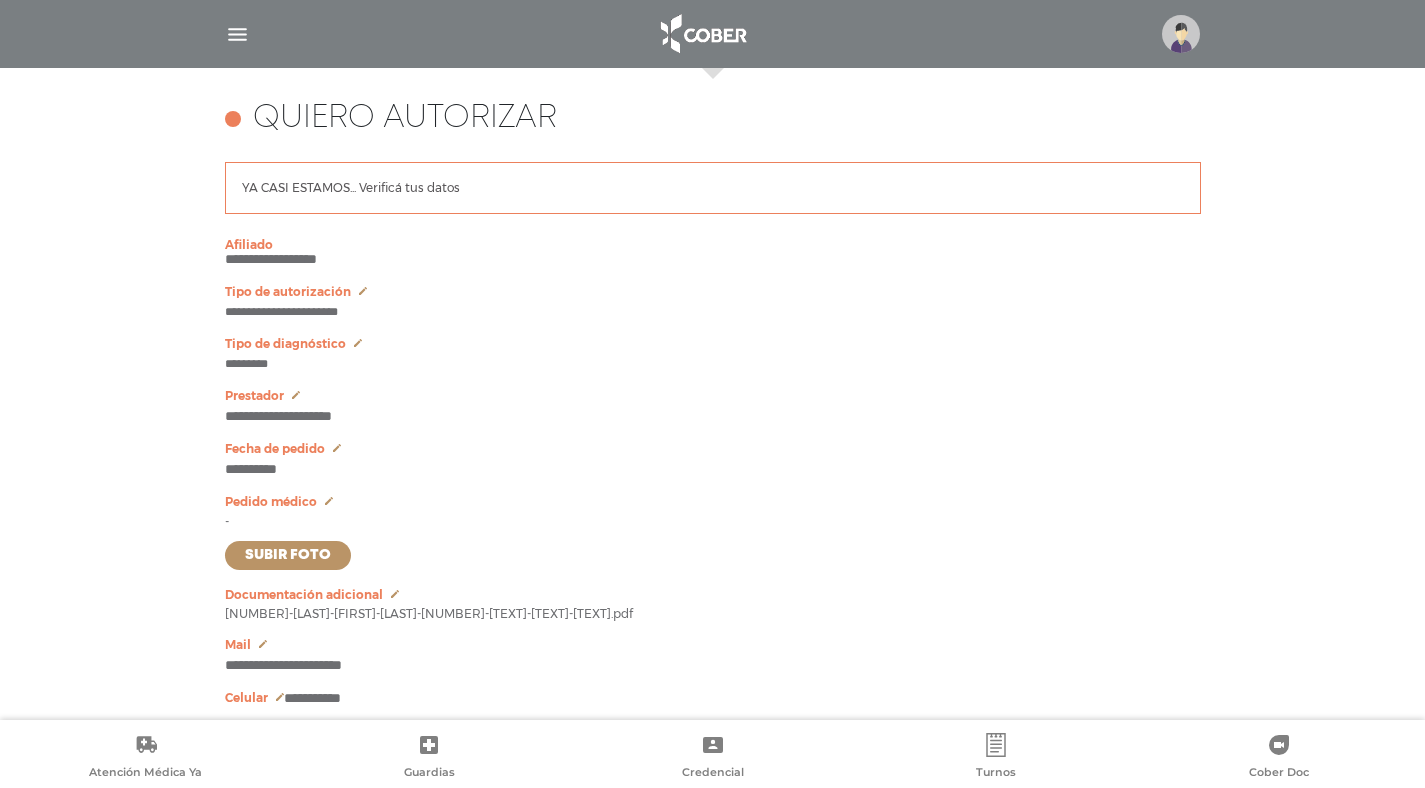 click on "Subir foto" at bounding box center [288, 555] 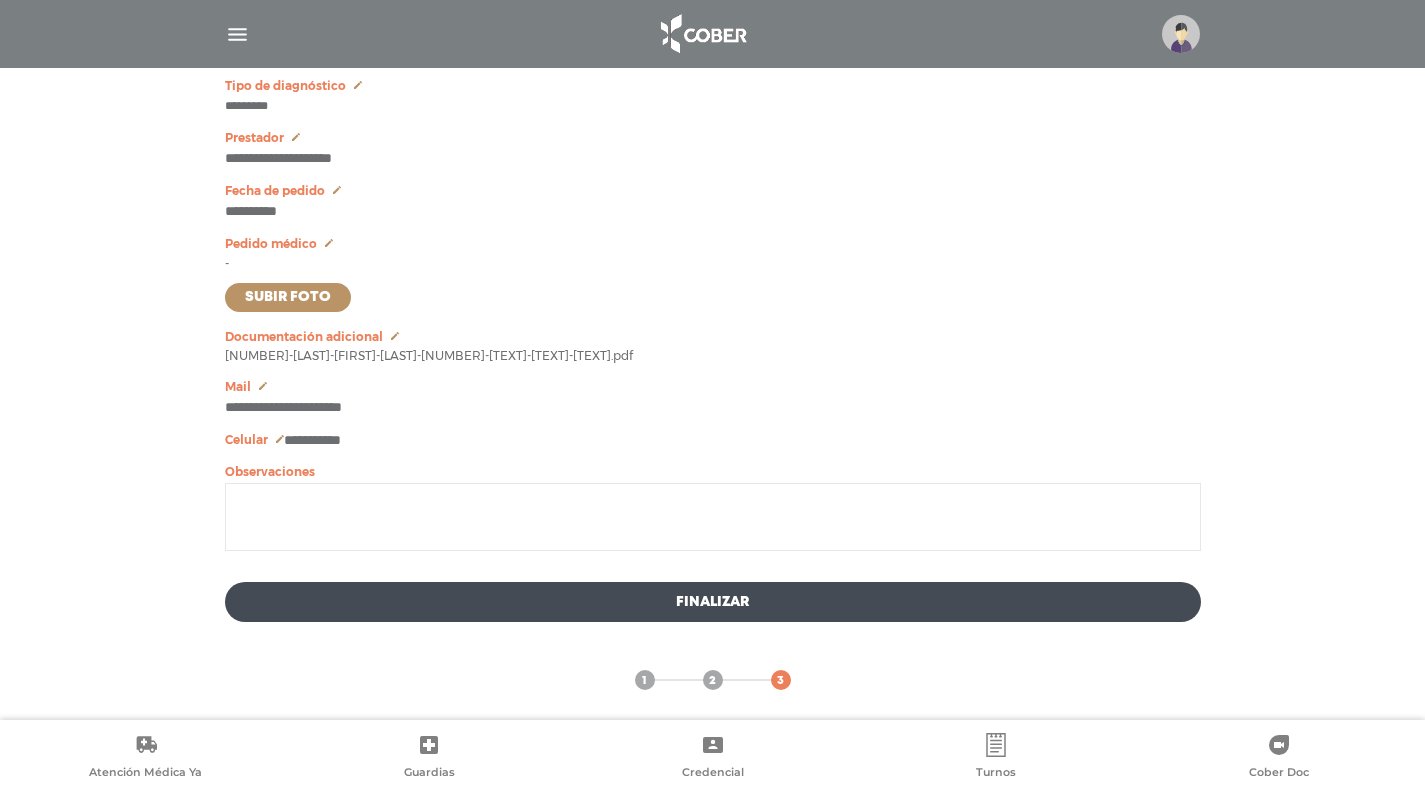 scroll, scrollTop: 1148, scrollLeft: 0, axis: vertical 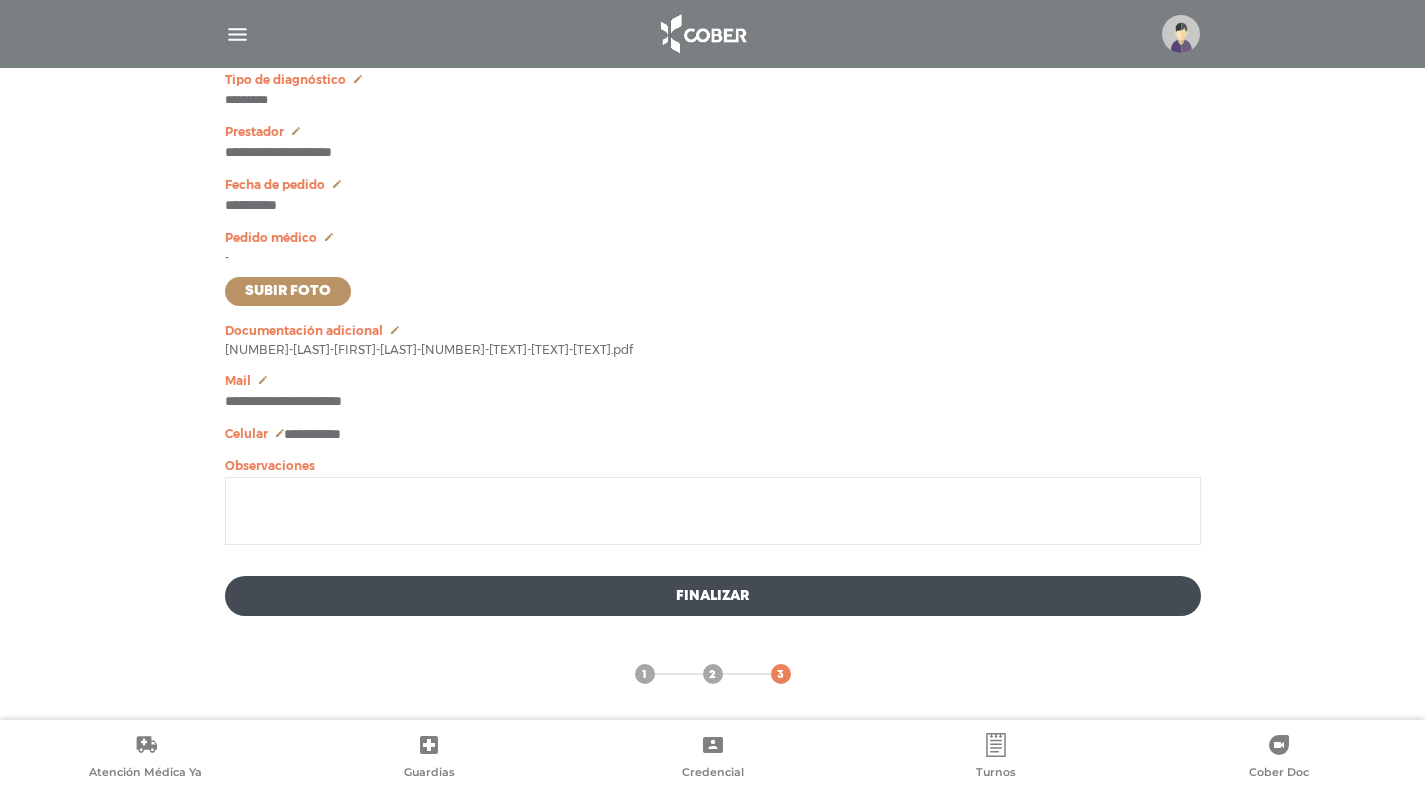click on "Finalizar" at bounding box center (713, 596) 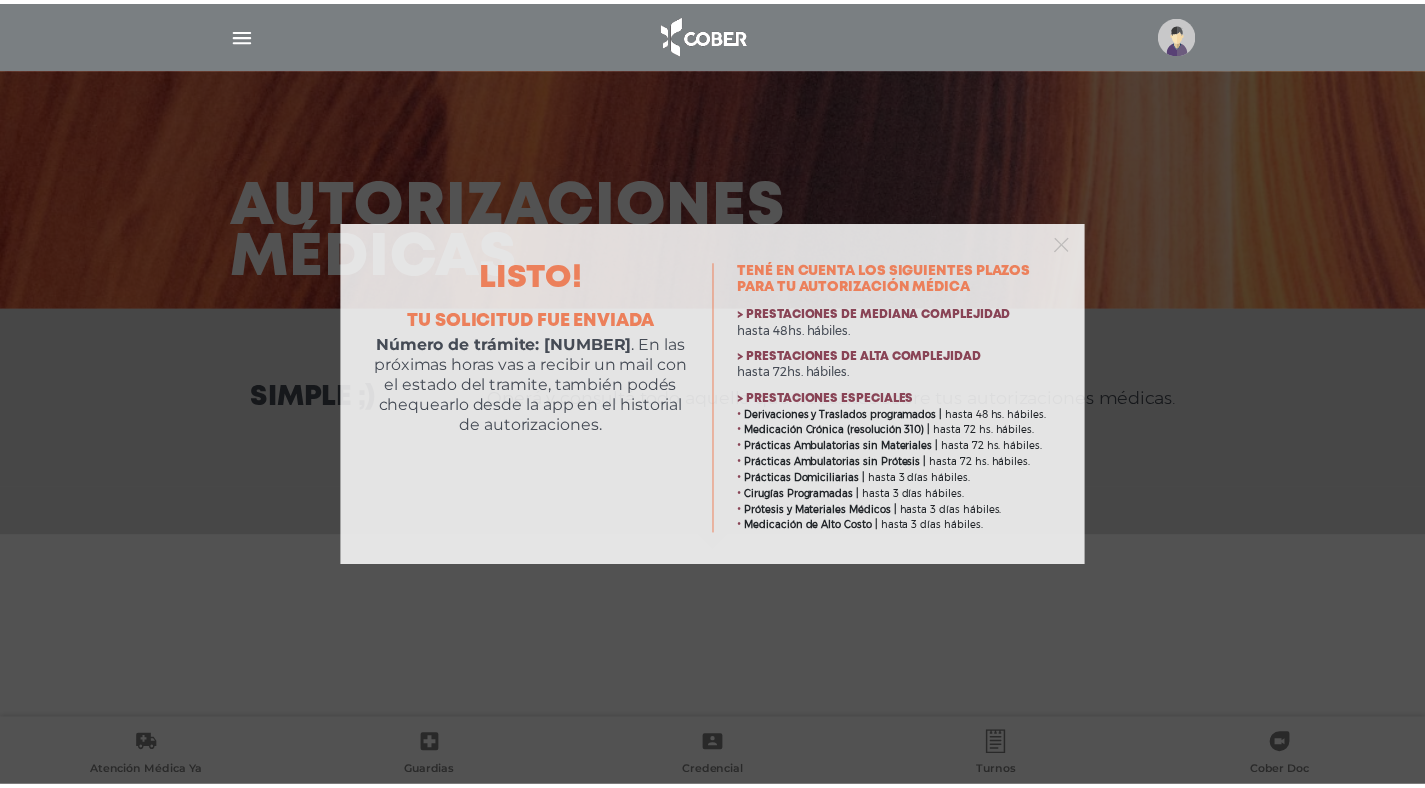 scroll, scrollTop: 0, scrollLeft: 0, axis: both 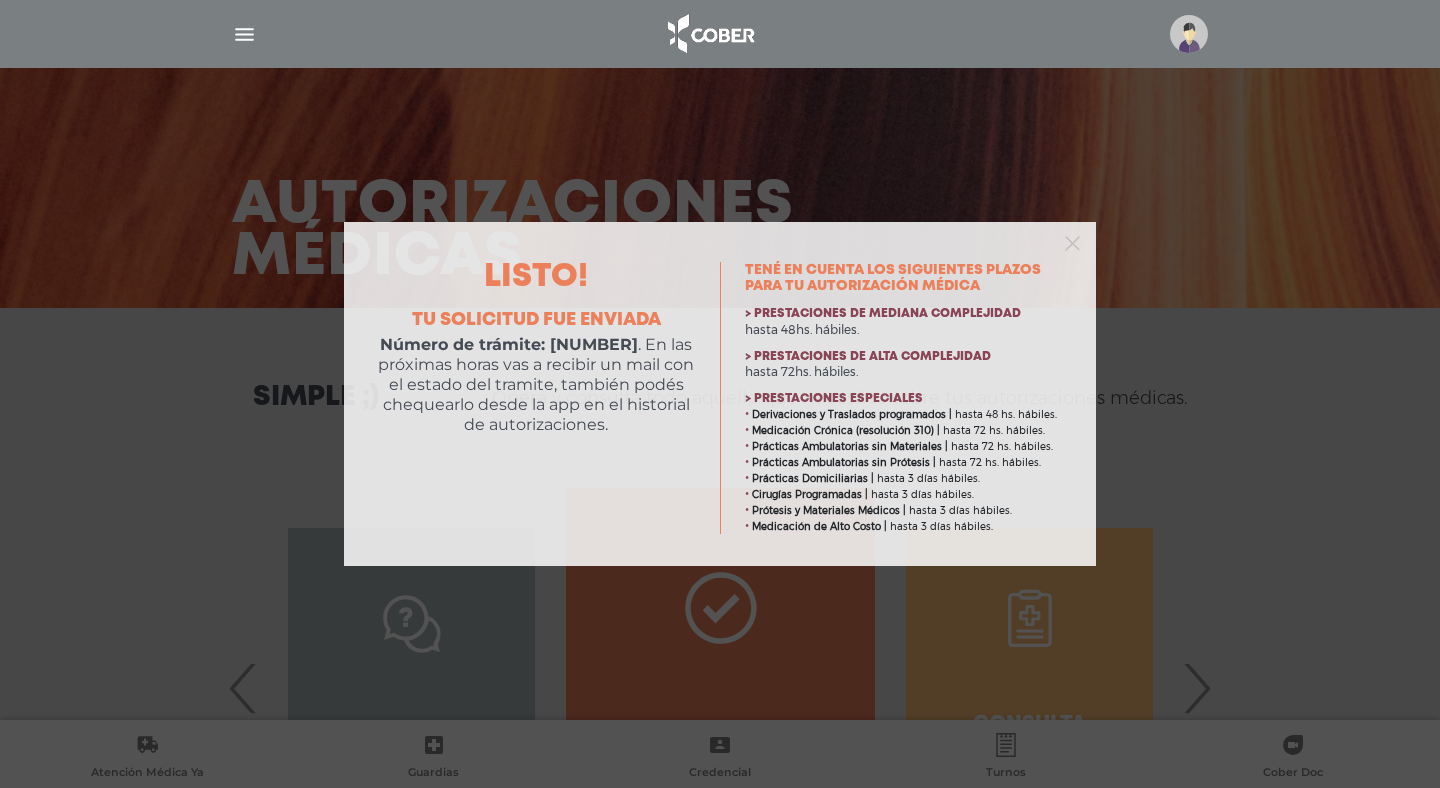 click on "Listo!
Tu solicitud fue enviada
Número de trámite: 1519314 .  En las próximas horas vas a recibir un mail con el estado del tramite, también podés chequearlo desde la app en el historial de autorizaciones.
Consultá plazos estimados
Tené en cuenta los siguientes plazos para tu autorización médica
> Prestaciones de mediana complejidad
hasta 48hs. hábiles." at bounding box center [720, 394] 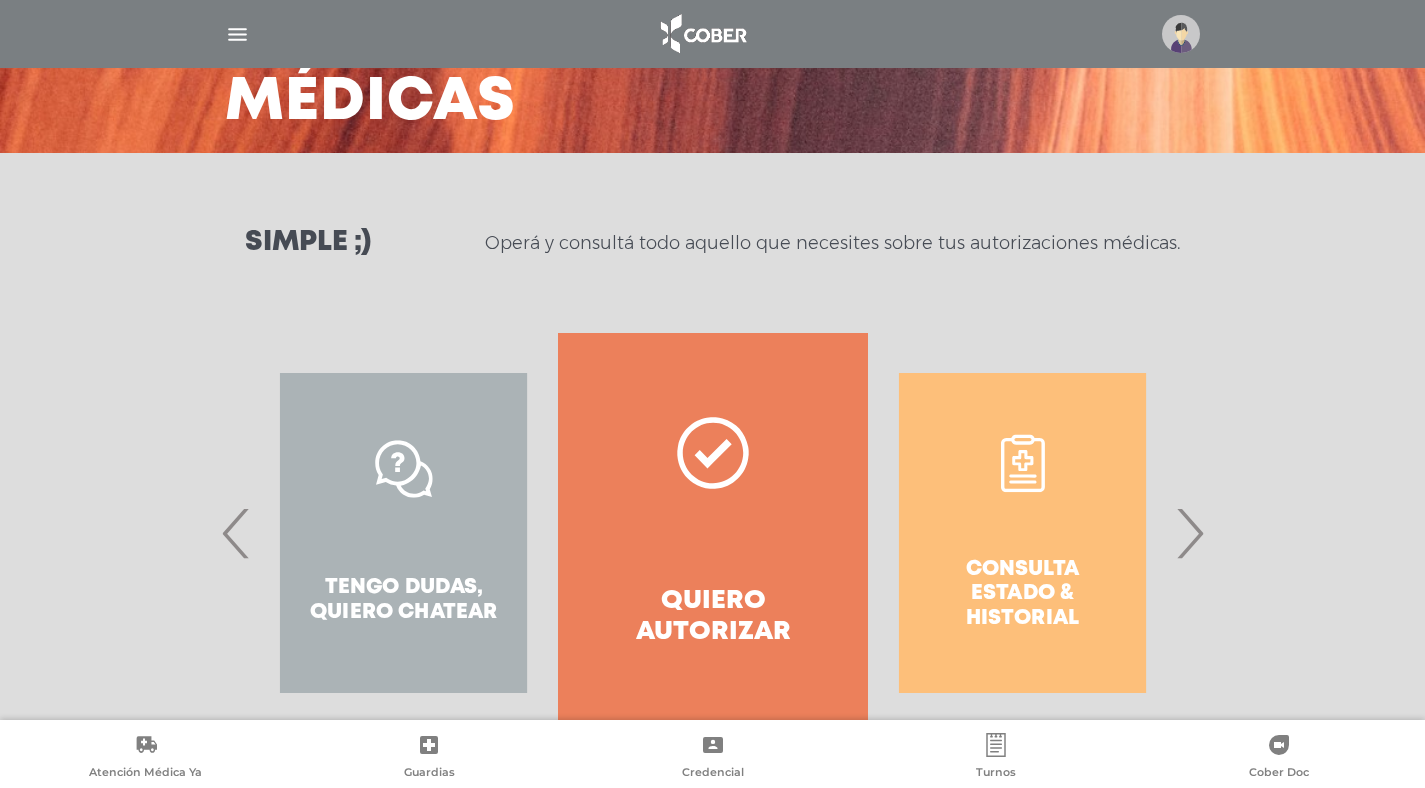 click on "Quiero autorizar" at bounding box center [712, 533] 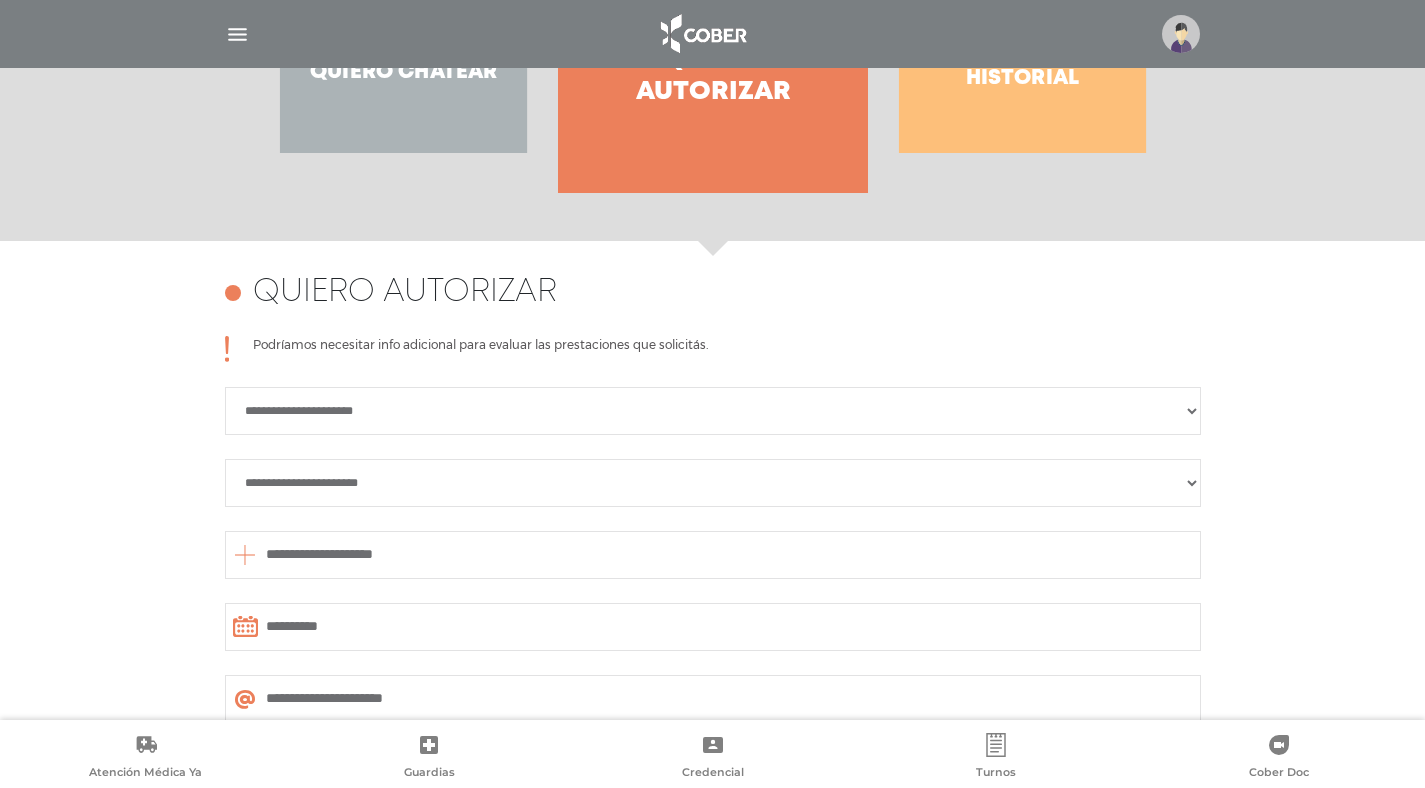 scroll, scrollTop: 888, scrollLeft: 0, axis: vertical 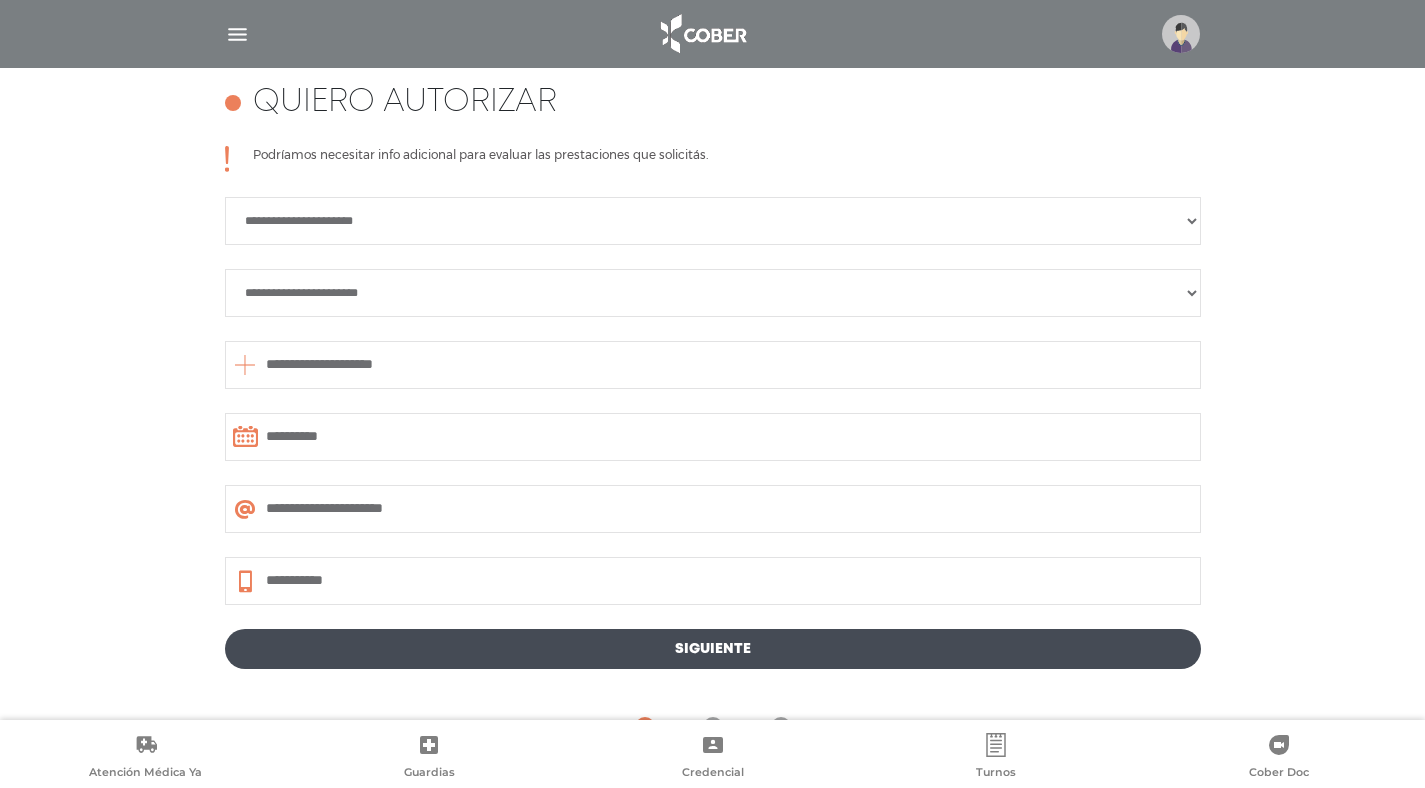 click on "**********" at bounding box center (713, 221) 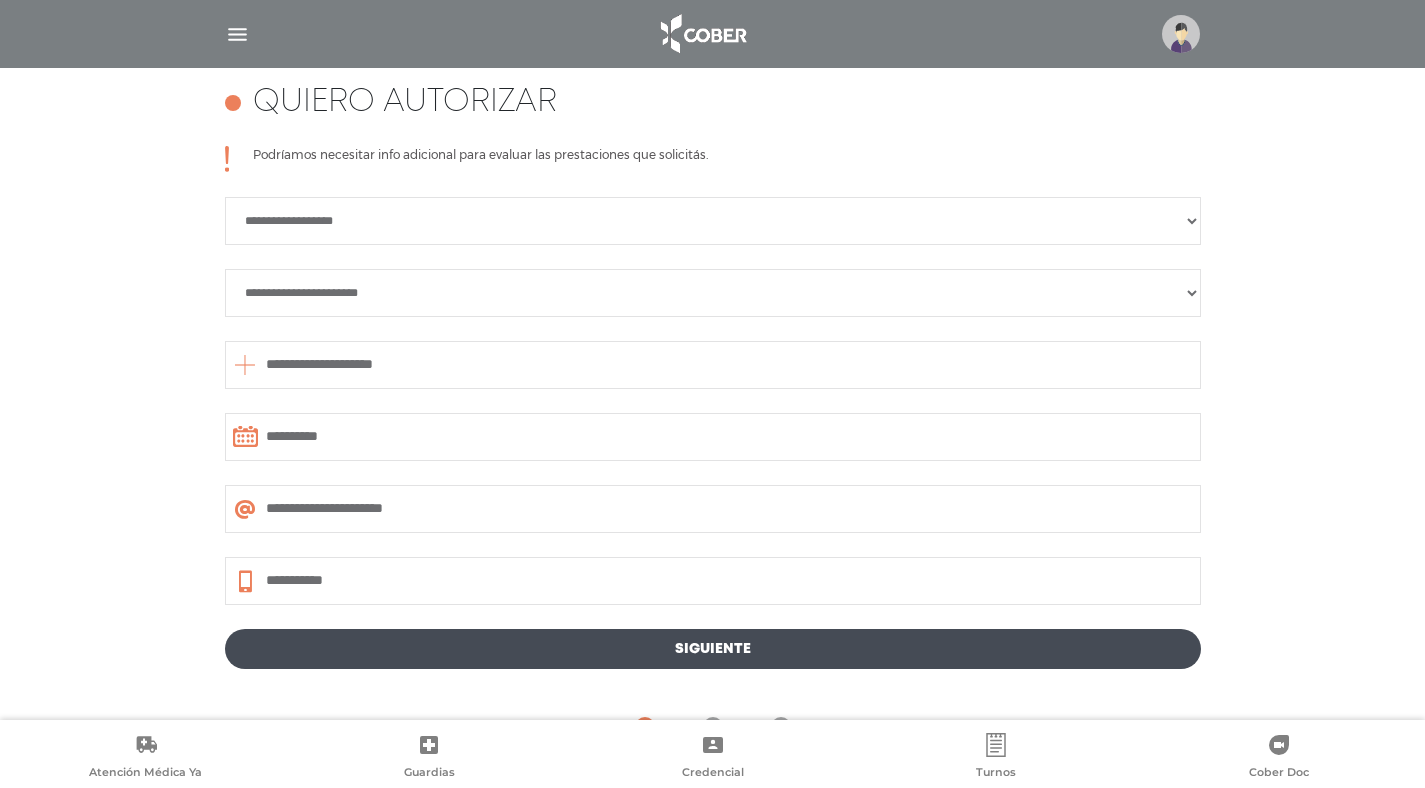 click on "**********" at bounding box center [713, 293] 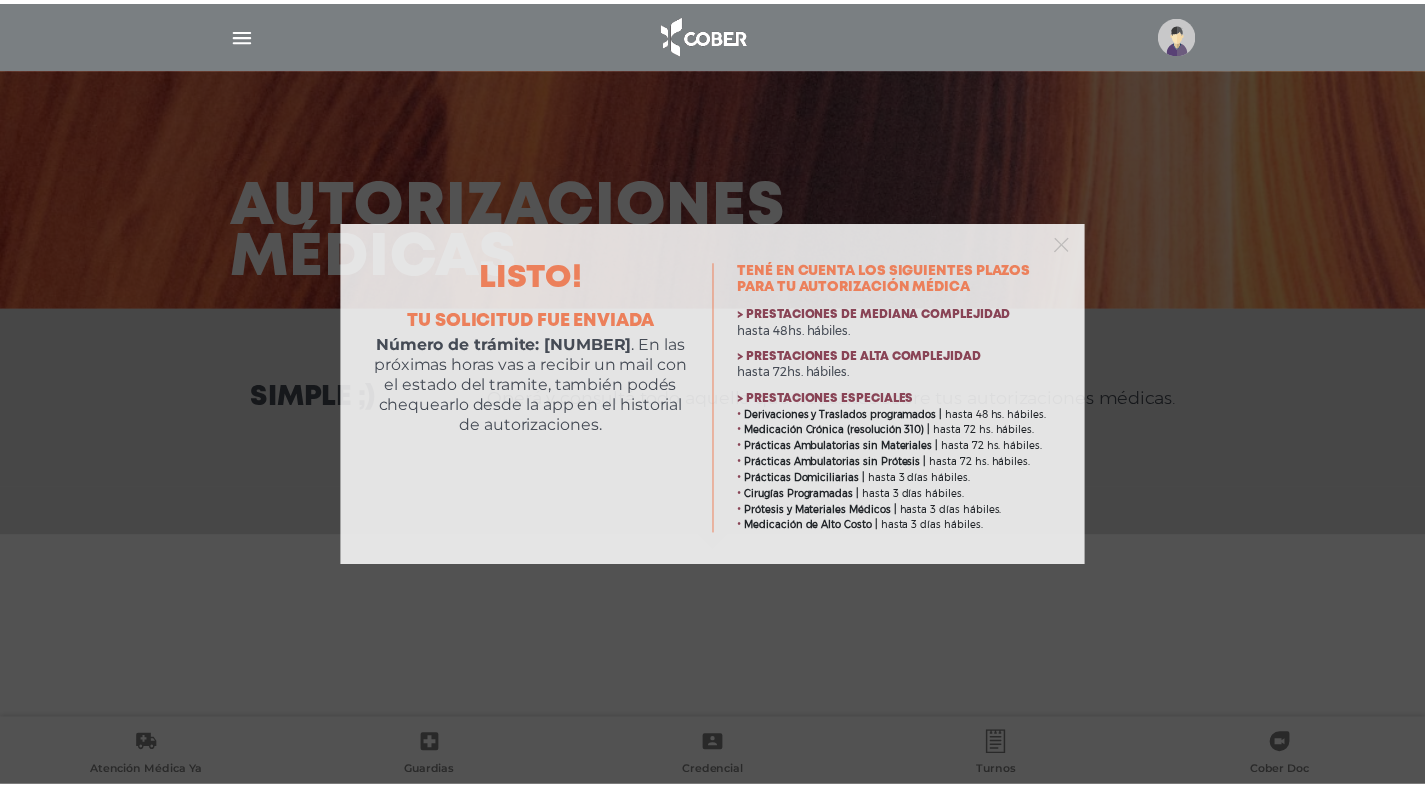 scroll, scrollTop: 0, scrollLeft: 0, axis: both 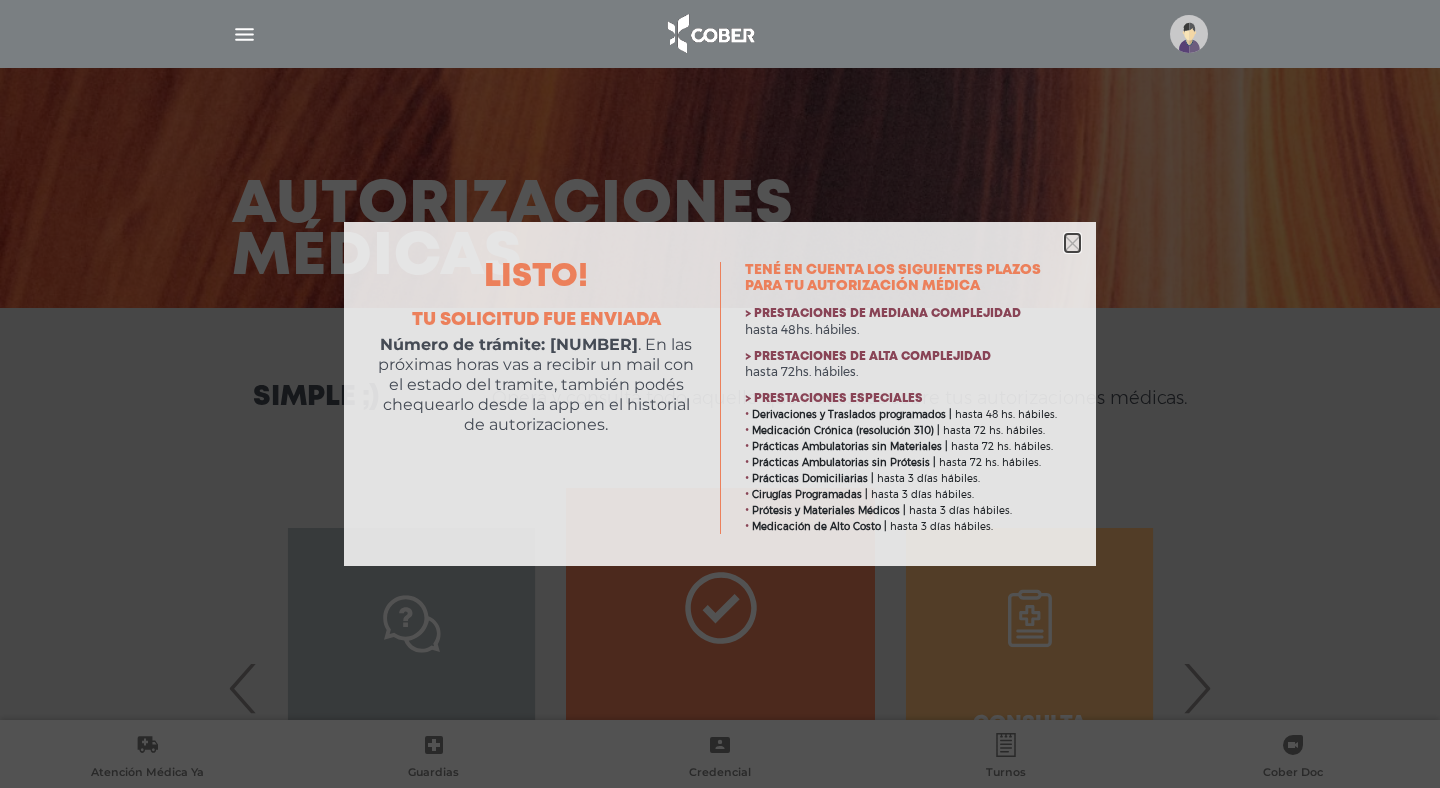 click at bounding box center (1072, 243) 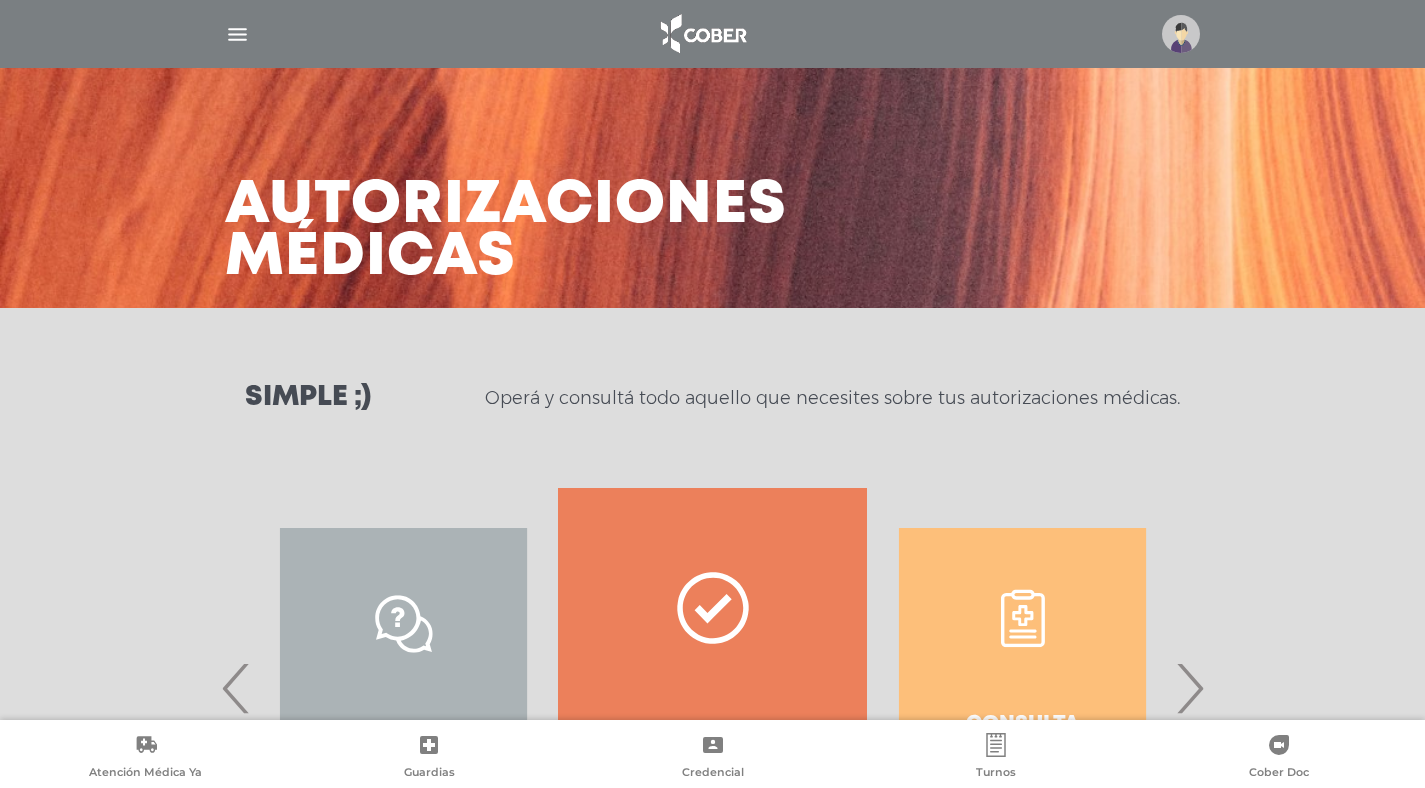 click on "Quiero autorizar" at bounding box center (712, 688) 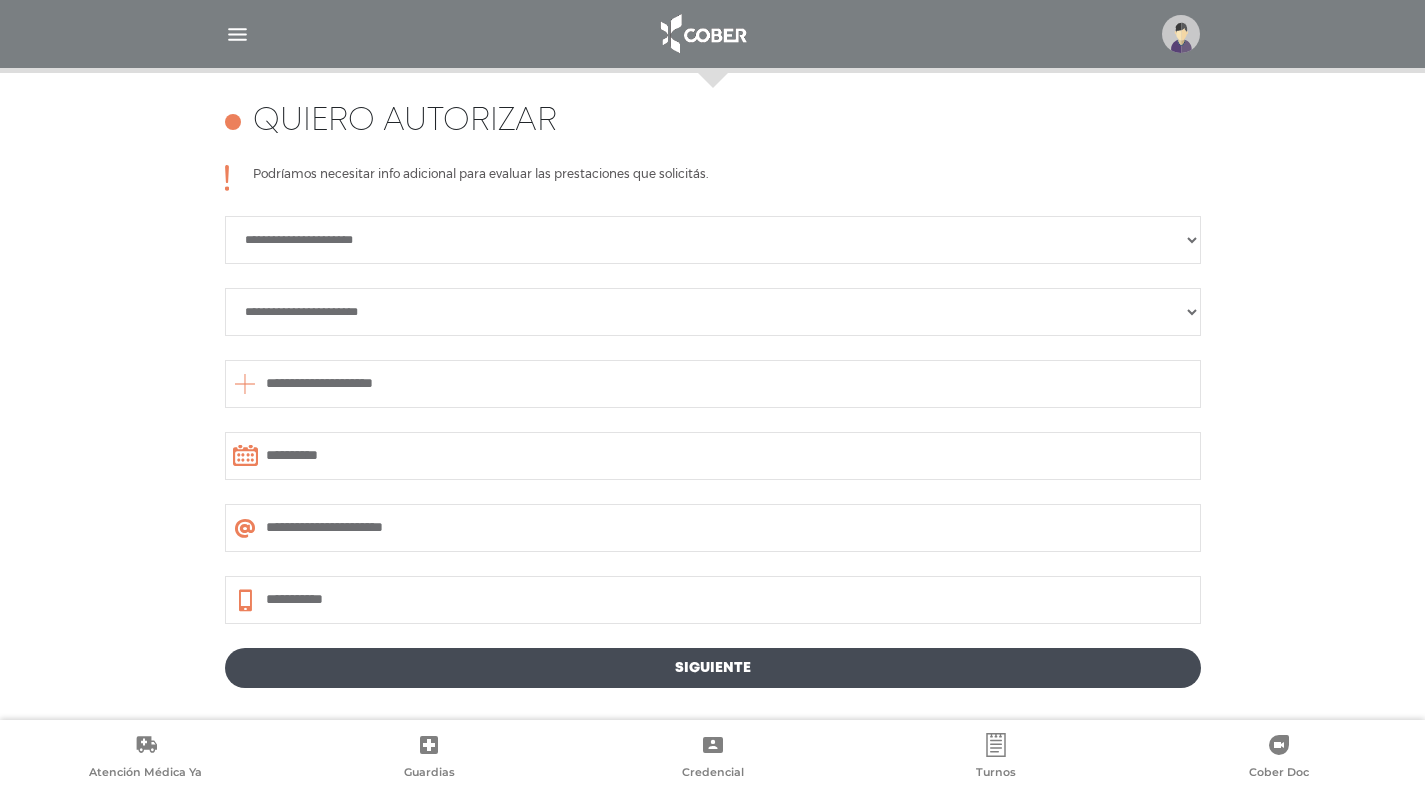 scroll, scrollTop: 888, scrollLeft: 0, axis: vertical 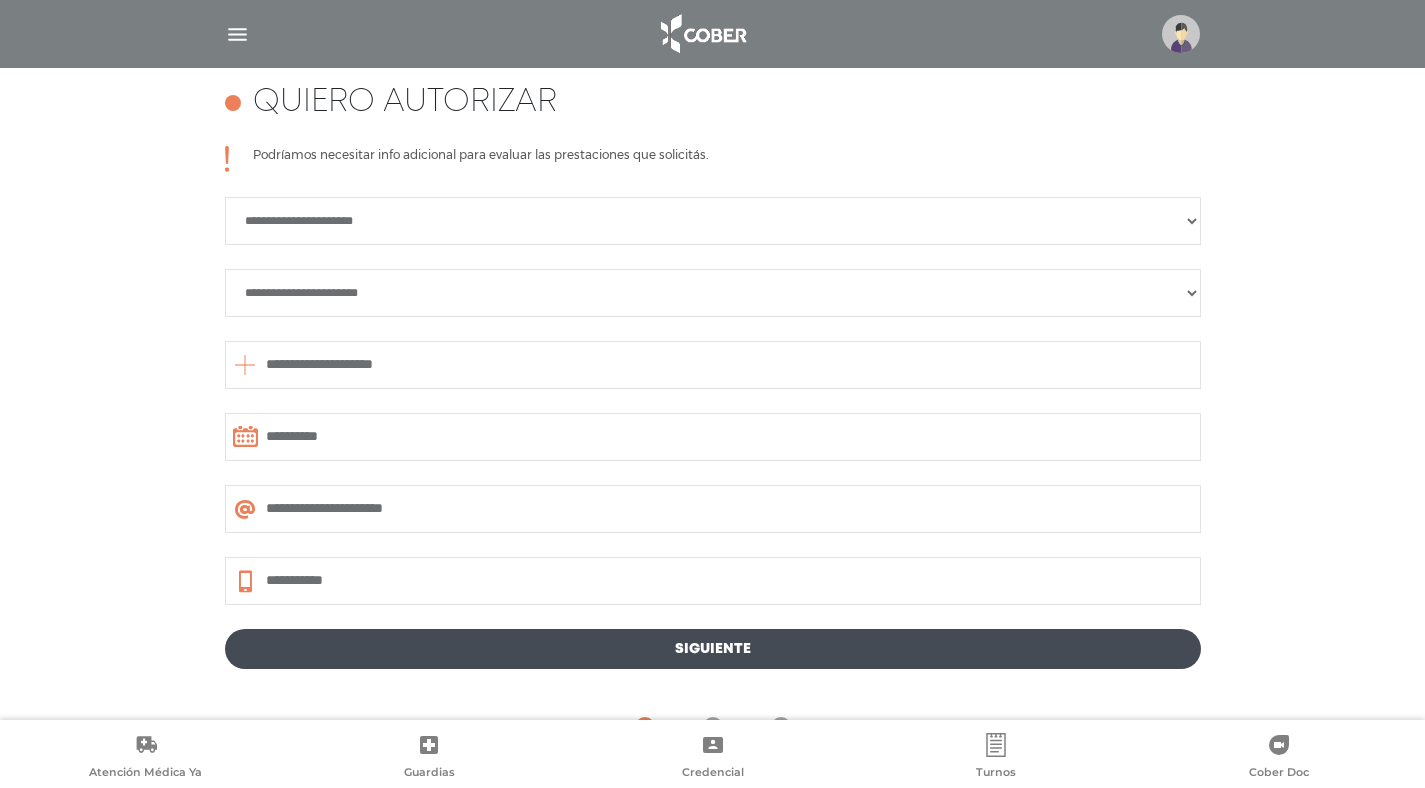 click on "**********" at bounding box center [713, 221] 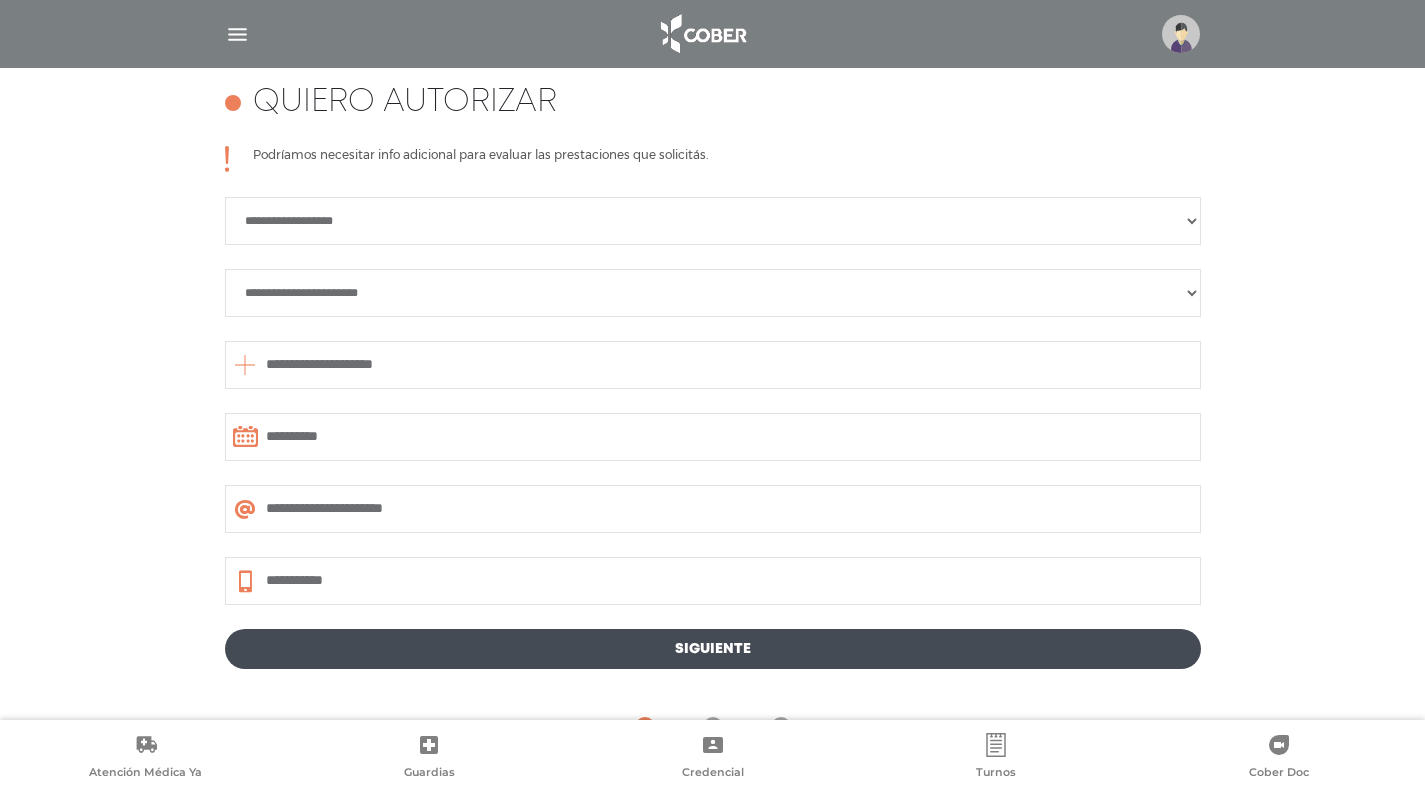 click on "**********" at bounding box center (713, 293) 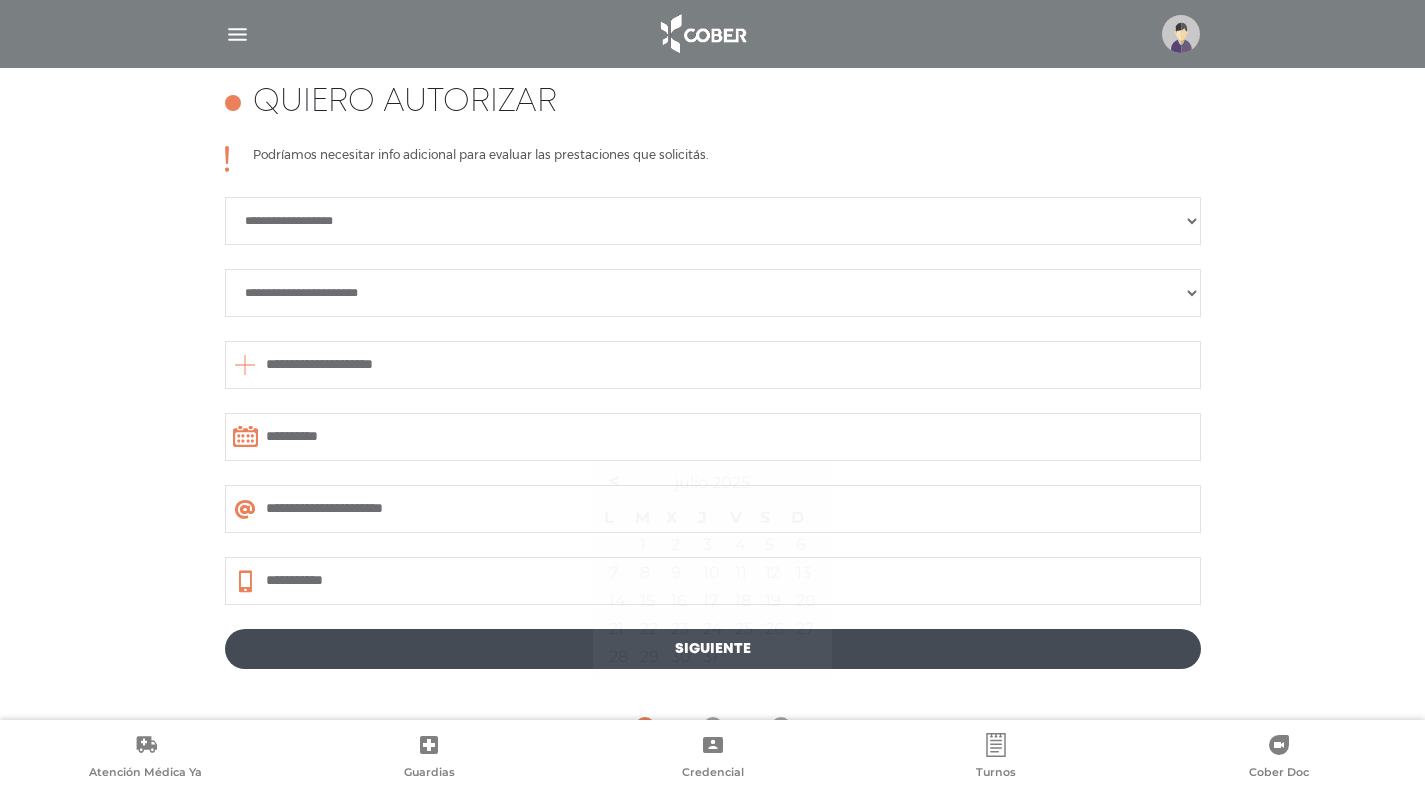 click on "**********" at bounding box center (713, 437) 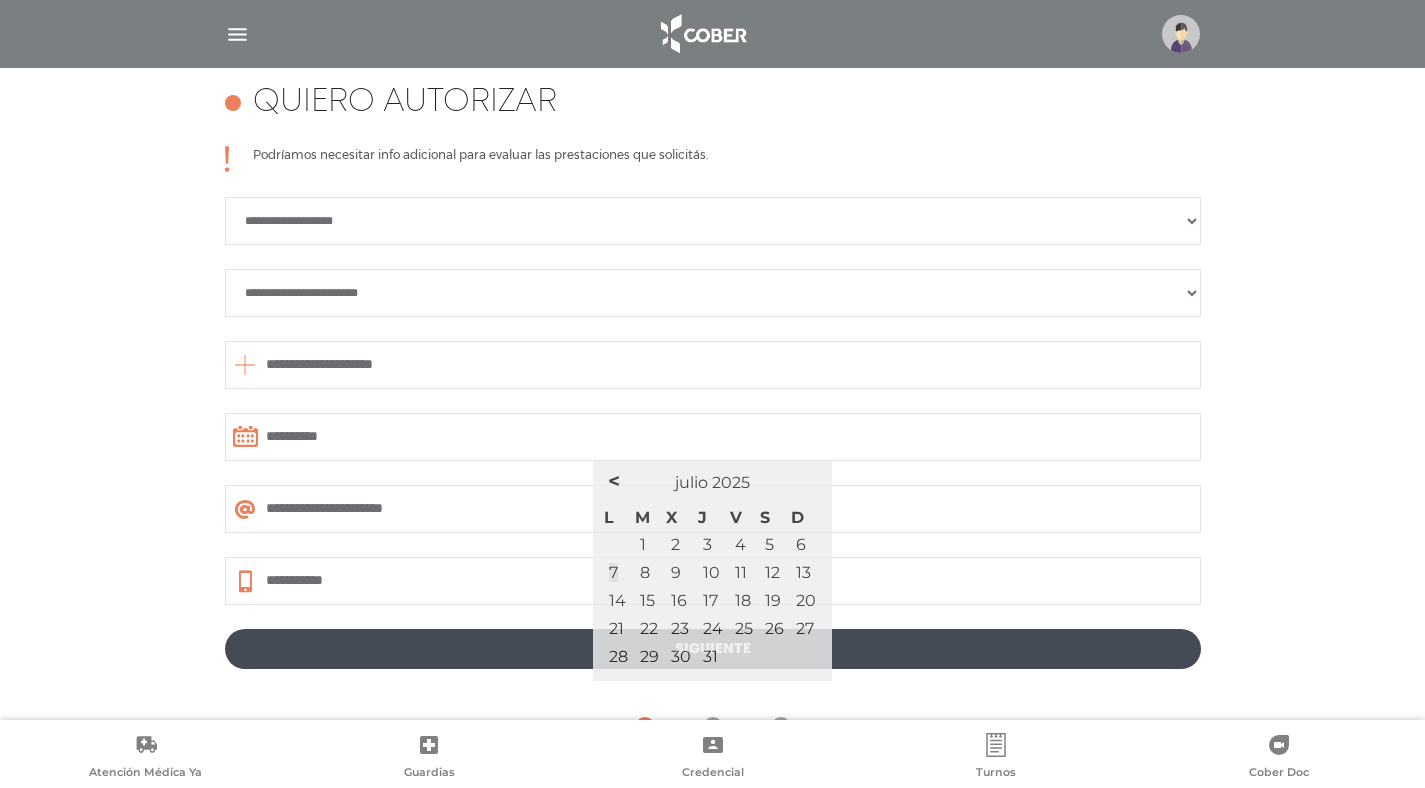 click on "**********" at bounding box center [712, 410] 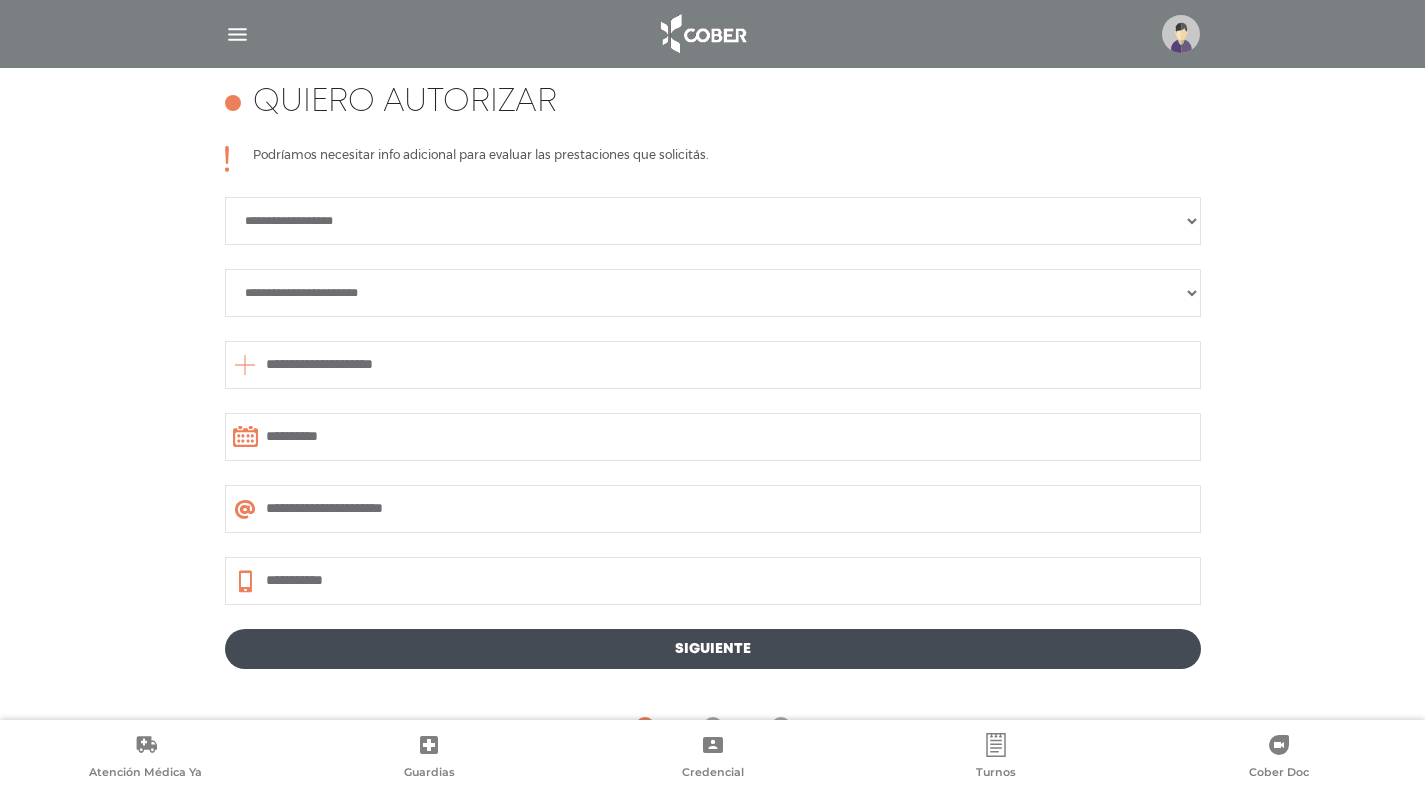 click on "**********" at bounding box center (713, 293) 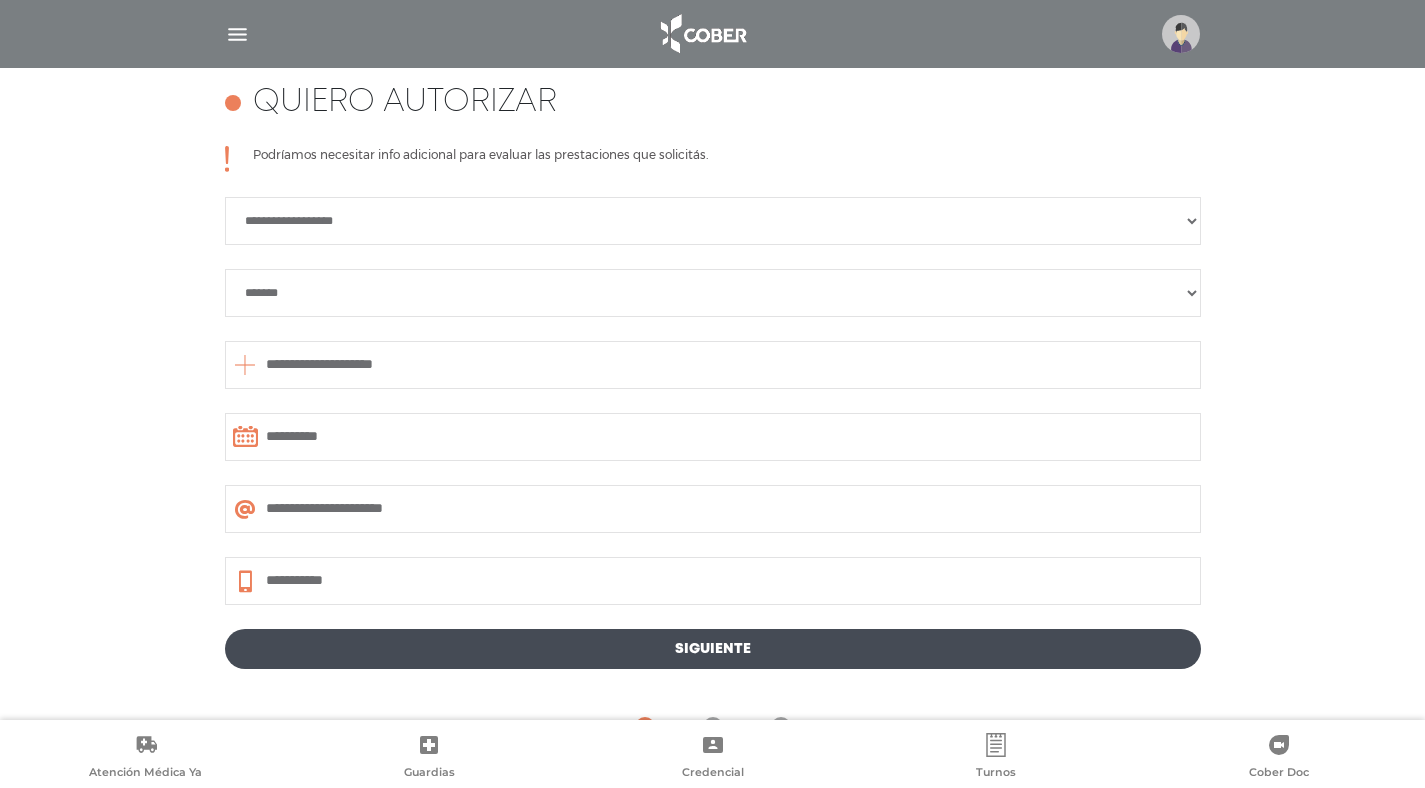 click on "**********" at bounding box center (713, 293) 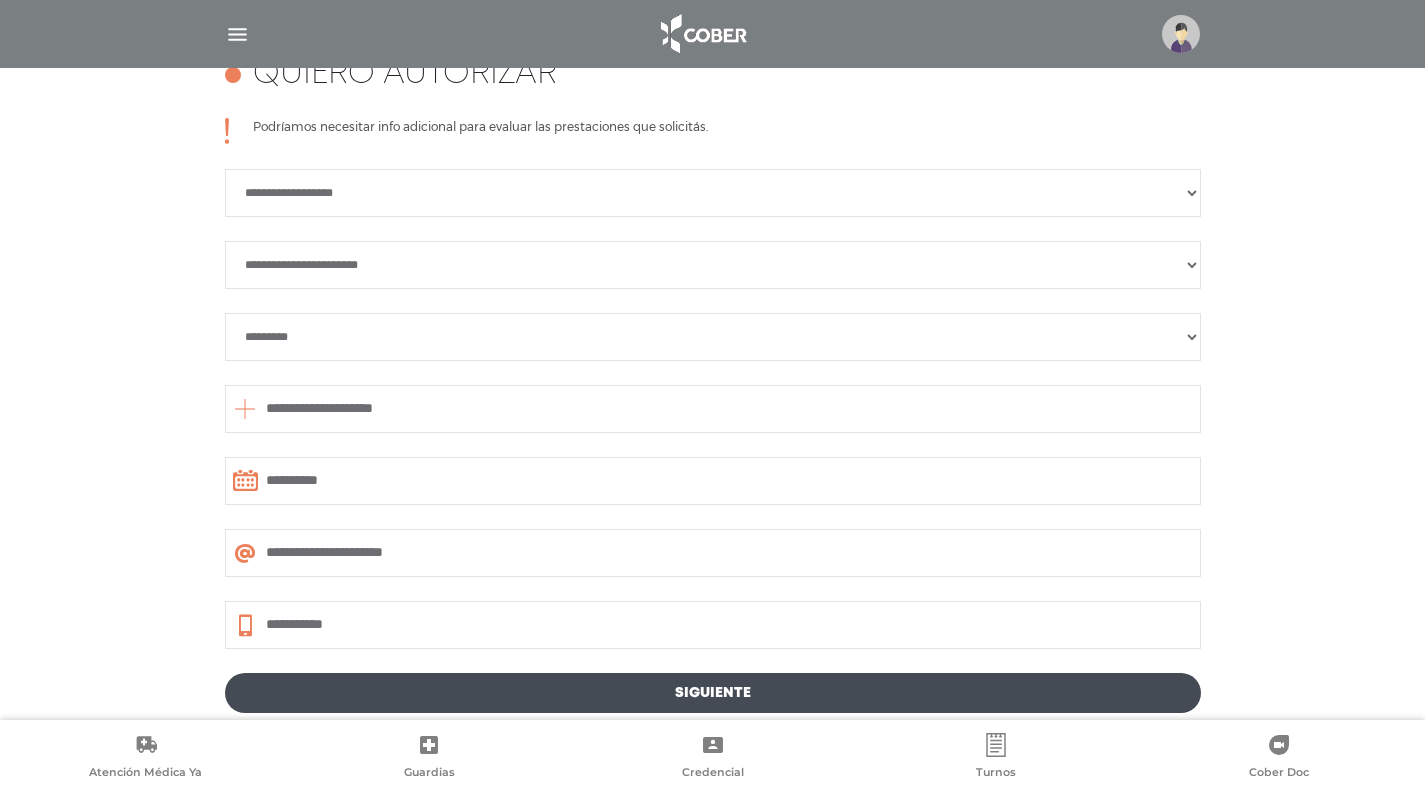 scroll, scrollTop: 922, scrollLeft: 0, axis: vertical 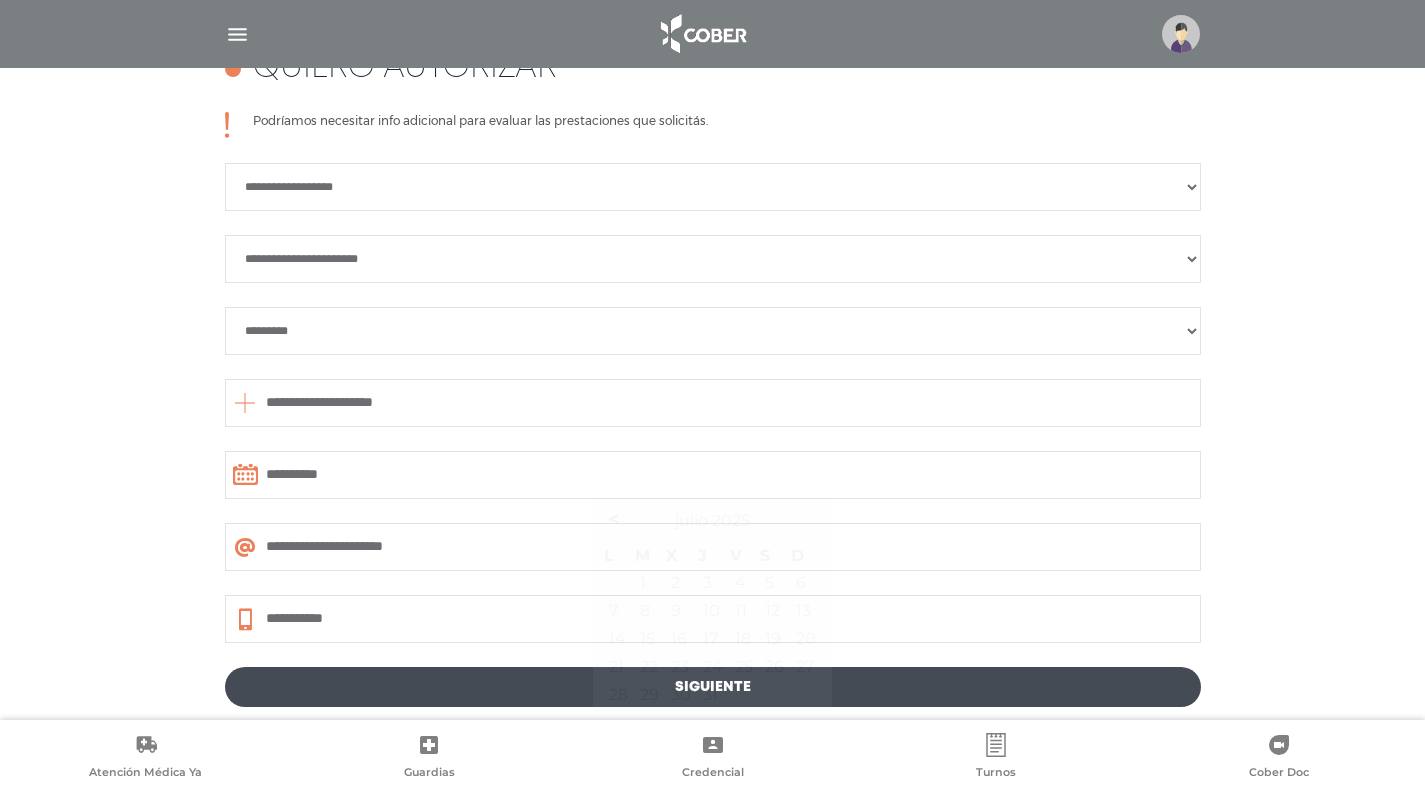 click on "**********" at bounding box center [713, 475] 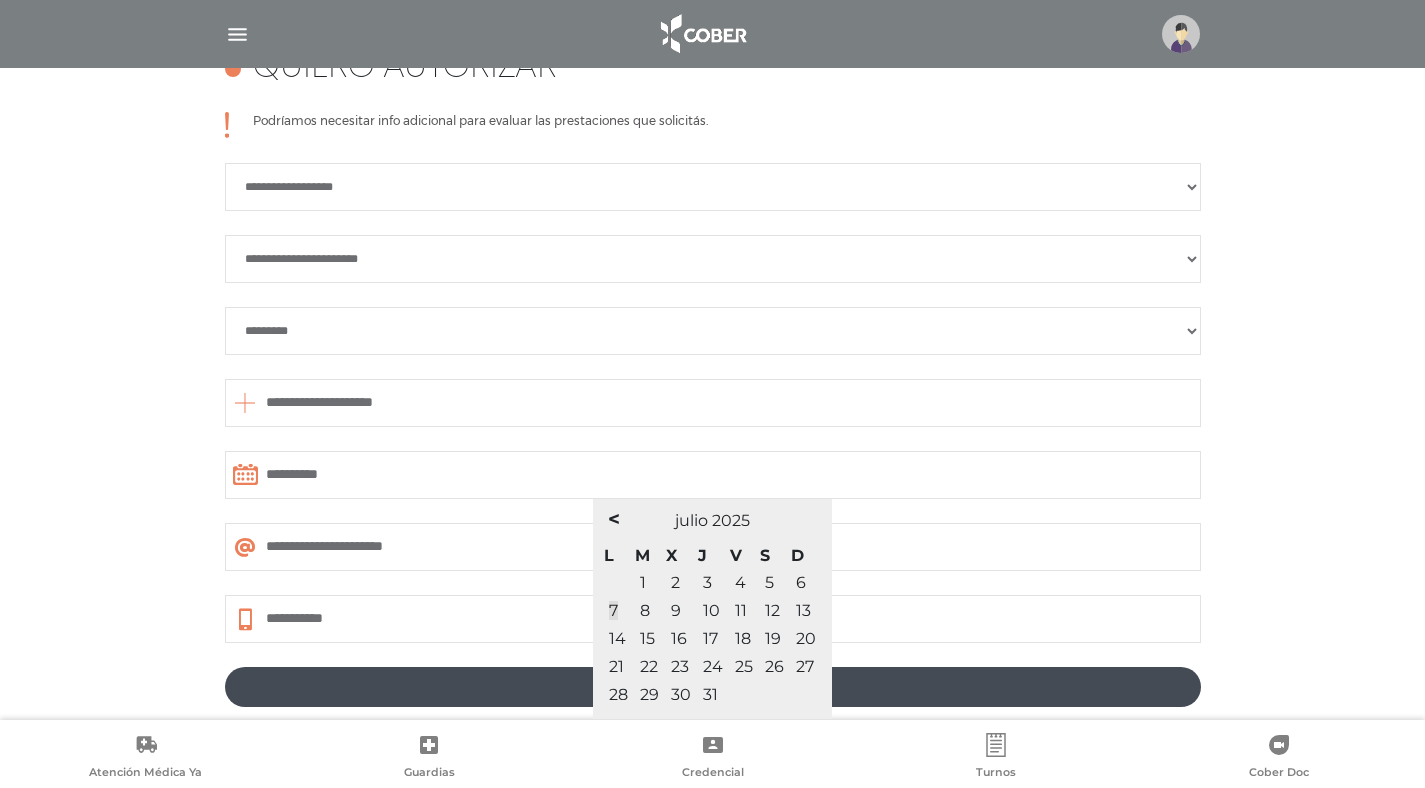 click on "8" at bounding box center (645, 610) 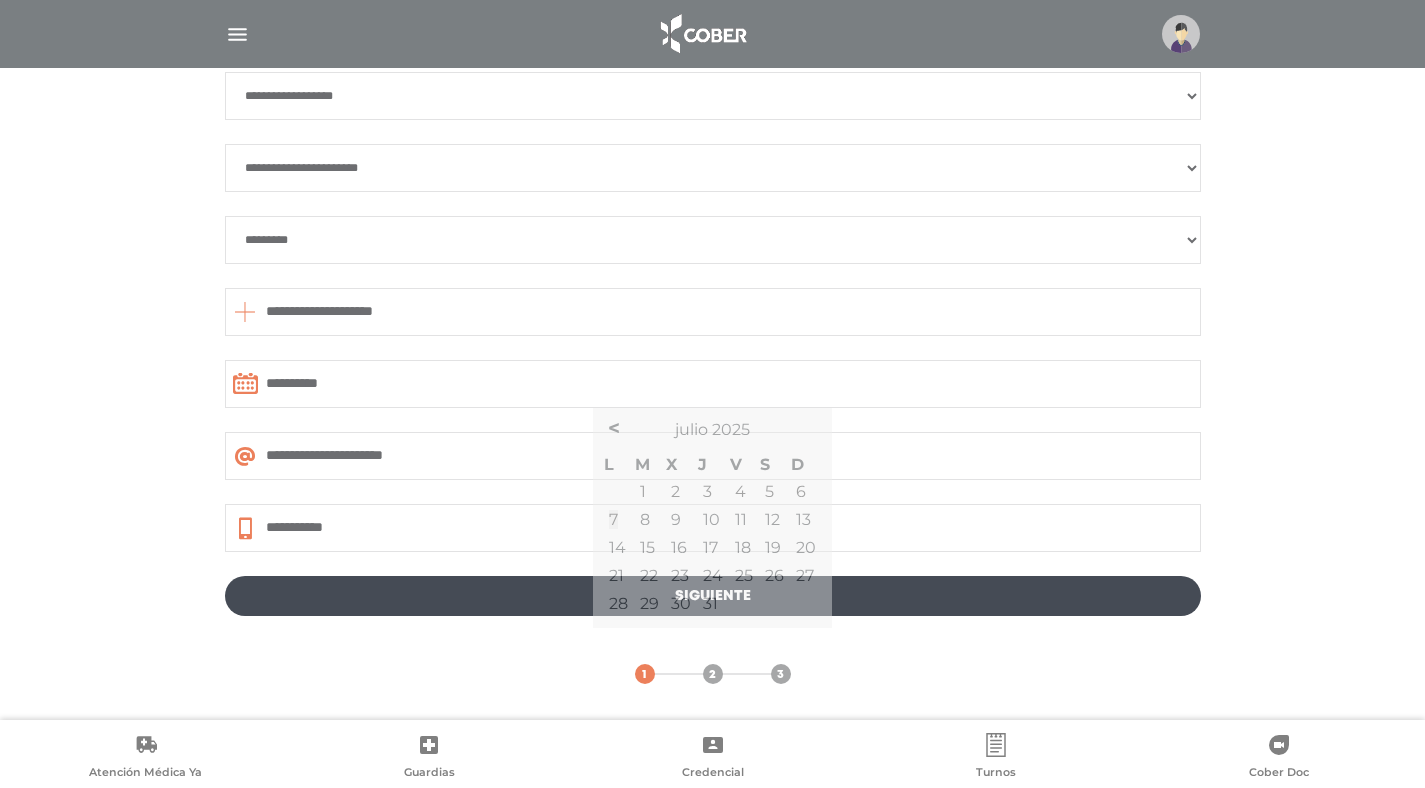 click on "Siguiente" at bounding box center (713, 596) 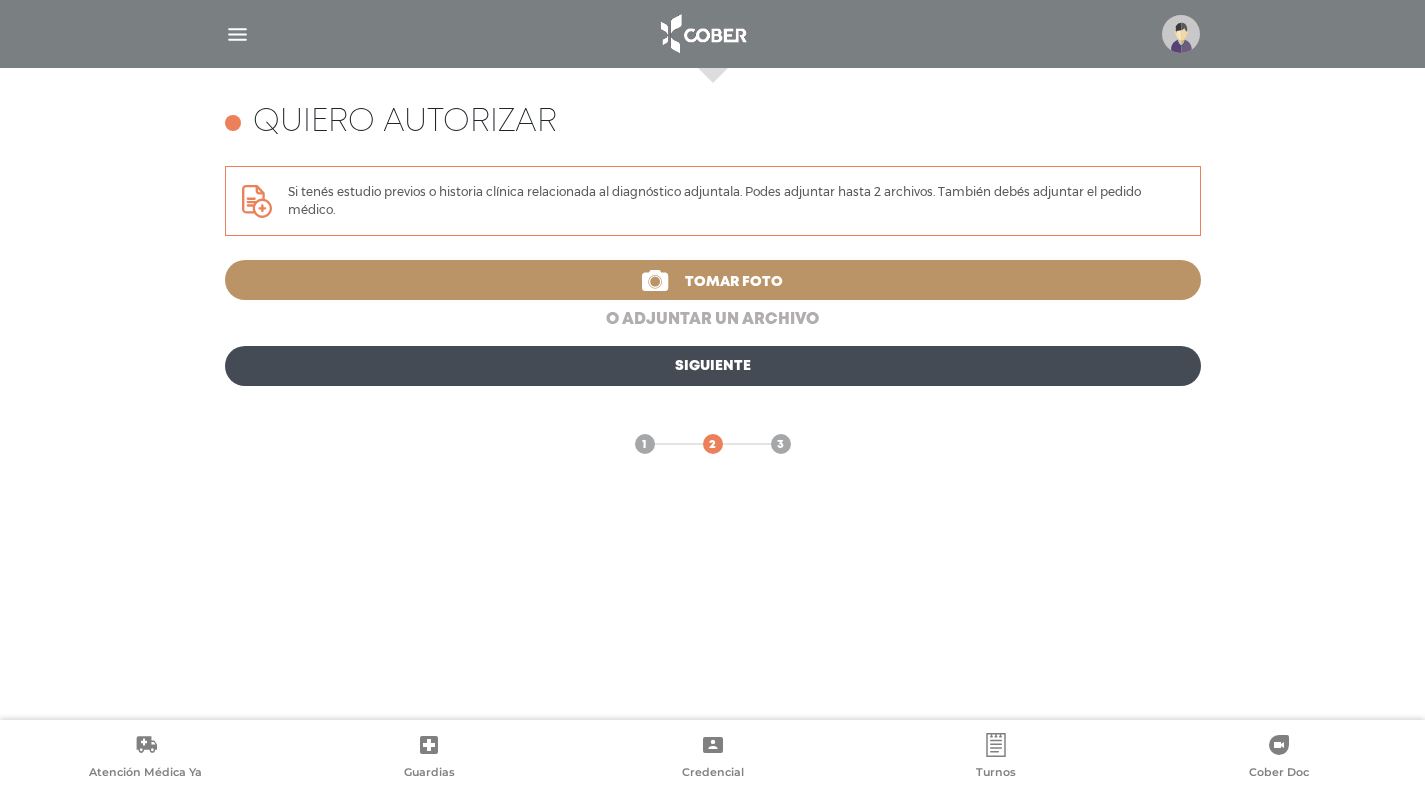 click on "o adjuntar un archivo" at bounding box center [713, 320] 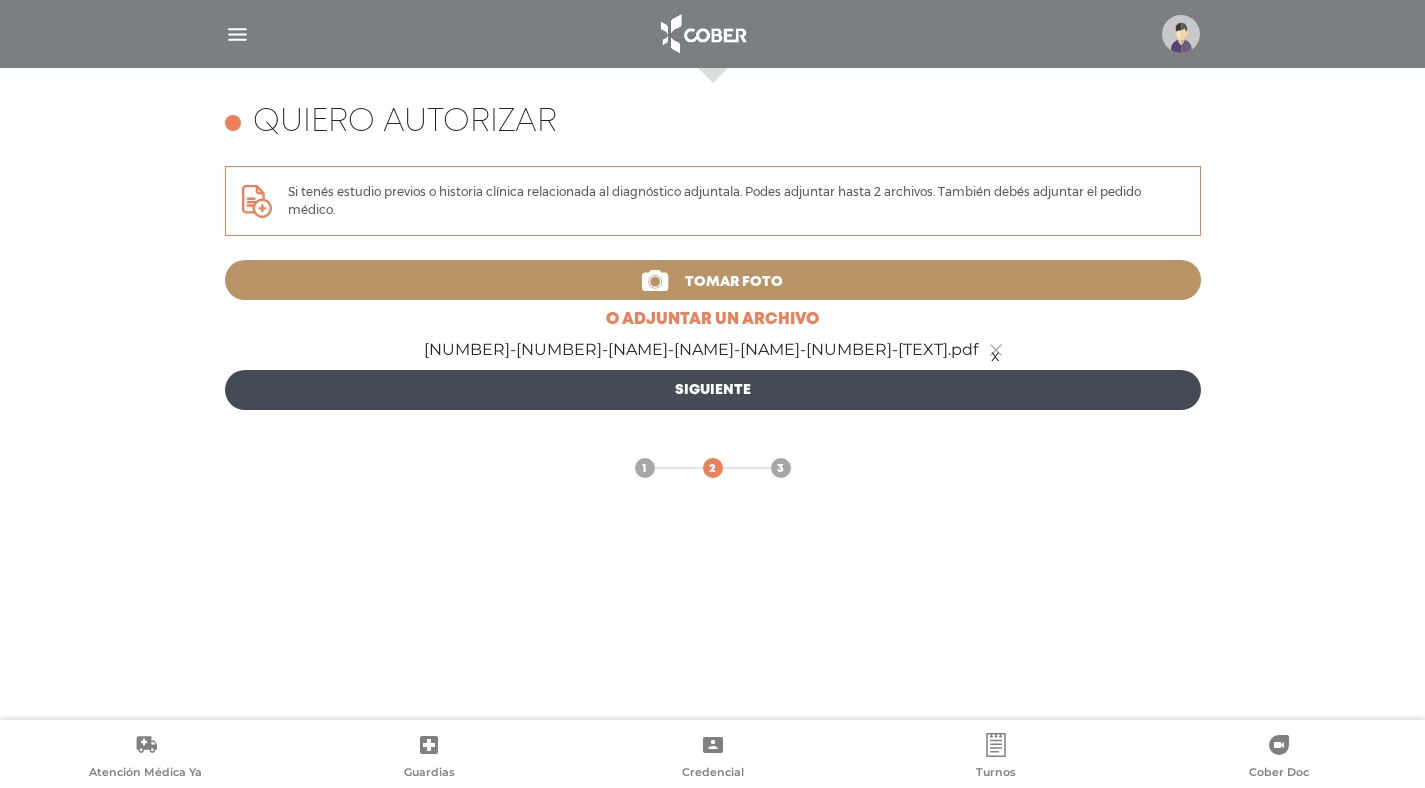 click on "Siguiente" at bounding box center (713, 390) 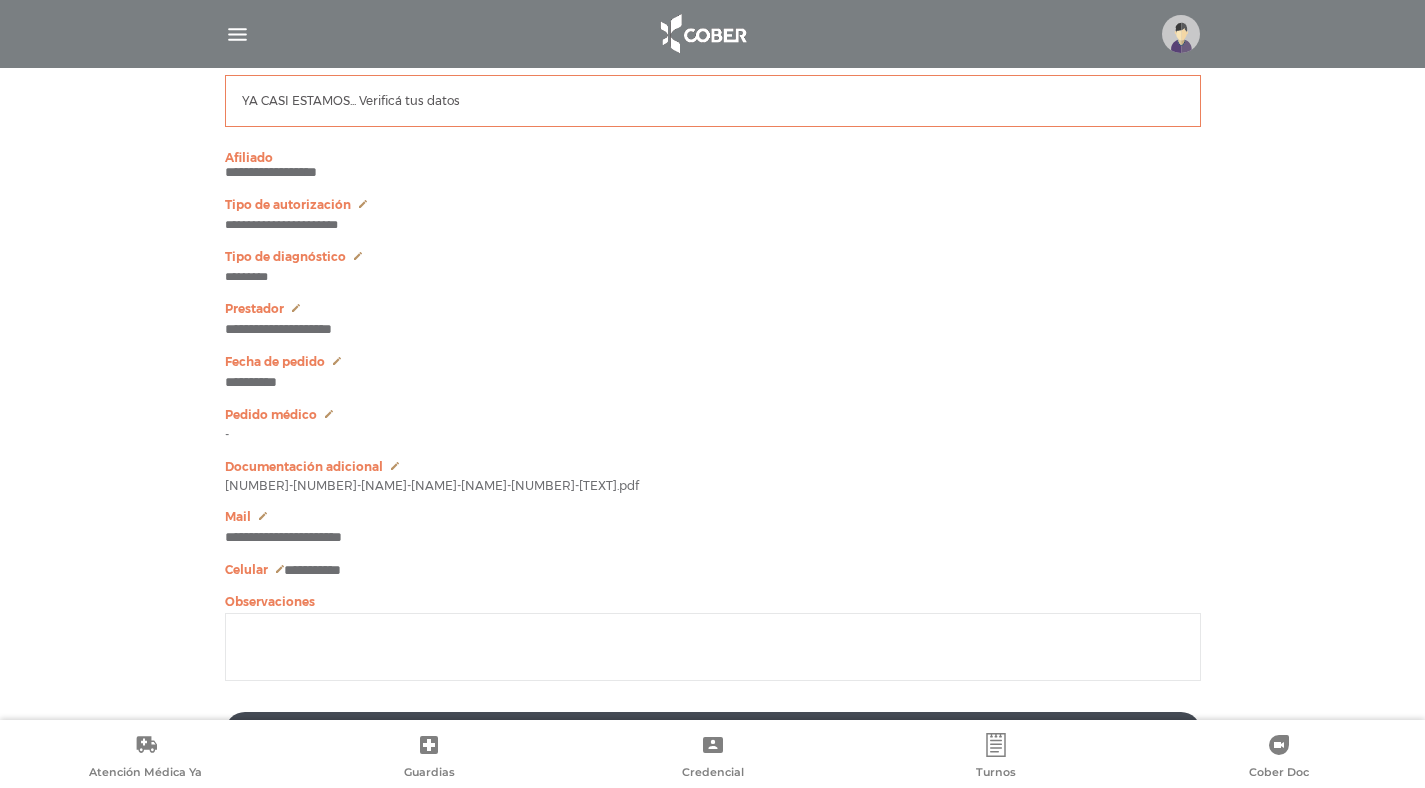 scroll, scrollTop: 1107, scrollLeft: 0, axis: vertical 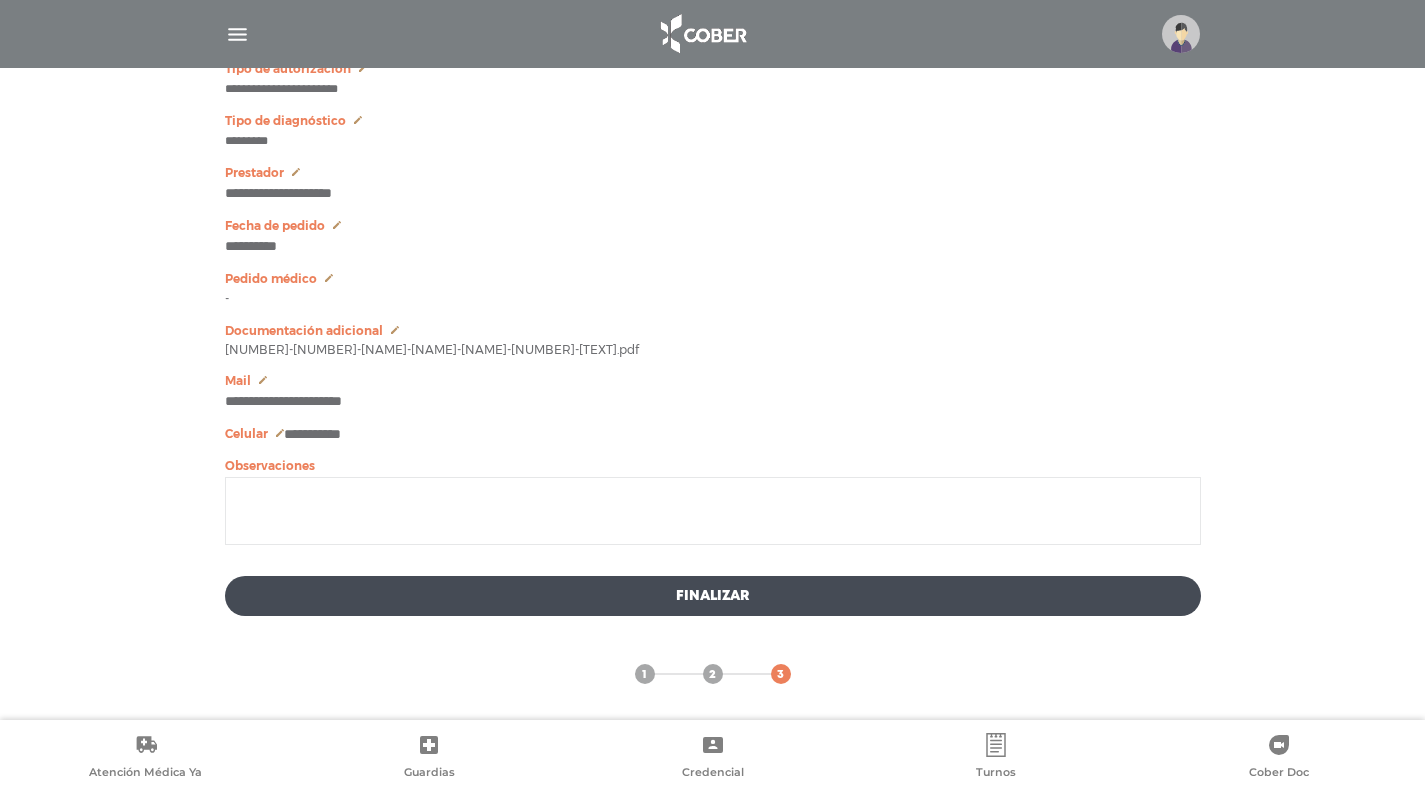 click on "Finalizar" at bounding box center [713, 596] 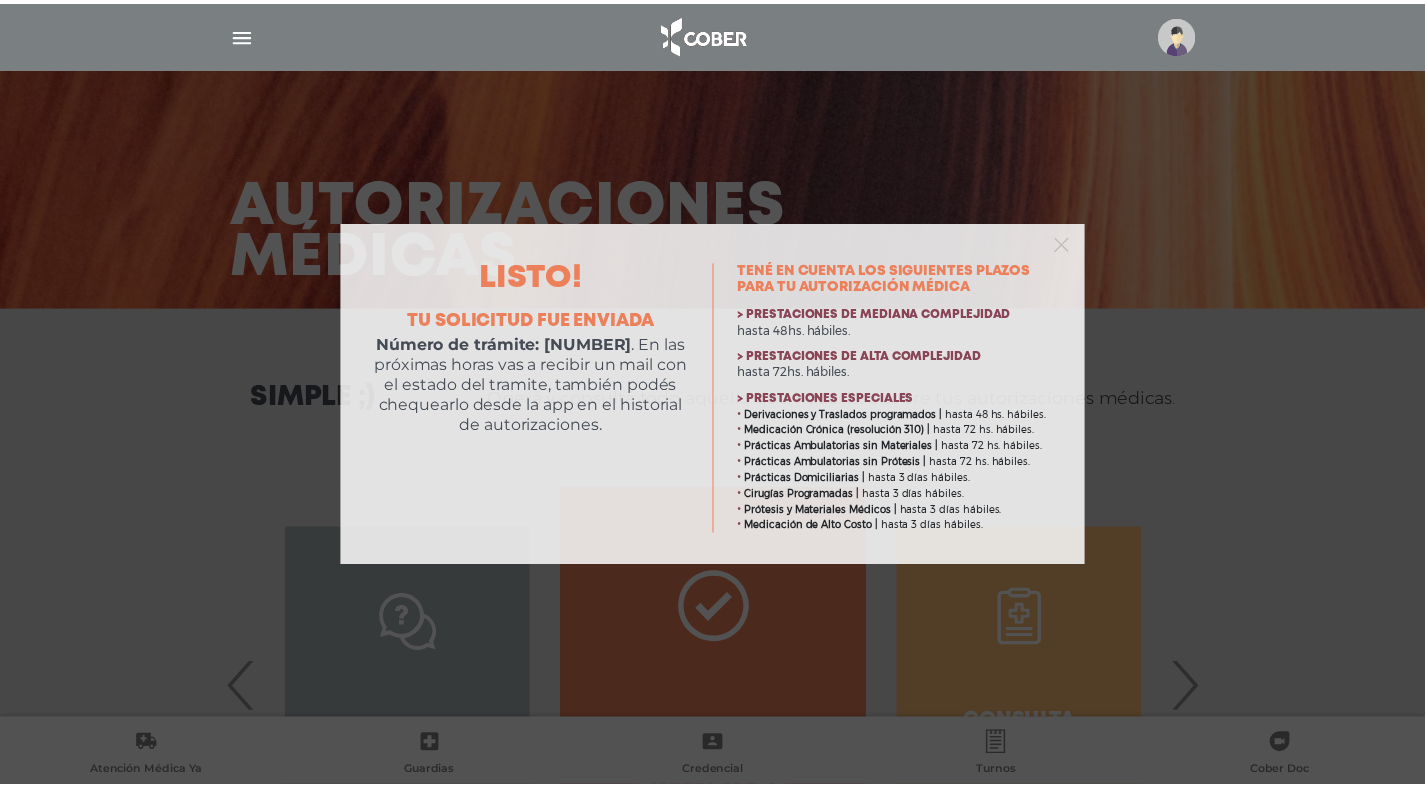 scroll, scrollTop: 0, scrollLeft: 0, axis: both 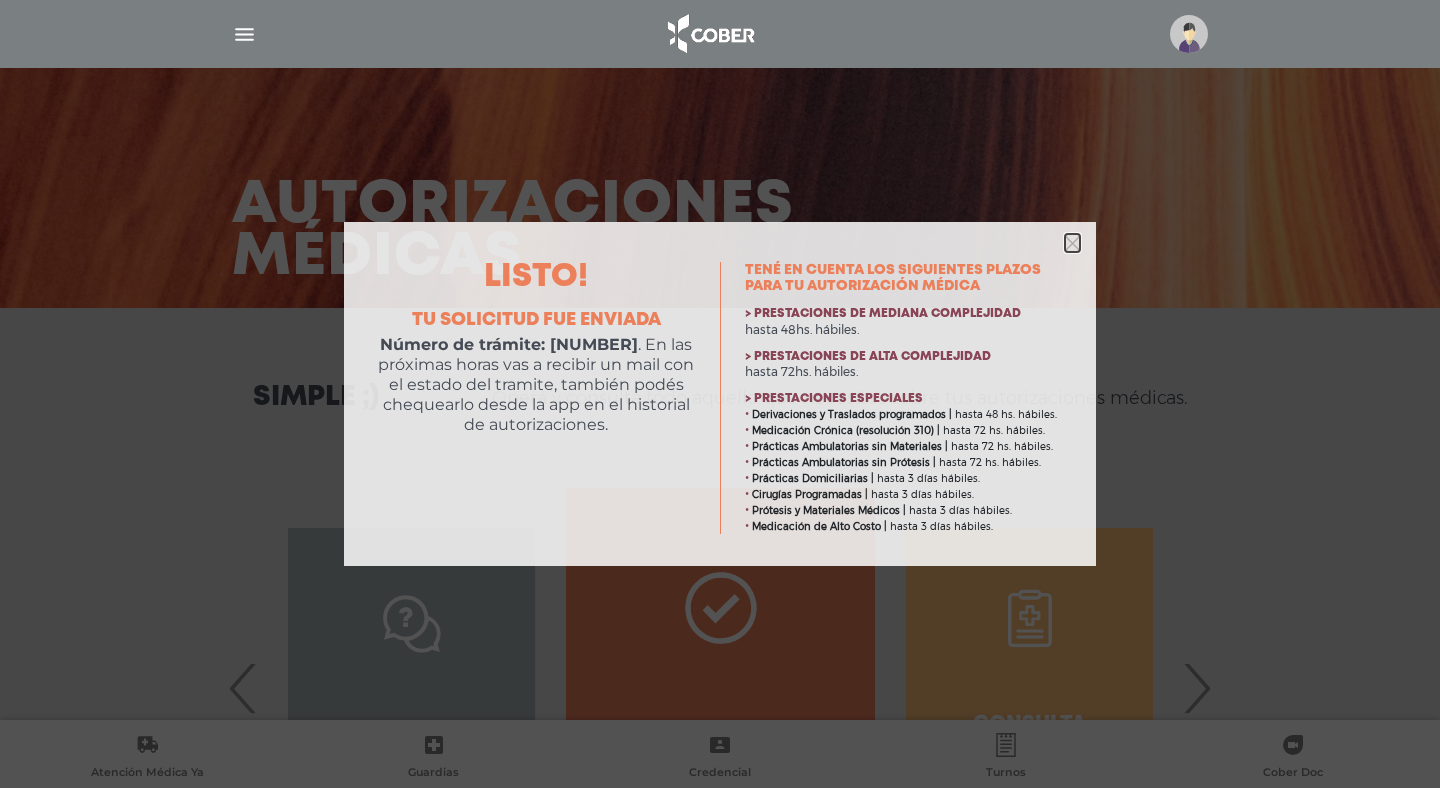 click at bounding box center [1072, 243] 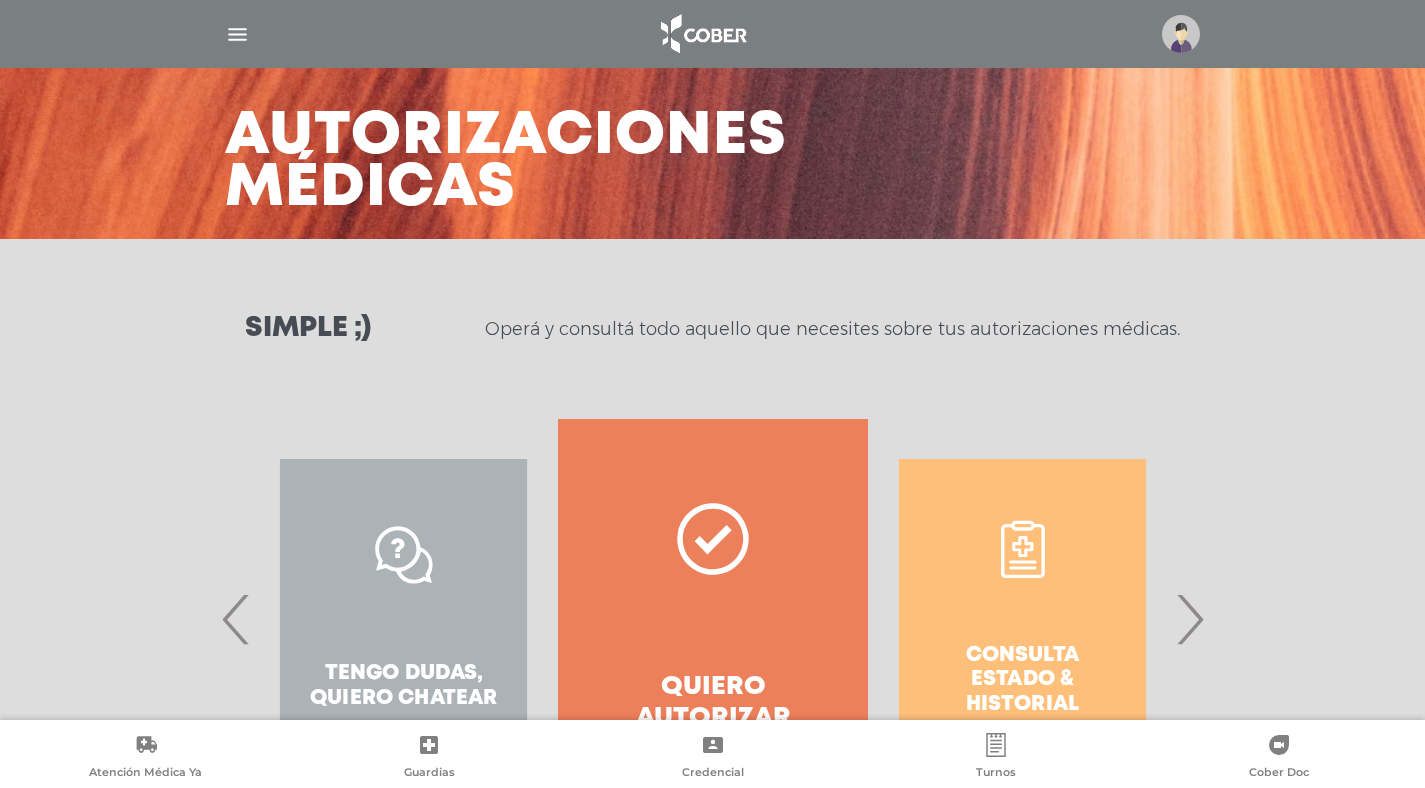 scroll, scrollTop: 216, scrollLeft: 0, axis: vertical 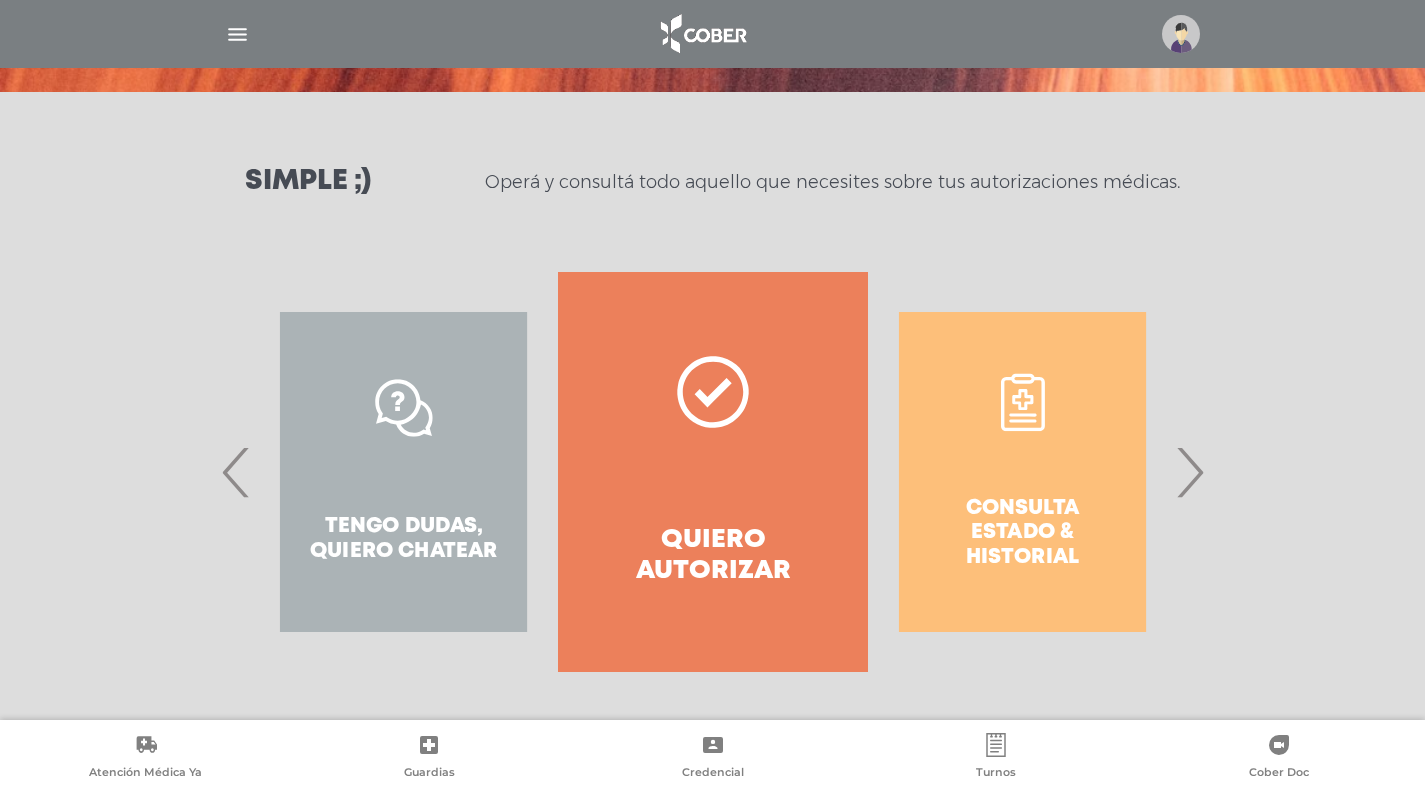 click on "Consulta estado & historial" at bounding box center (1022, 472) 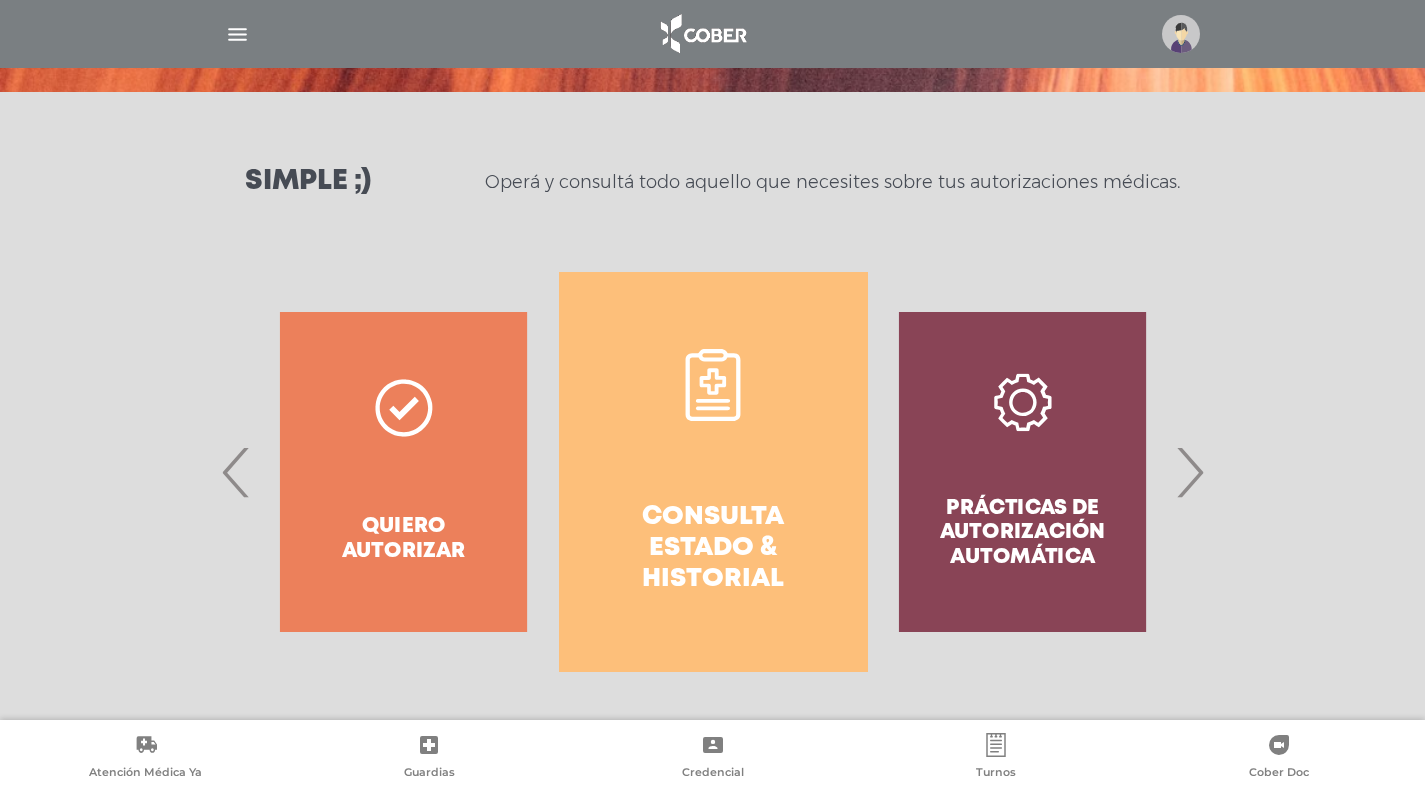 click on "Consulta estado & historial" at bounding box center [713, 472] 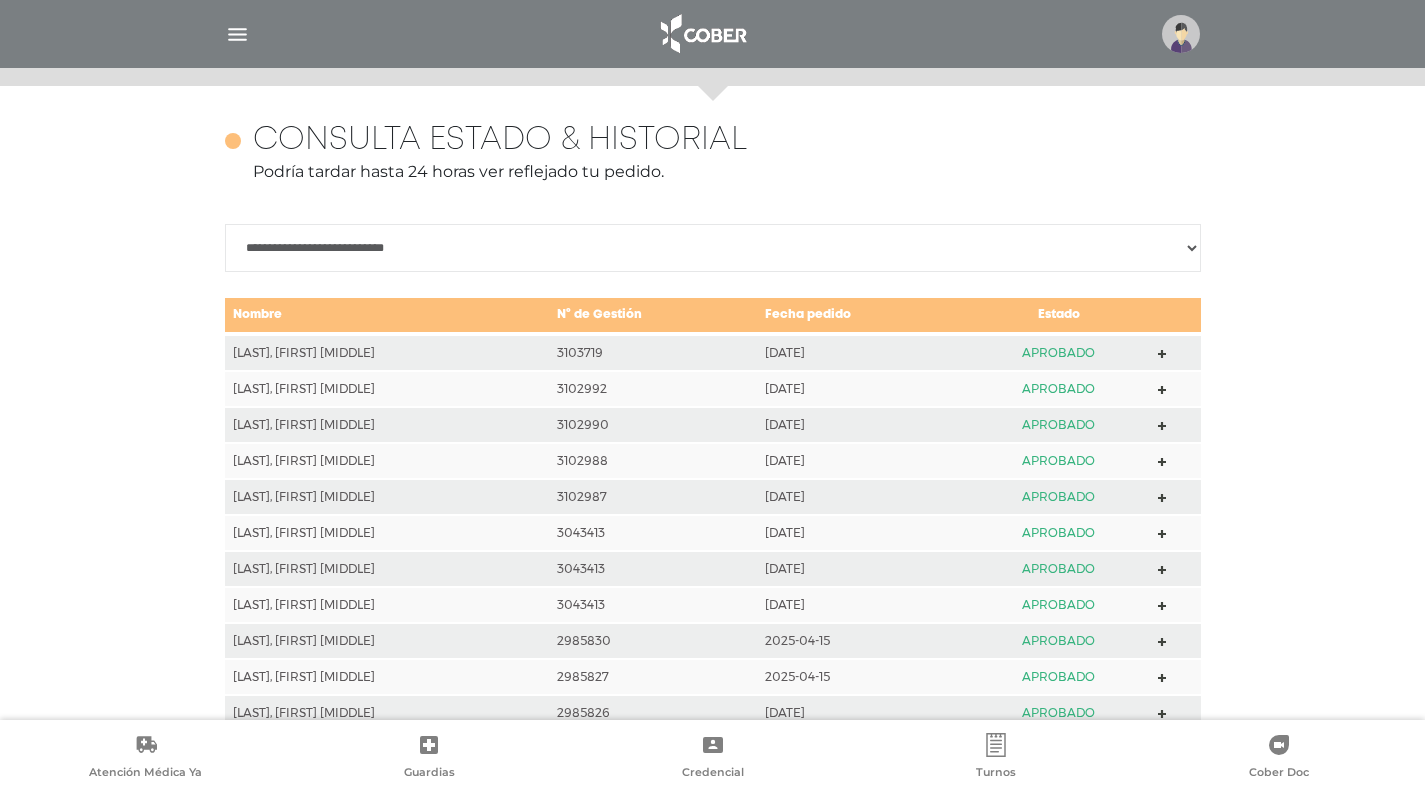 scroll, scrollTop: 888, scrollLeft: 0, axis: vertical 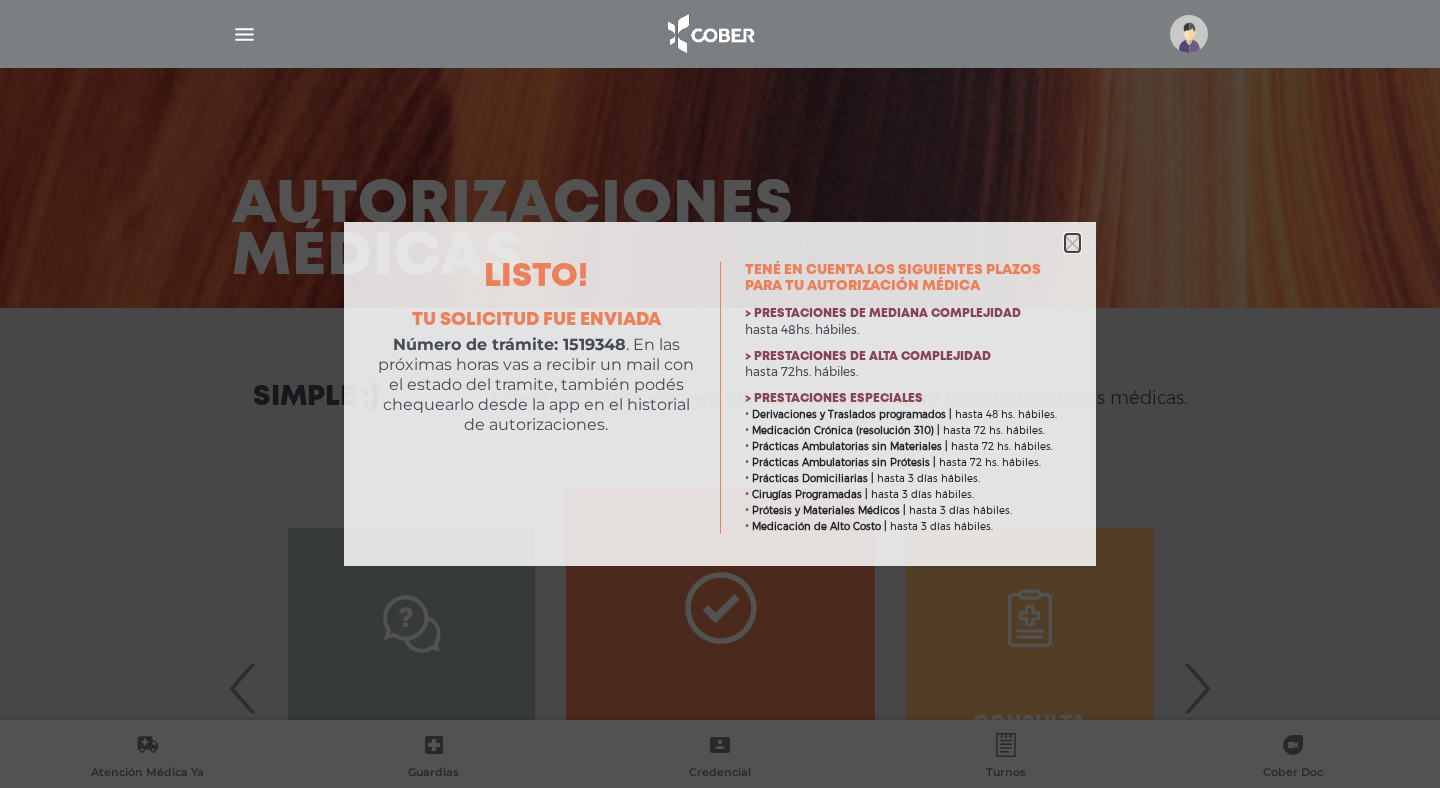 click at bounding box center (1072, 243) 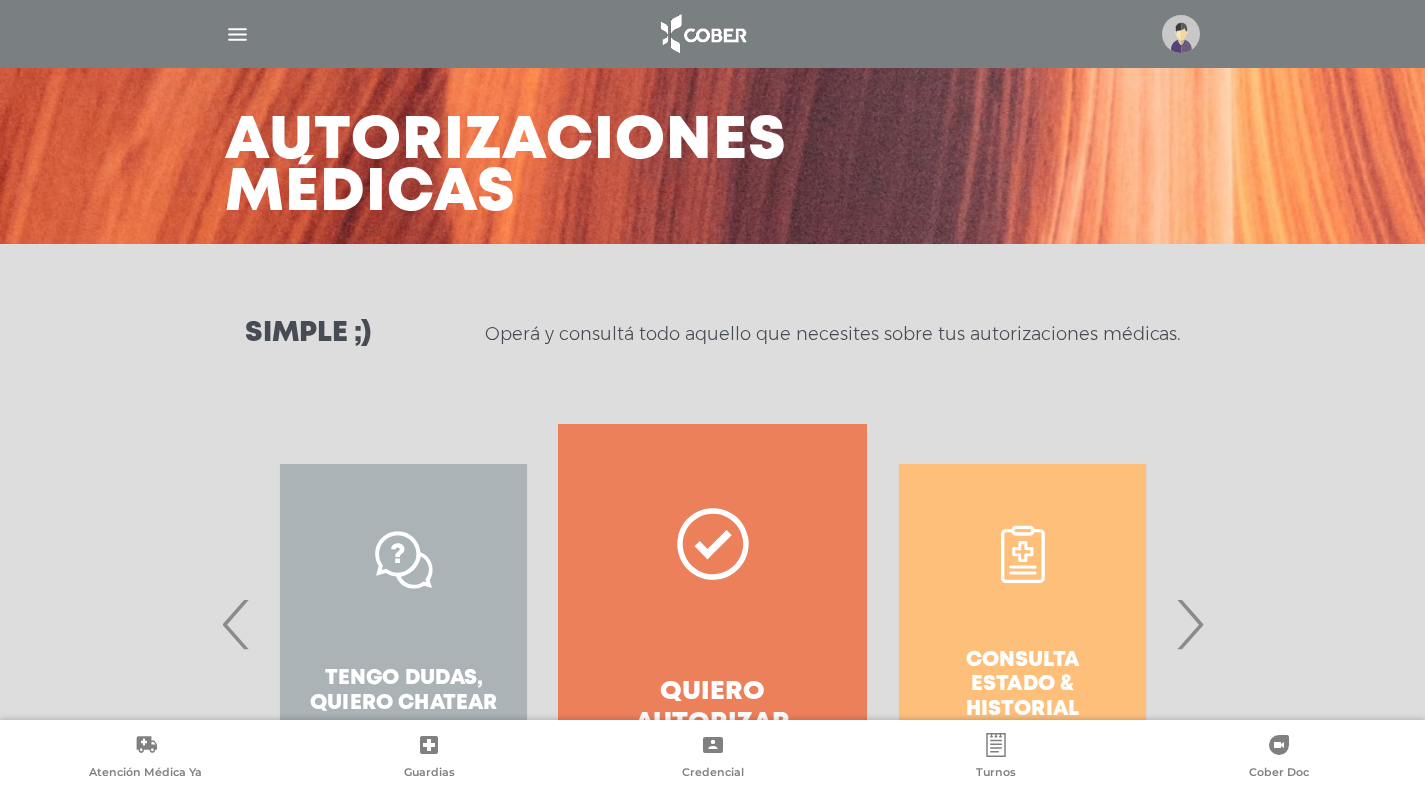 scroll, scrollTop: 216, scrollLeft: 0, axis: vertical 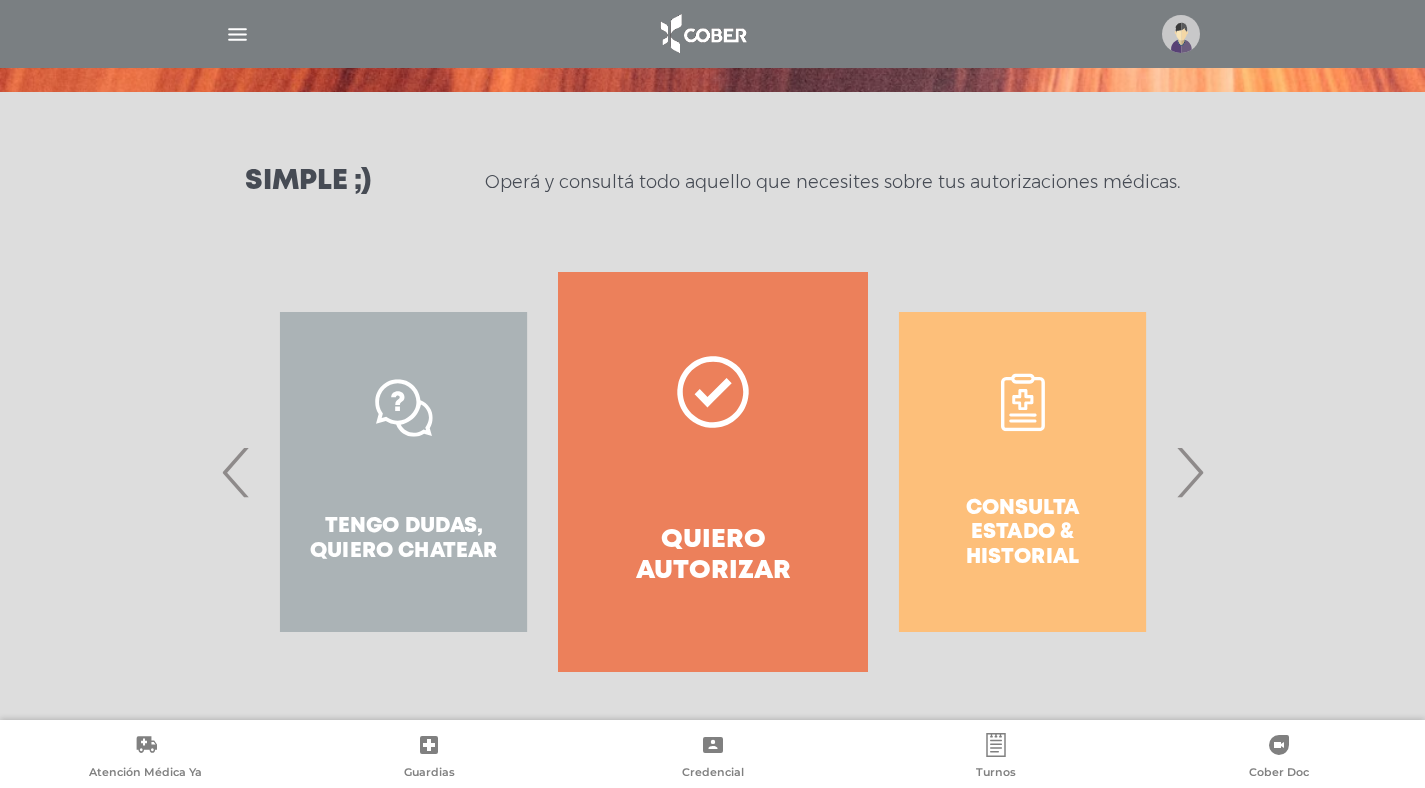 click on "›" at bounding box center (1189, 472) 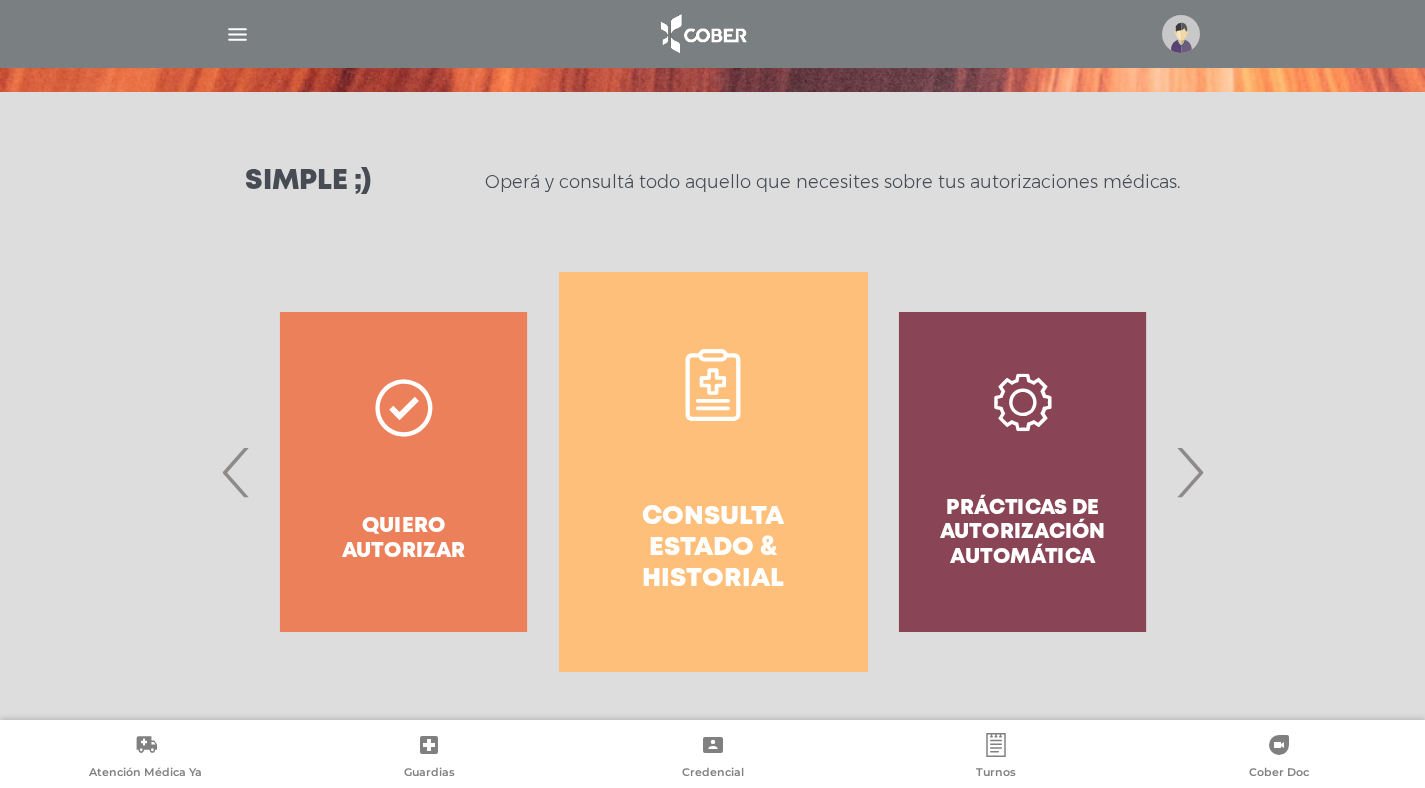 click on "Consulta estado & historial" at bounding box center (713, 549) 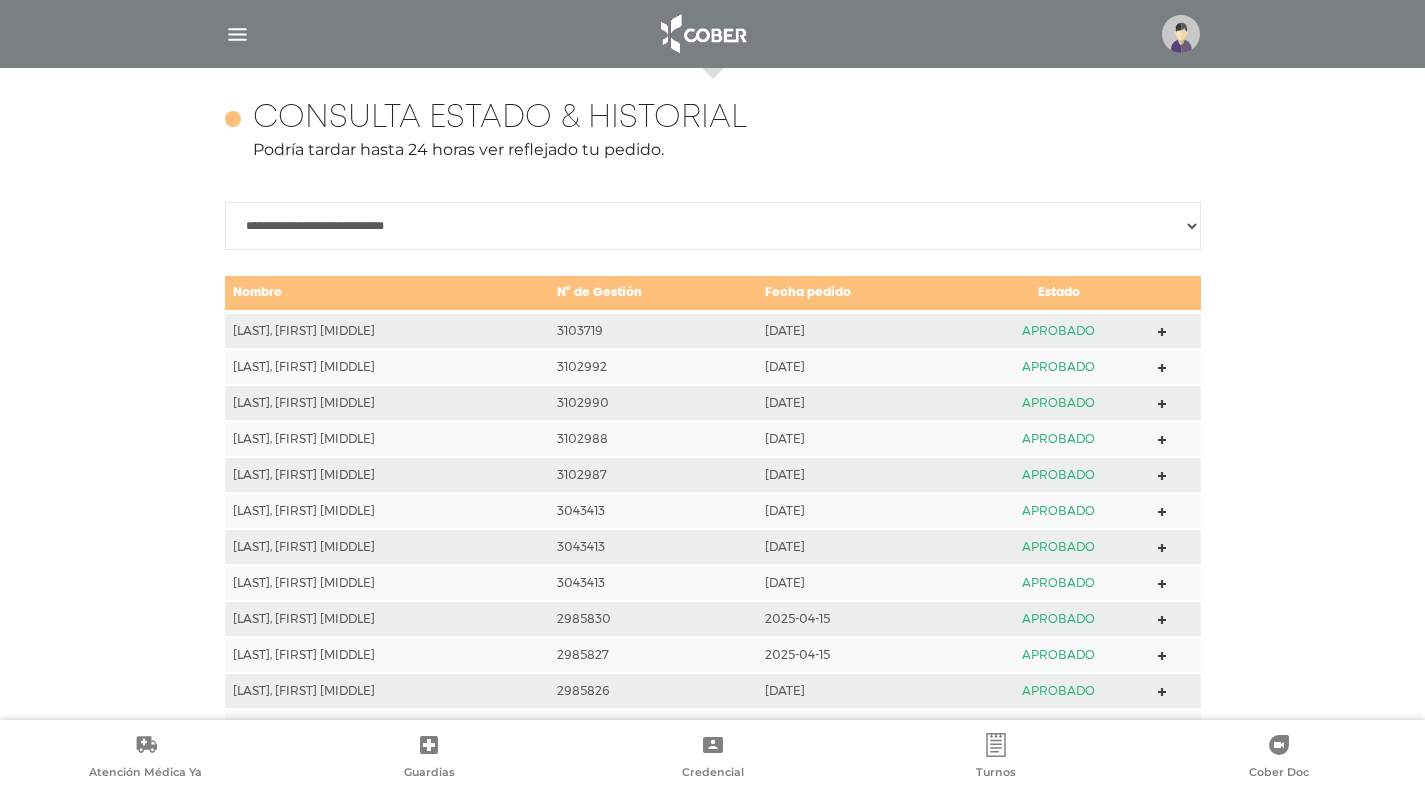 scroll, scrollTop: 888, scrollLeft: 0, axis: vertical 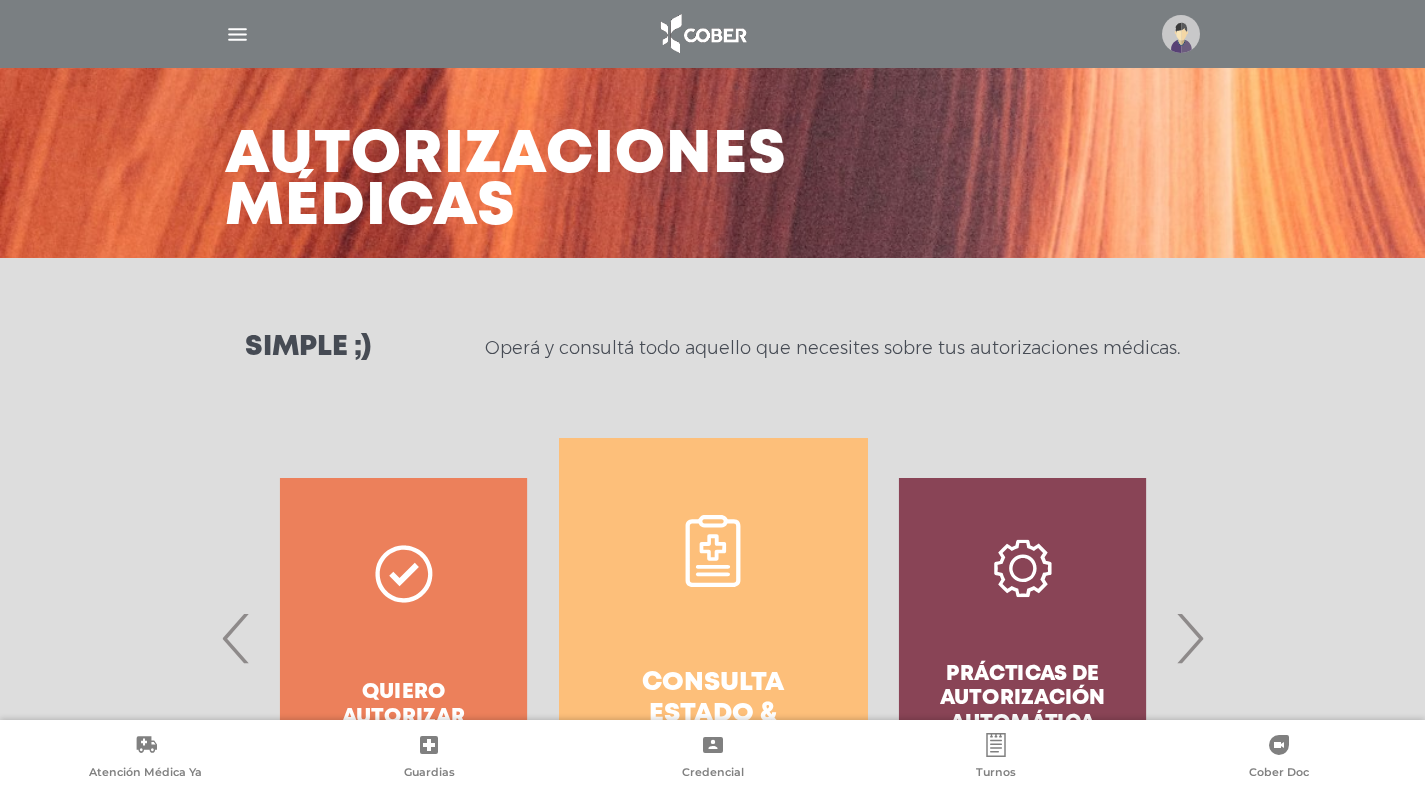 click at bounding box center (713, 34) 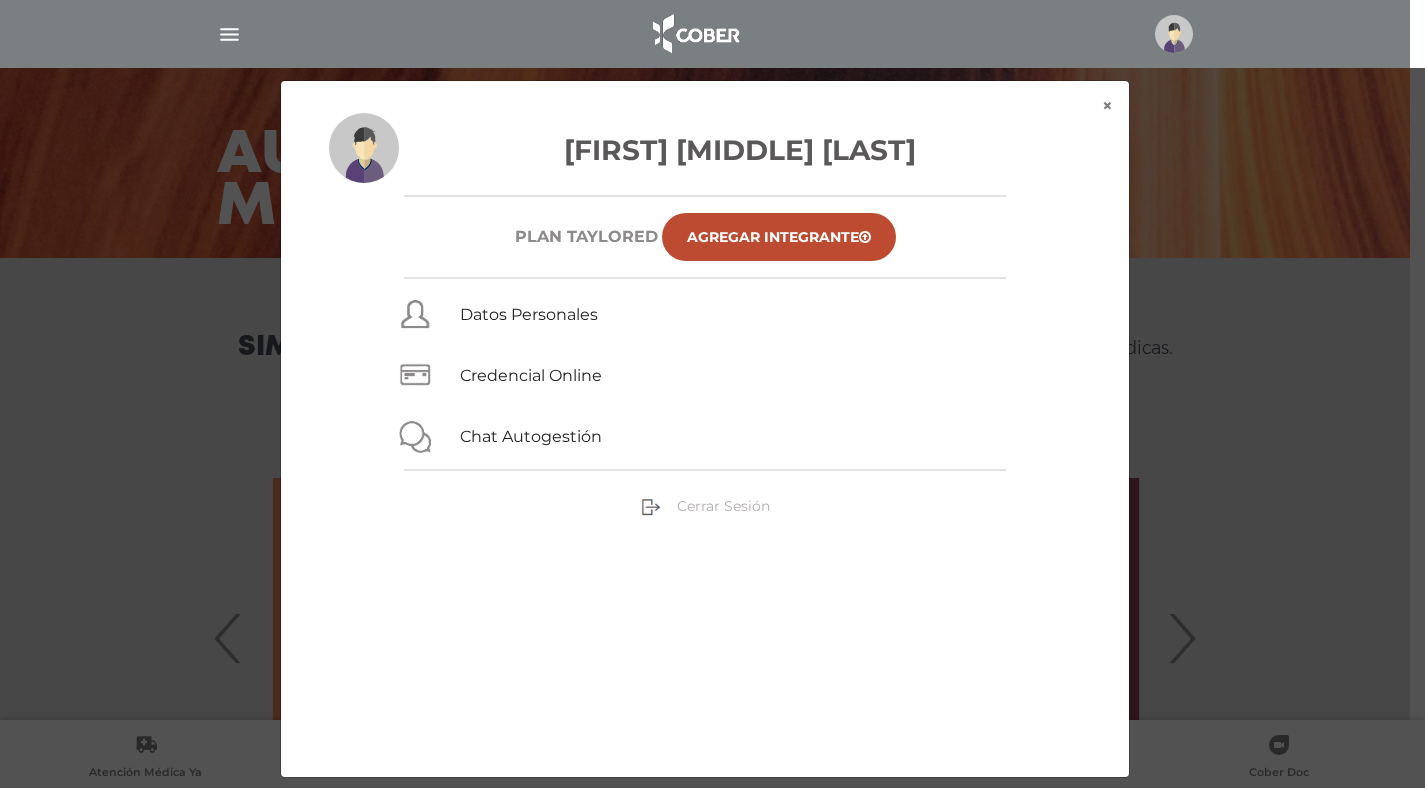click on "Cerrar Sesión" at bounding box center (723, 506) 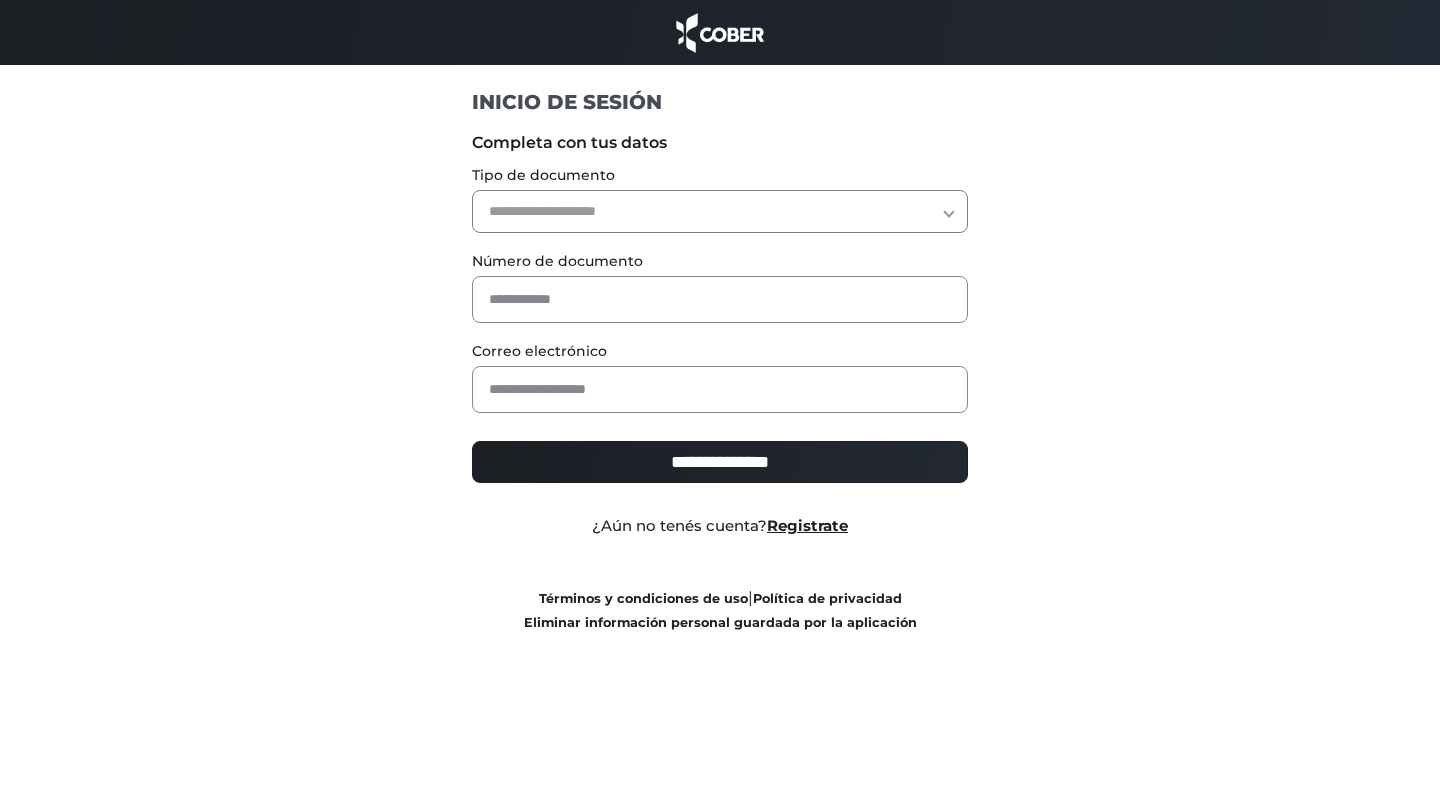 scroll, scrollTop: 0, scrollLeft: 0, axis: both 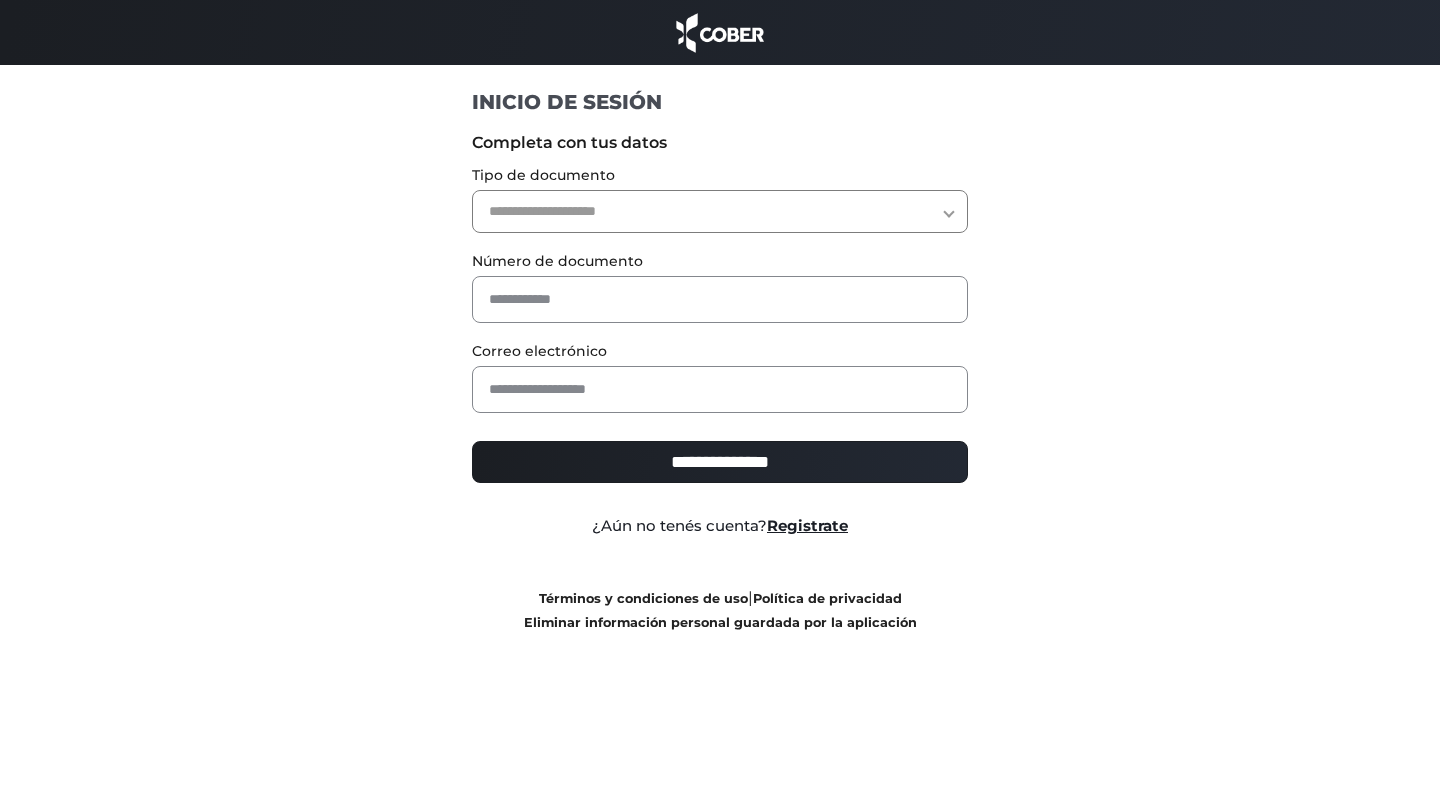 click on "**********" at bounding box center (720, 378) 